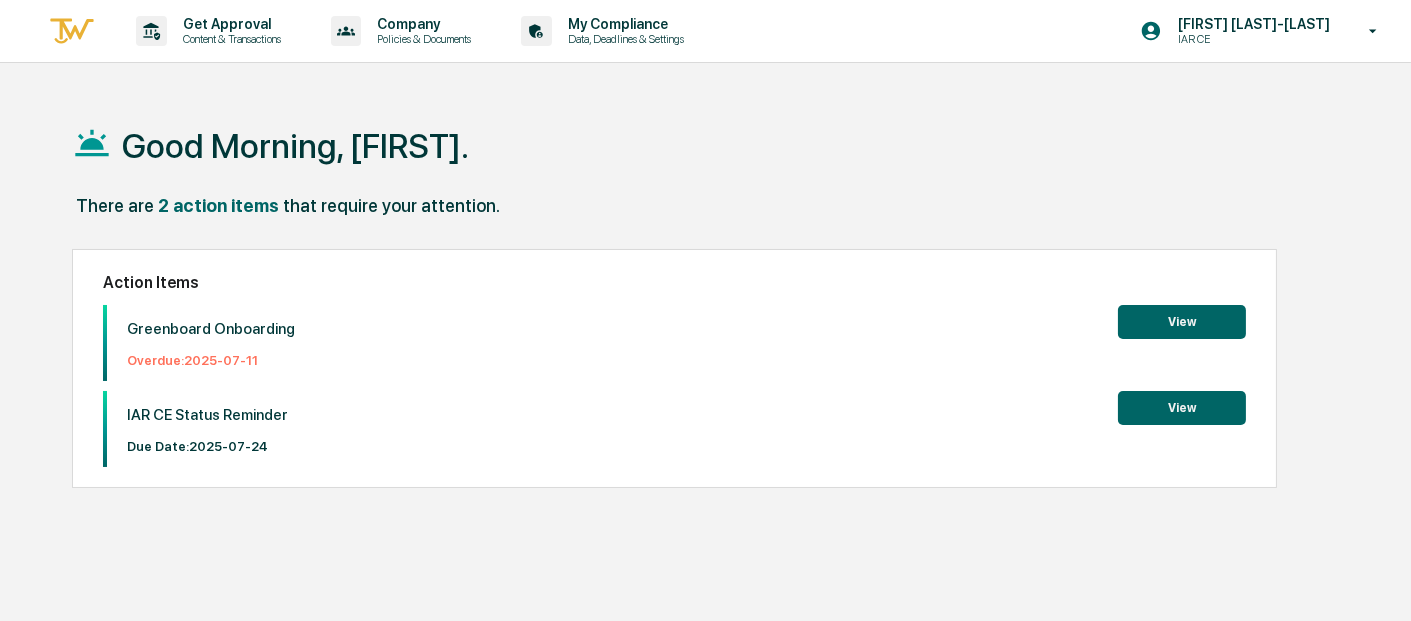 scroll, scrollTop: 0, scrollLeft: 0, axis: both 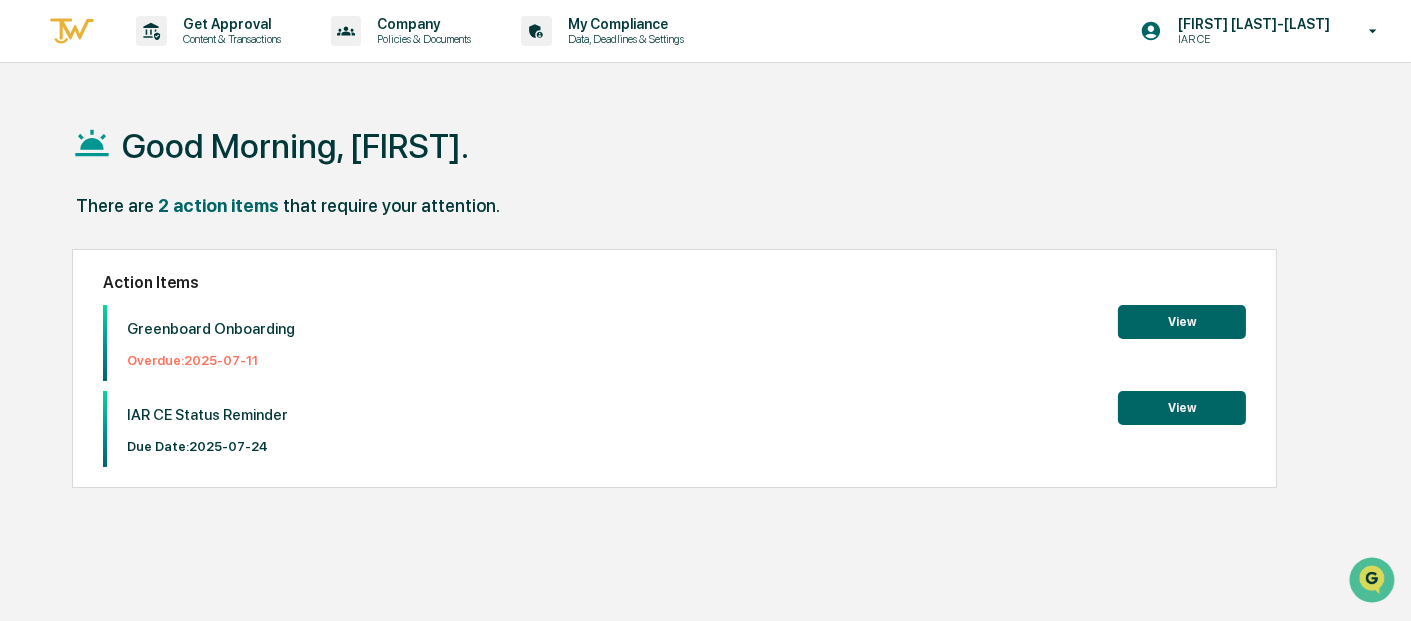 click on "View" at bounding box center [1182, 322] 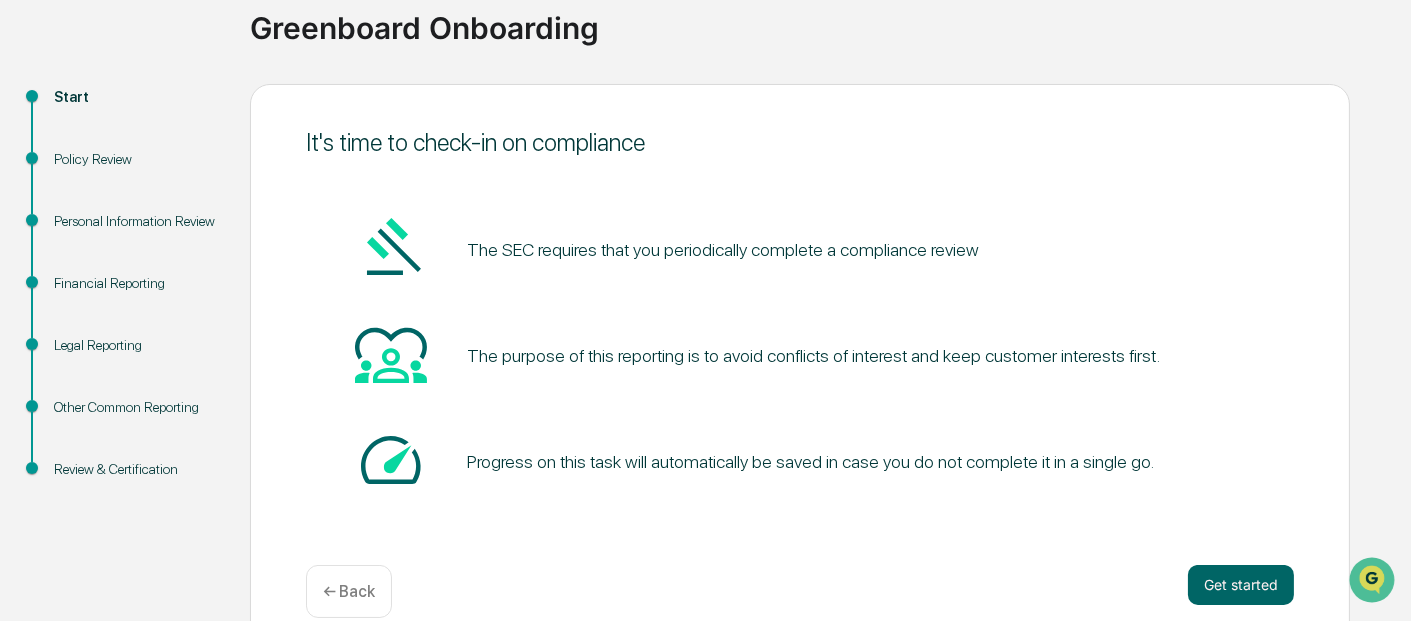 scroll, scrollTop: 184, scrollLeft: 0, axis: vertical 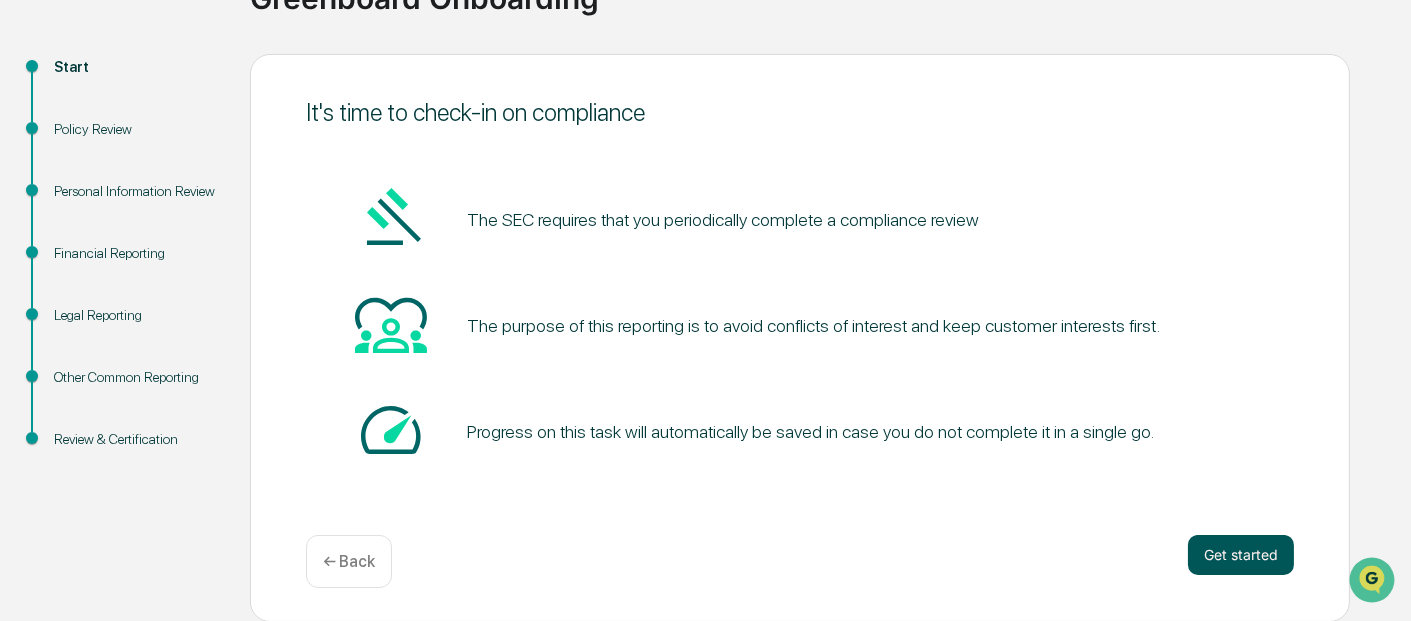click on "Get started" at bounding box center [1241, 555] 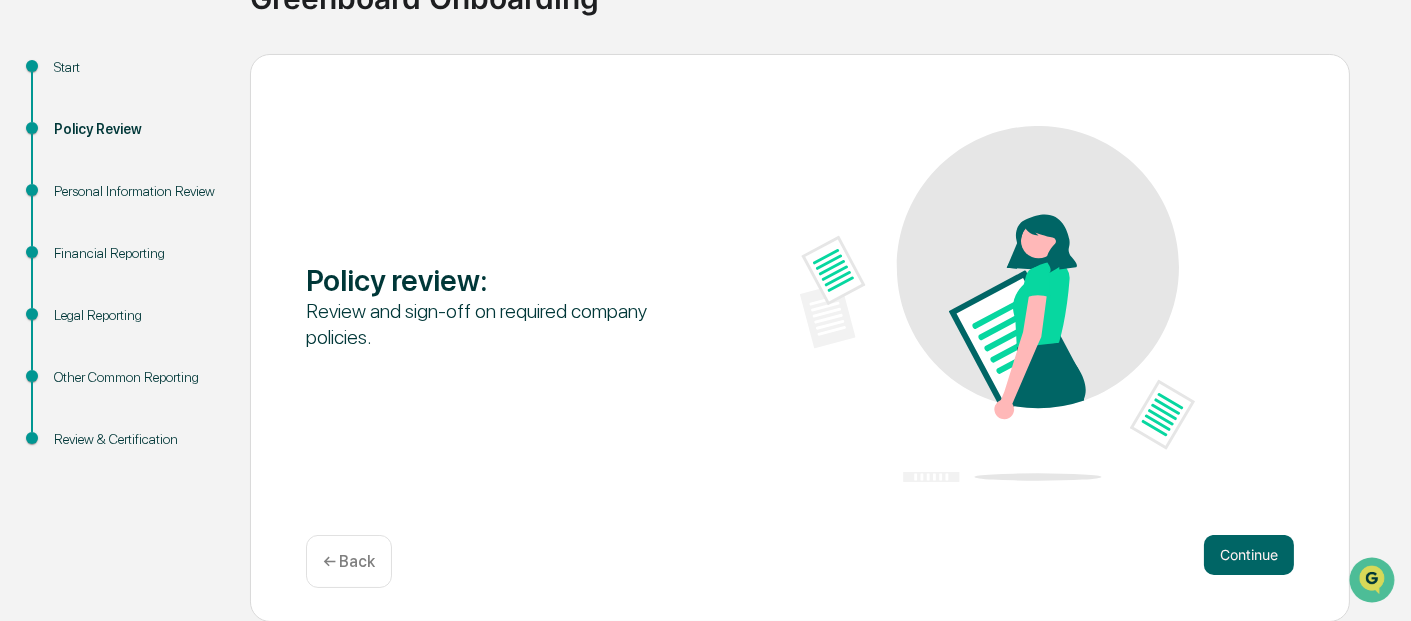 click on "Continue" at bounding box center (1249, 555) 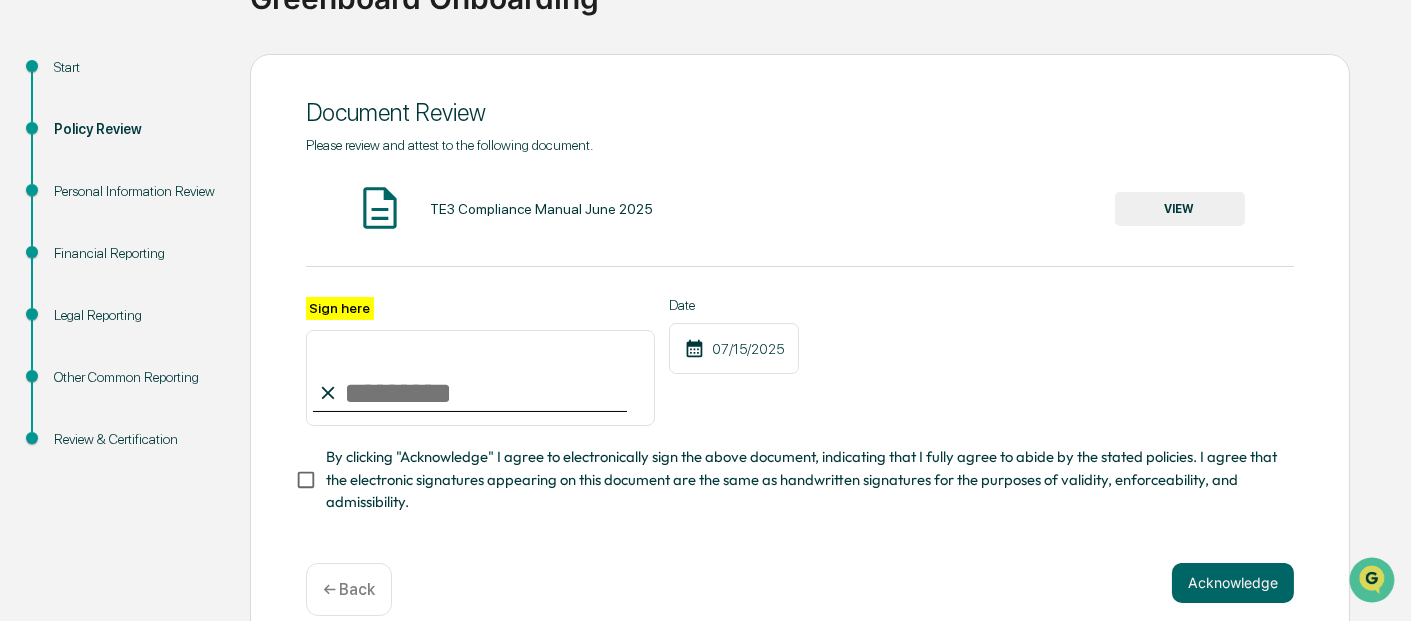 click on "VIEW" at bounding box center [1180, 209] 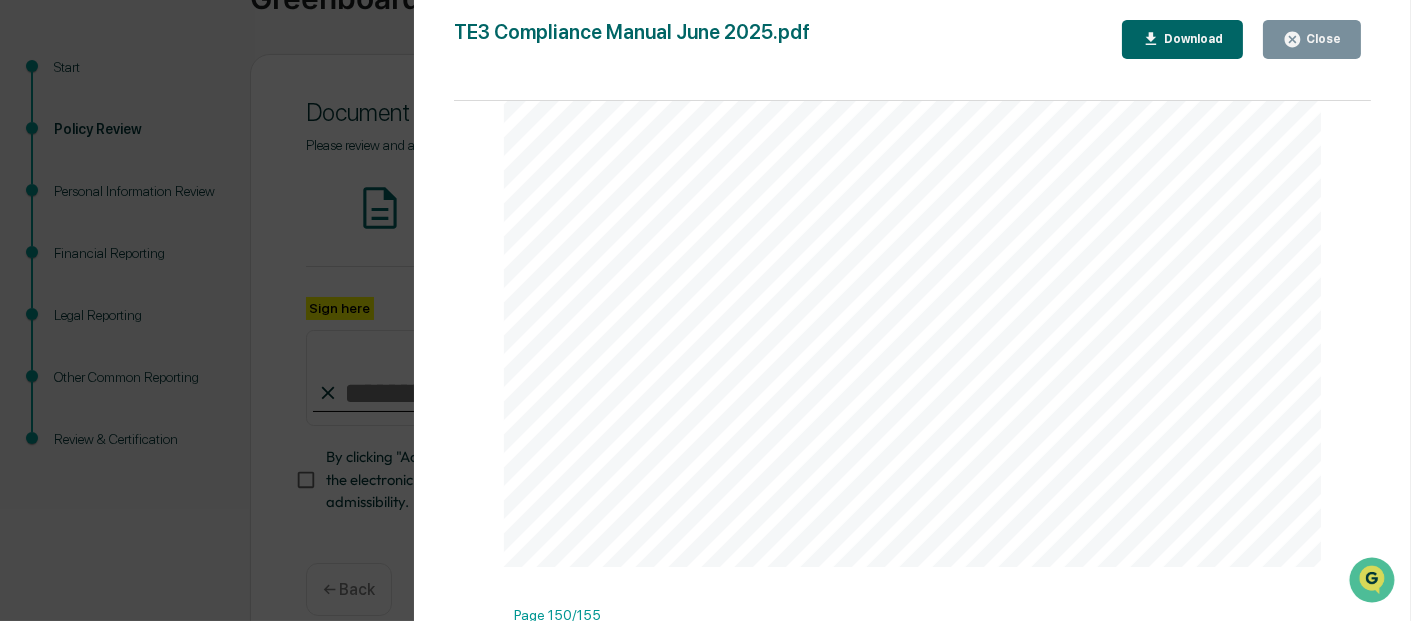 scroll, scrollTop: 173678, scrollLeft: 0, axis: vertical 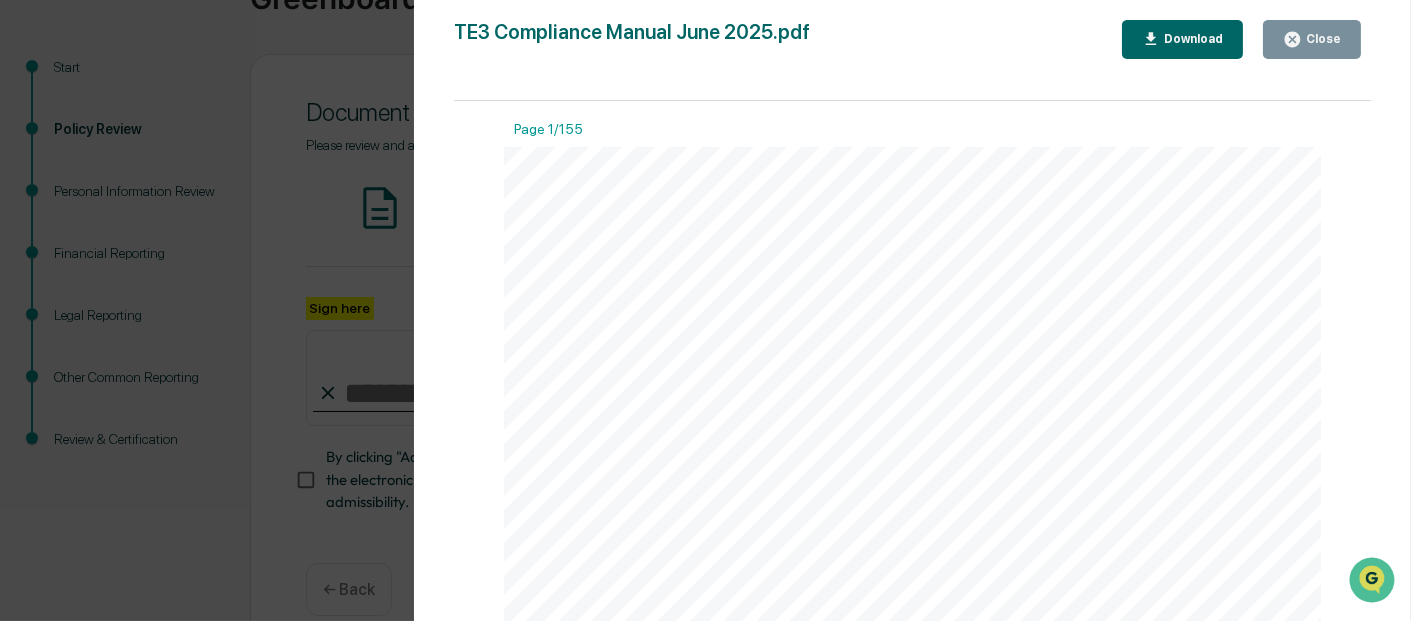 click on "Download" at bounding box center (1191, 39) 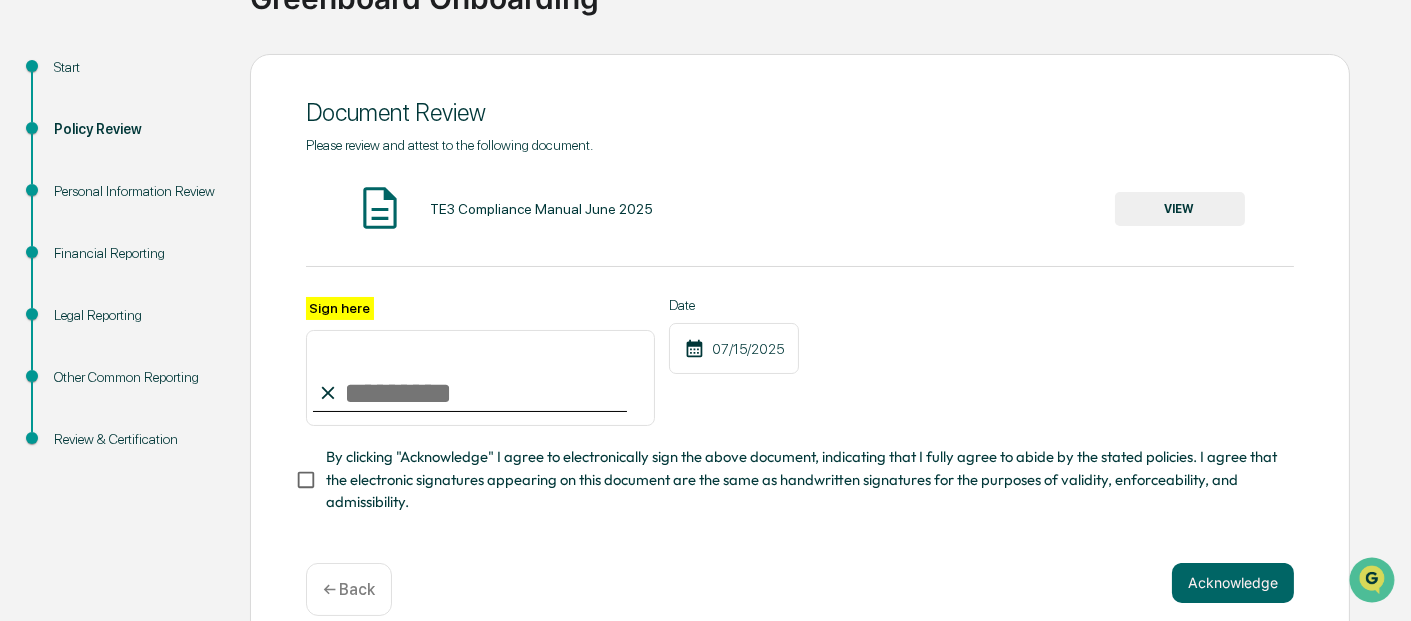 click 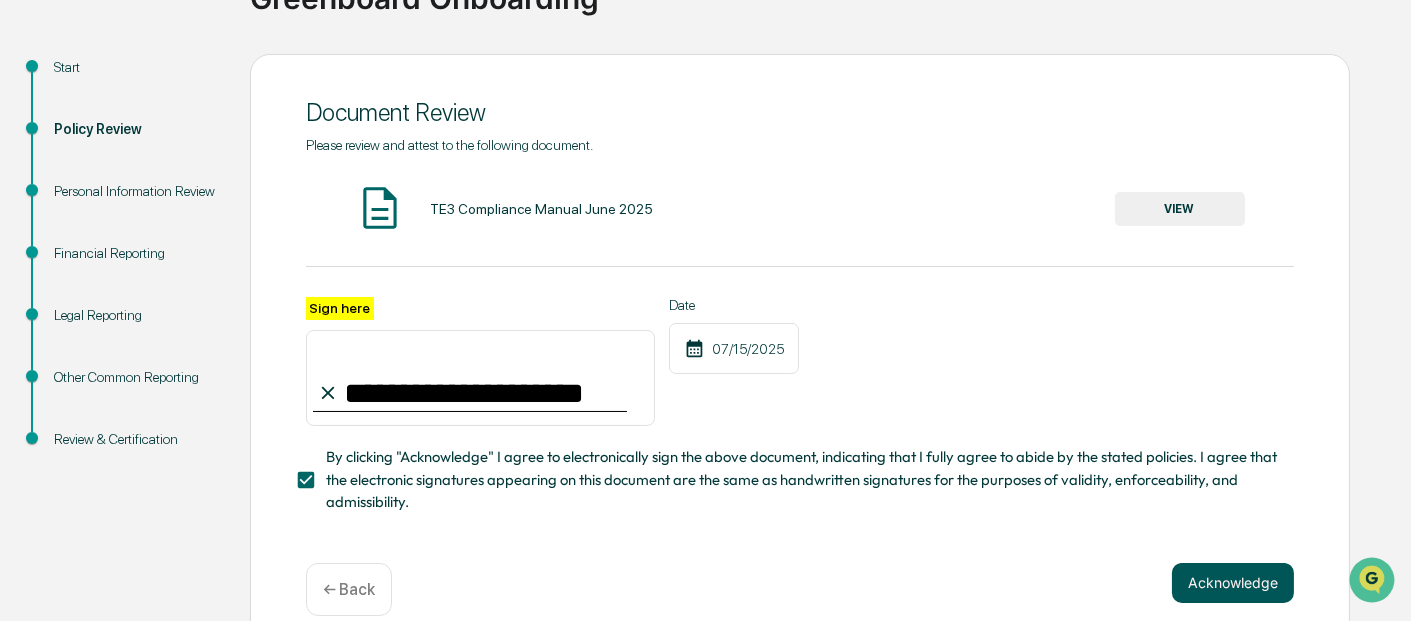 click on "Acknowledge" at bounding box center [1233, 583] 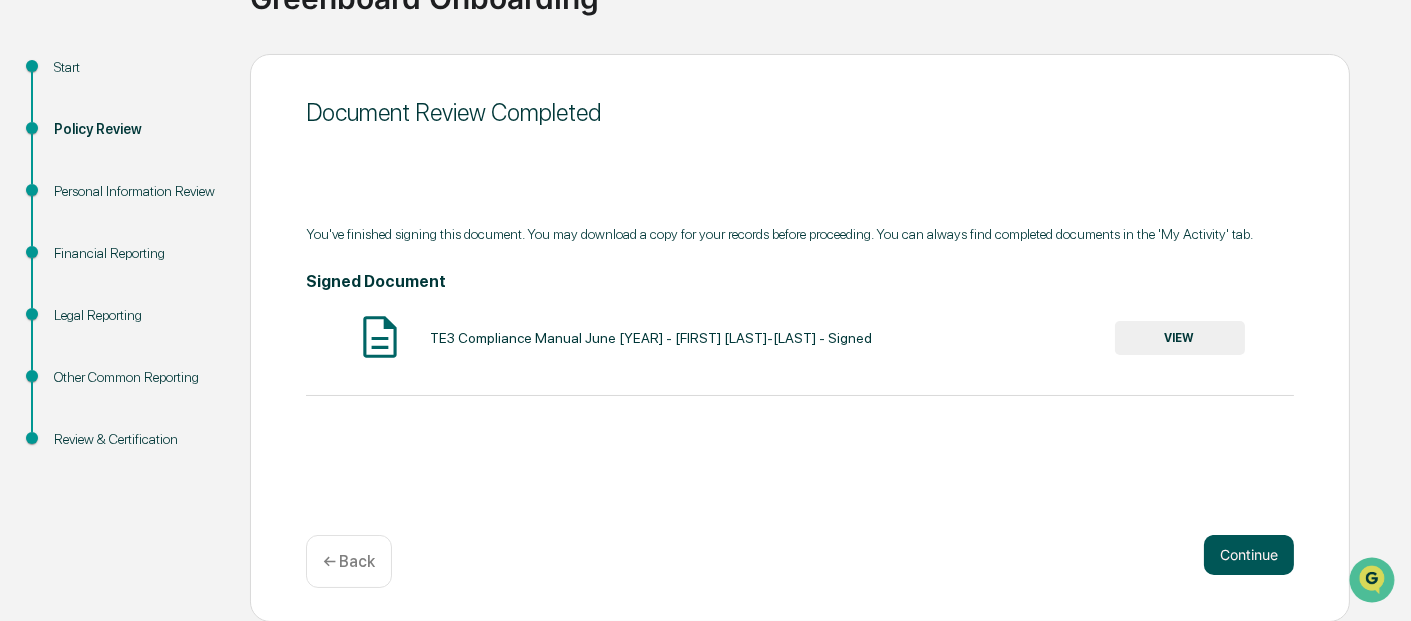 click on "Continue" at bounding box center [1249, 555] 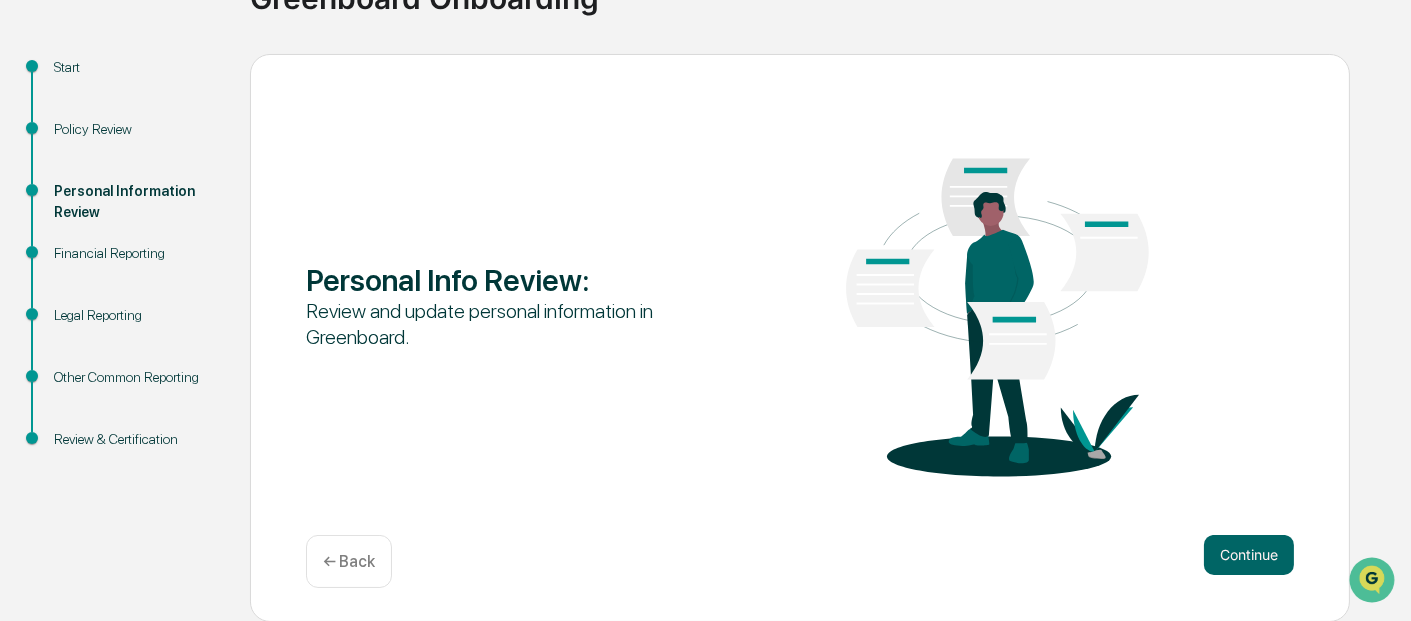 click on "Continue" at bounding box center [1249, 555] 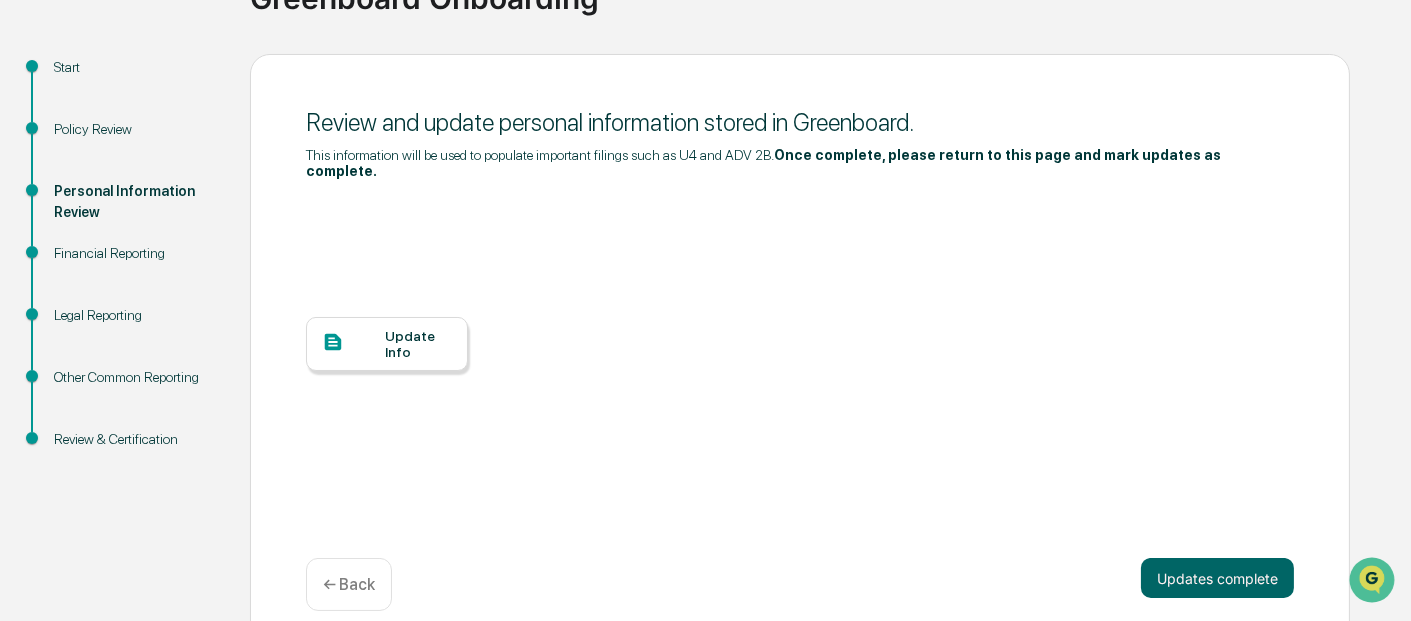 click at bounding box center (353, 343) 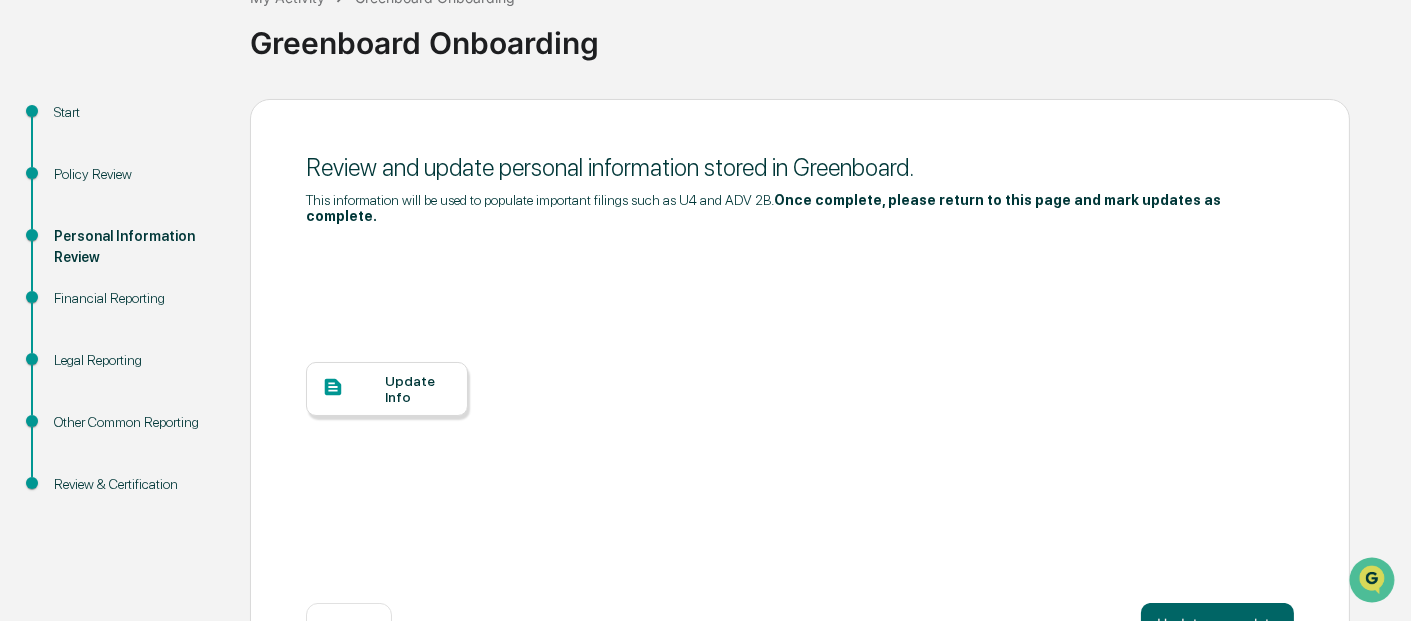 scroll, scrollTop: 140, scrollLeft: 0, axis: vertical 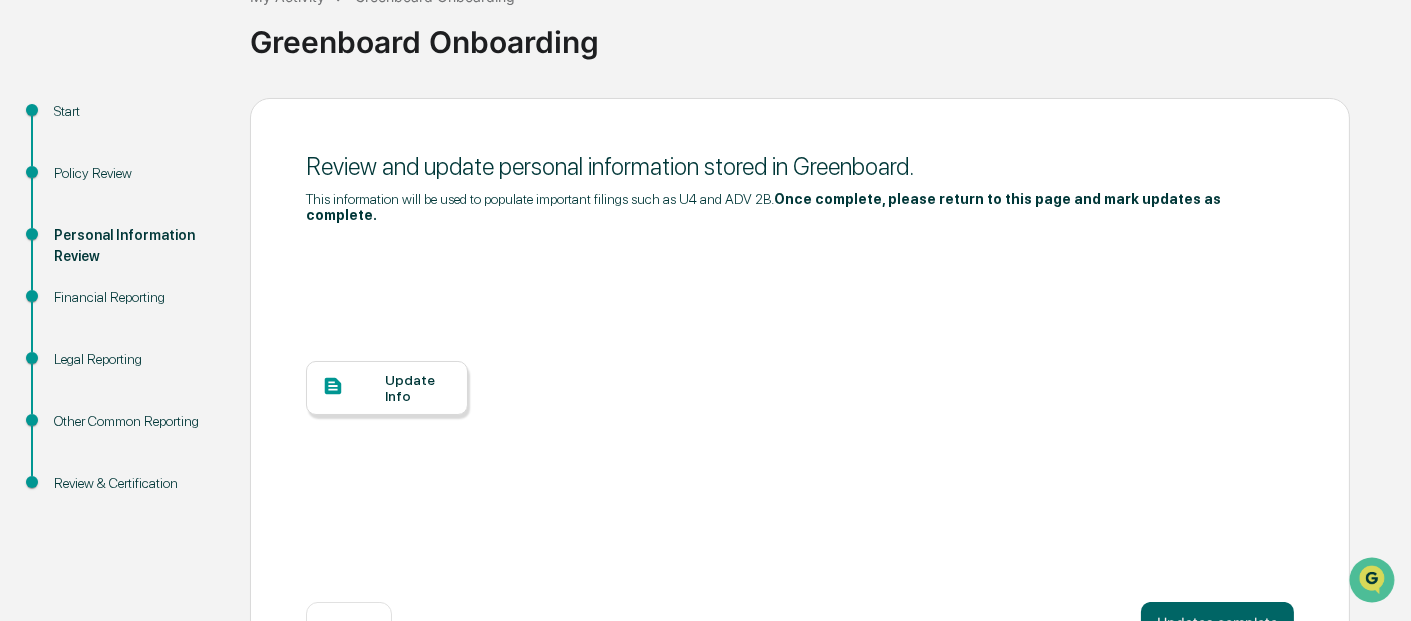 click on "Update Info" at bounding box center (418, 388) 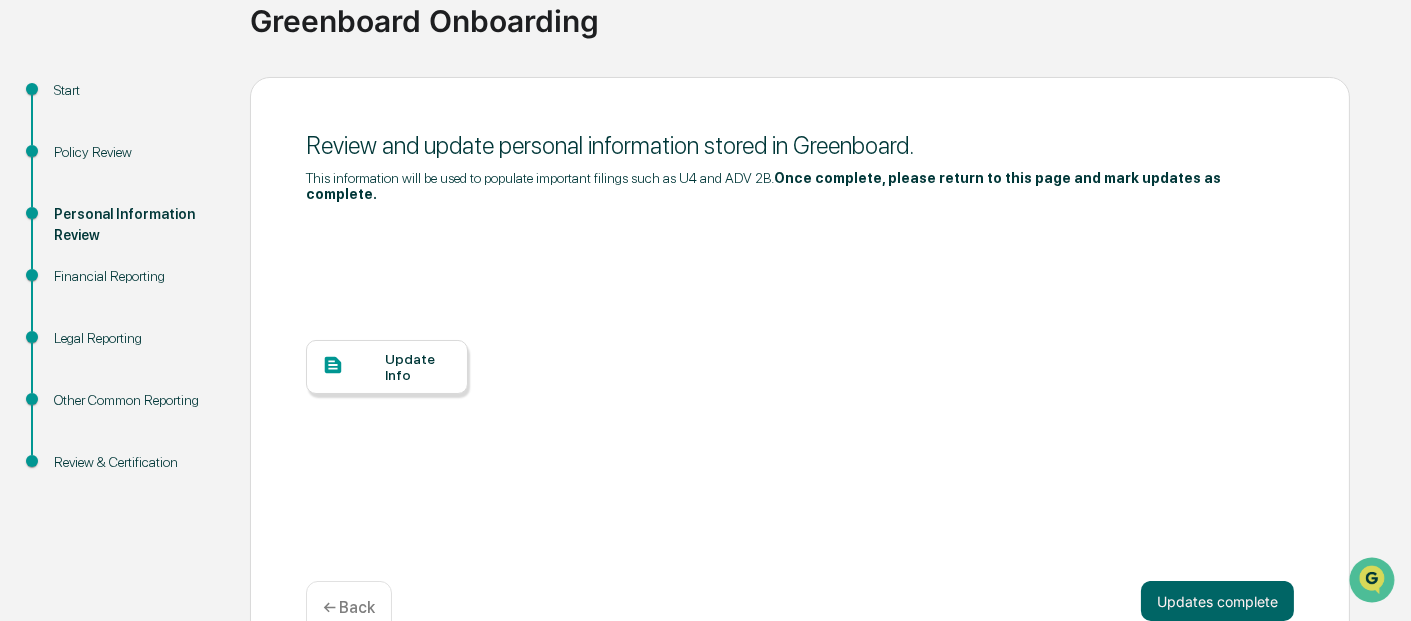 scroll, scrollTop: 162, scrollLeft: 0, axis: vertical 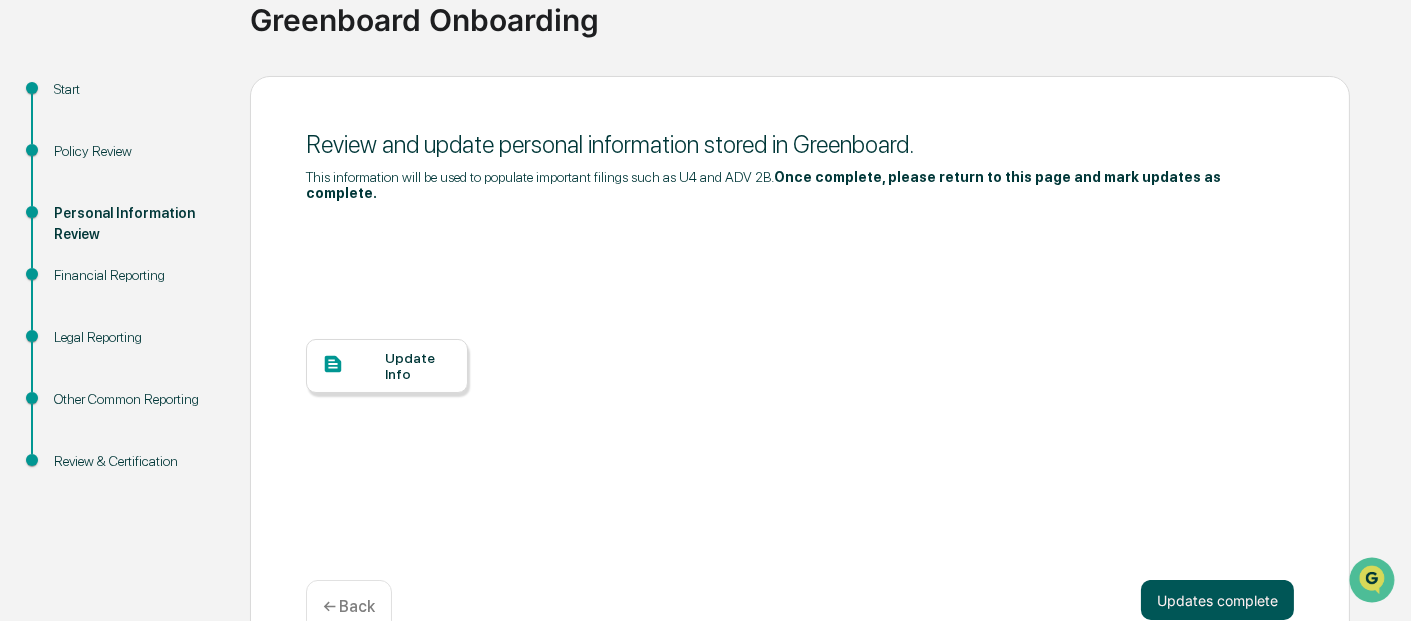 click on "Updates complete" at bounding box center (1217, 600) 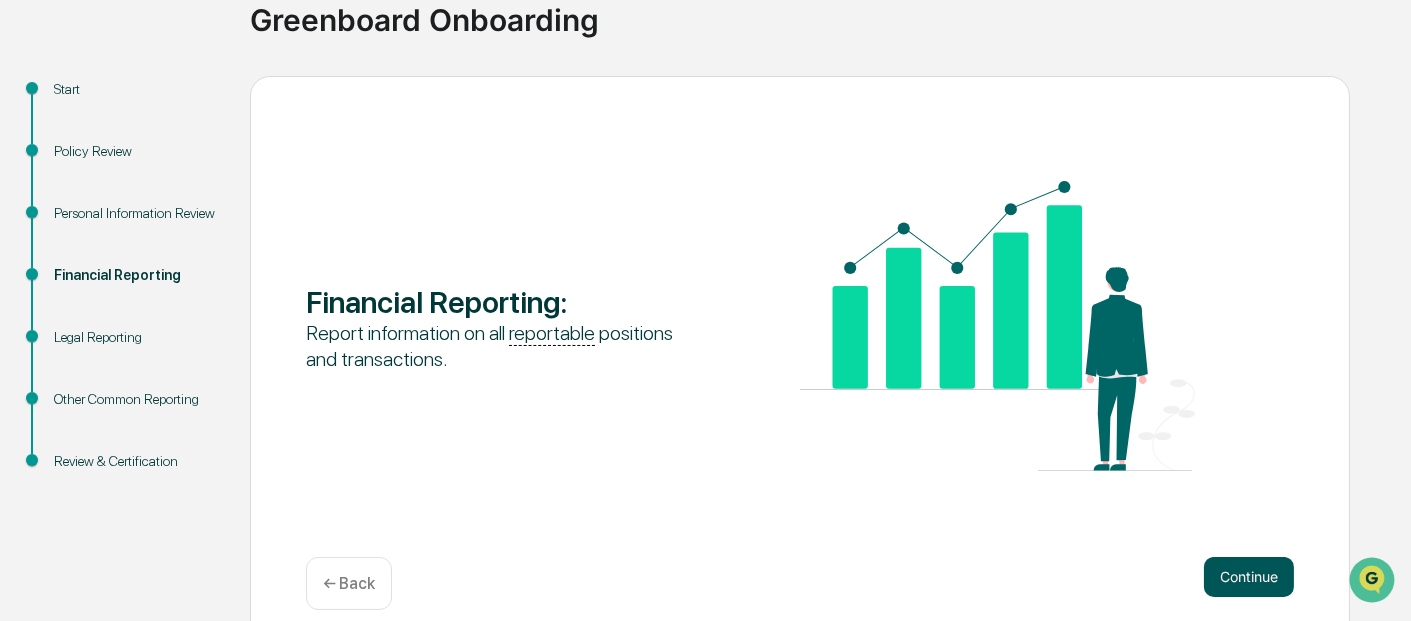 click on "Continue" at bounding box center [1249, 577] 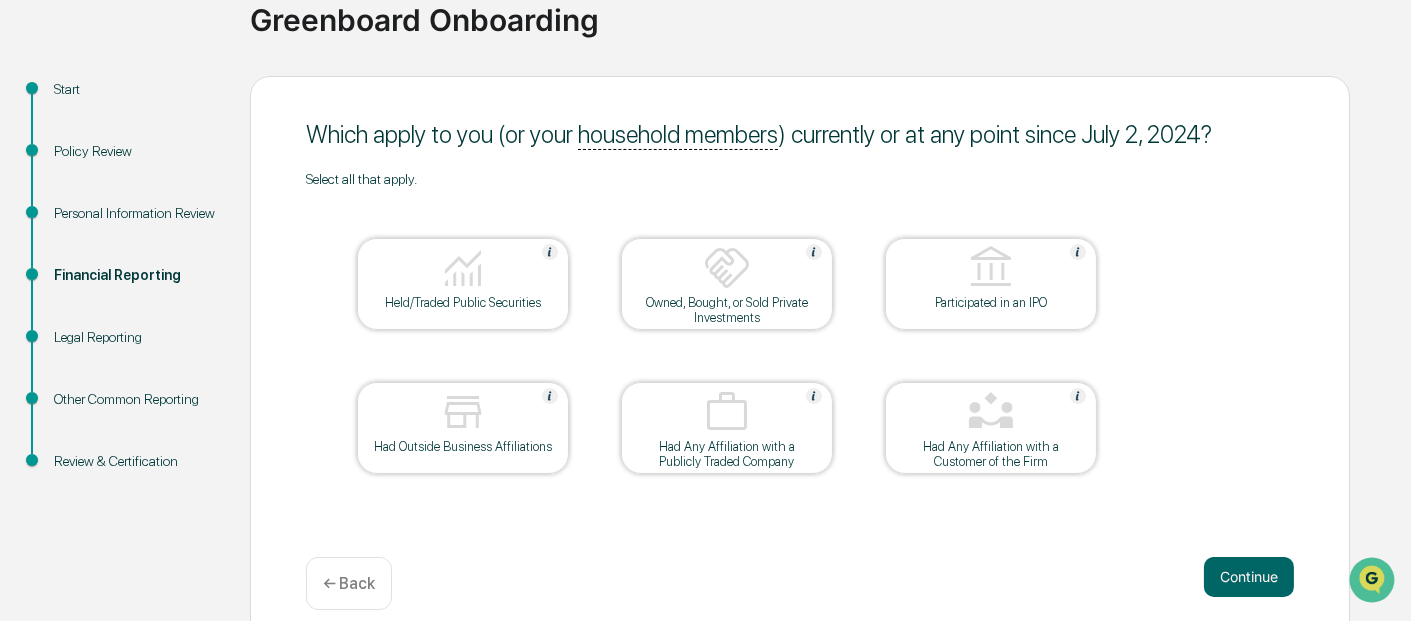 click on "Continue" at bounding box center (1249, 577) 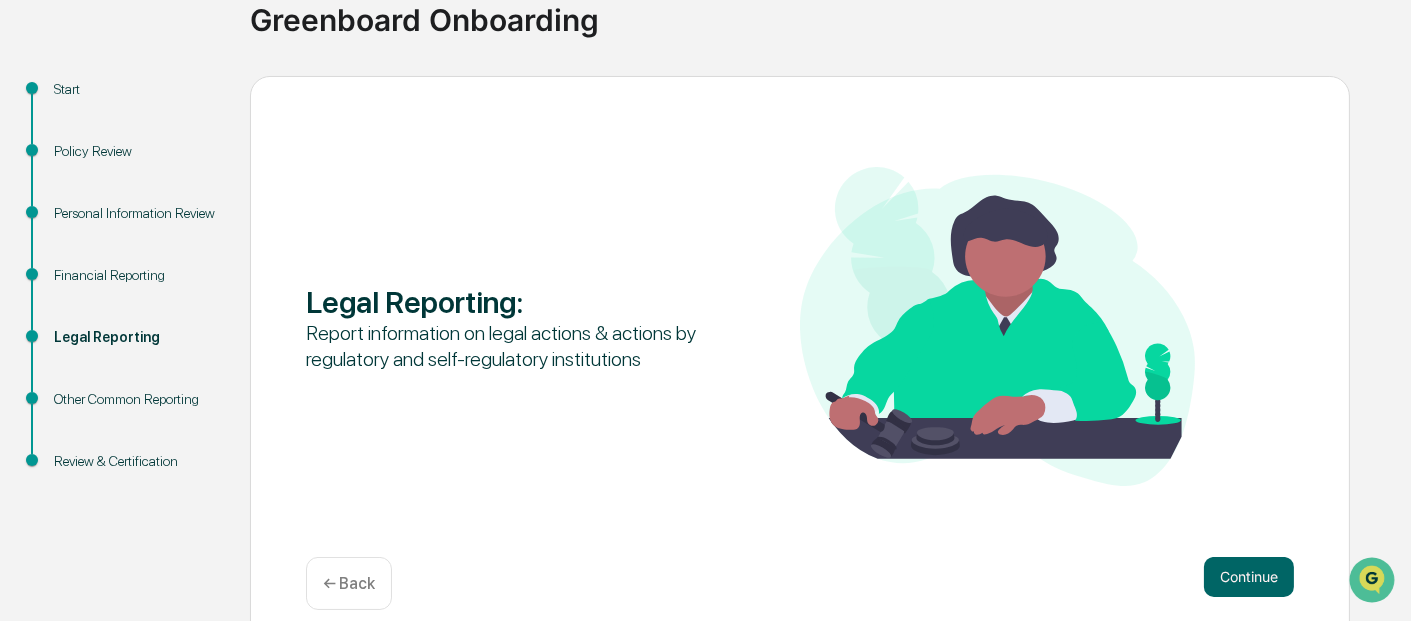 click on "Continue" at bounding box center [1249, 577] 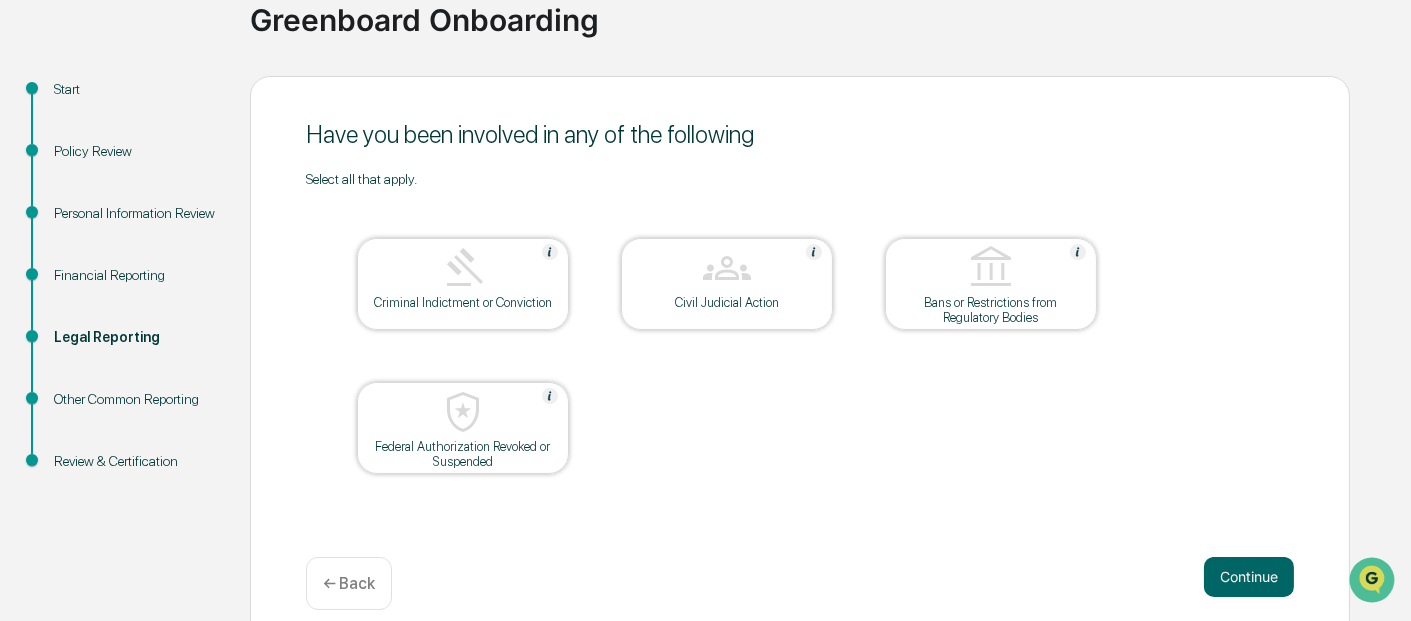 click on "Continue" at bounding box center (1249, 577) 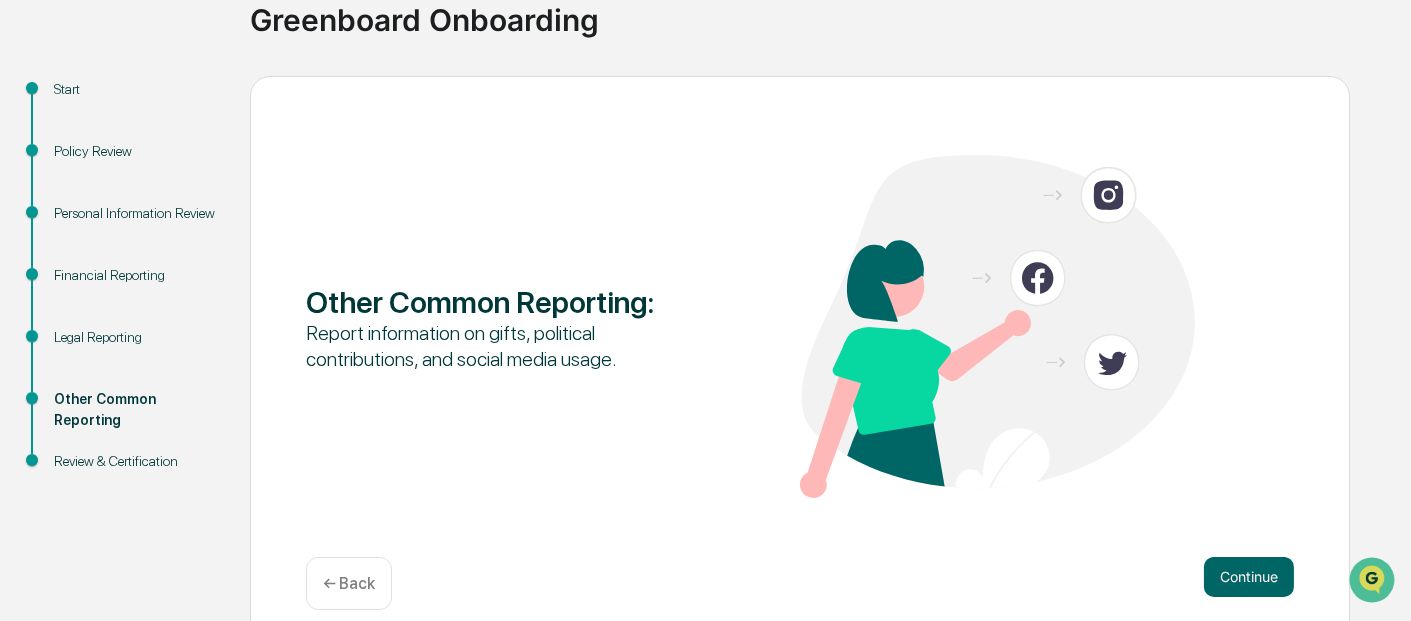 click on "Continue" at bounding box center (1249, 577) 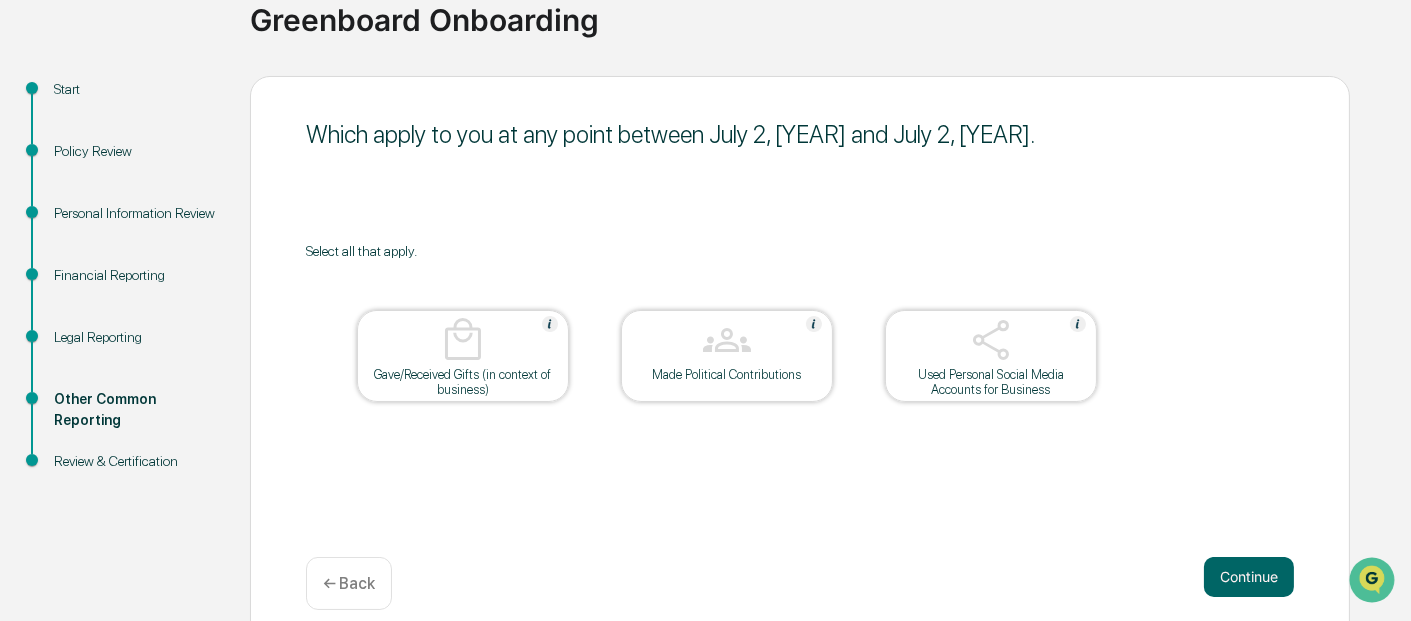 click on "Continue" at bounding box center [1249, 577] 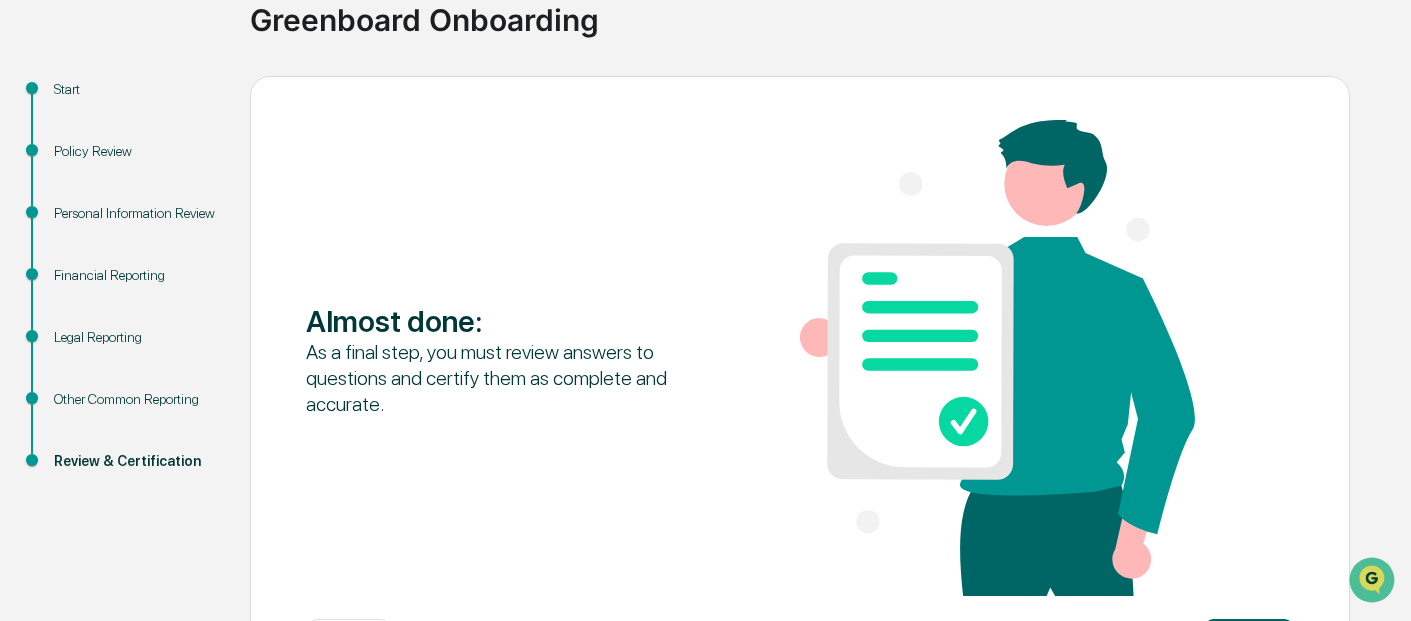 scroll, scrollTop: 246, scrollLeft: 0, axis: vertical 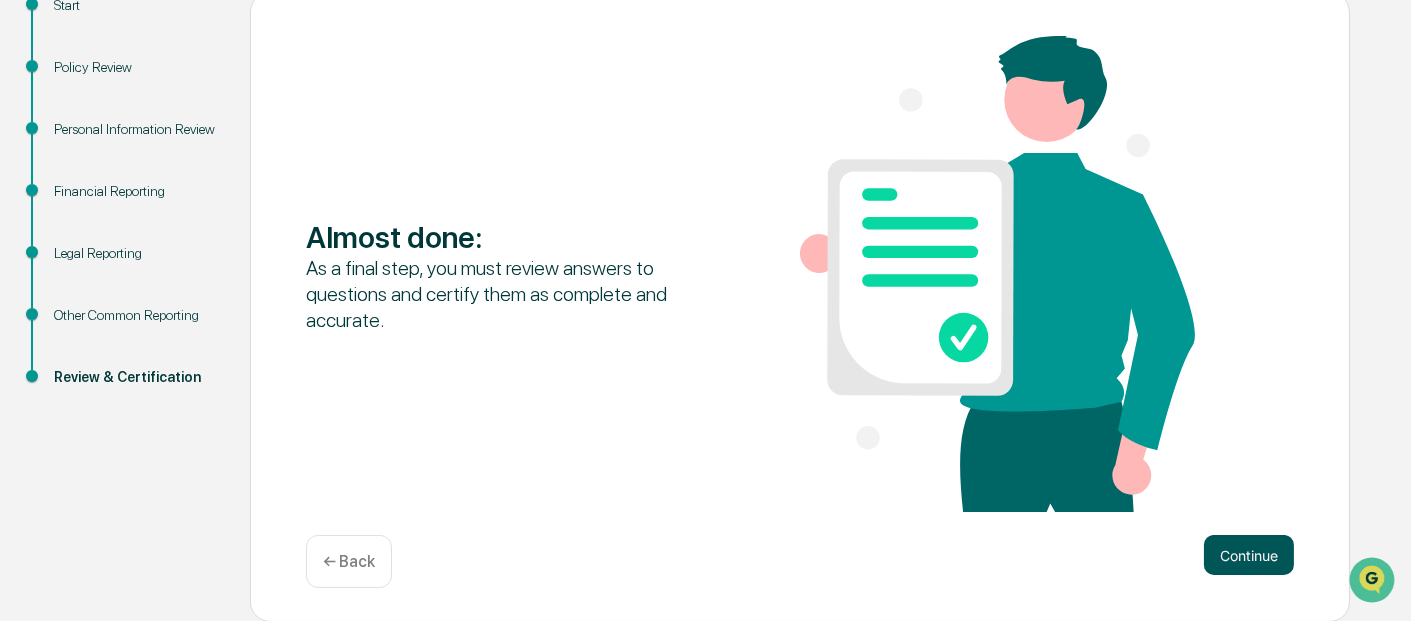 click on "Continue" at bounding box center (1249, 555) 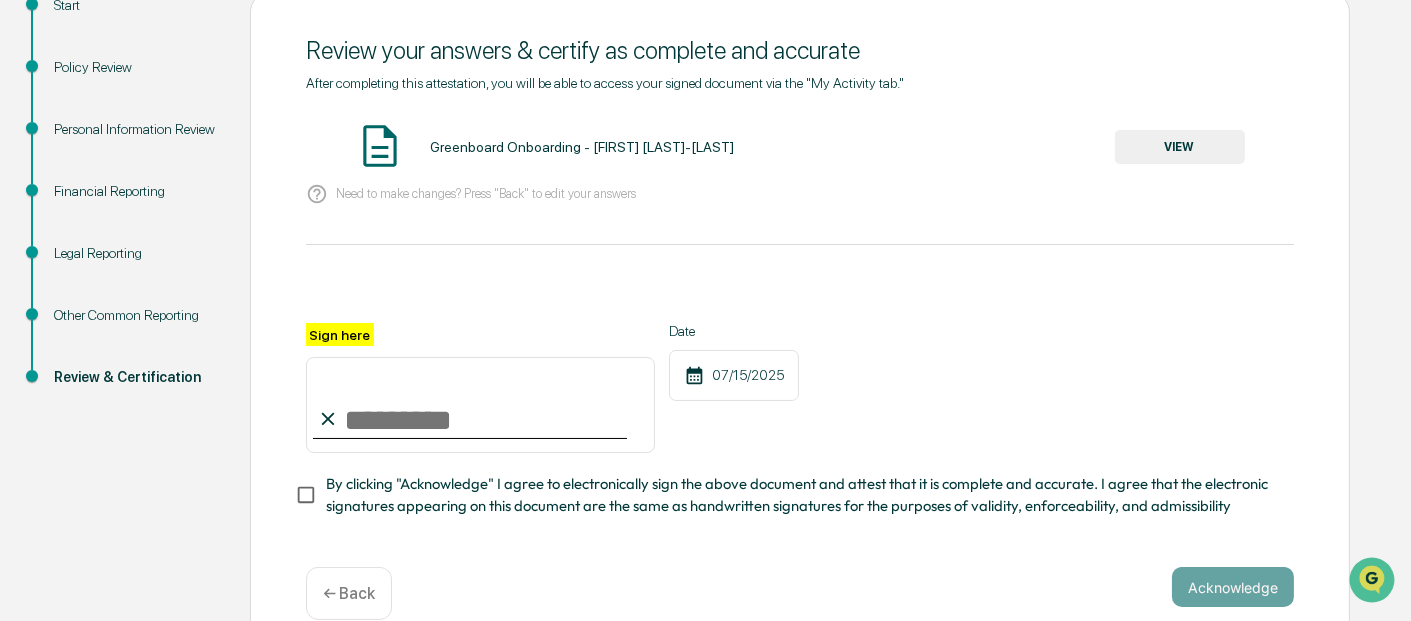 click on "Sign here" at bounding box center [480, 405] 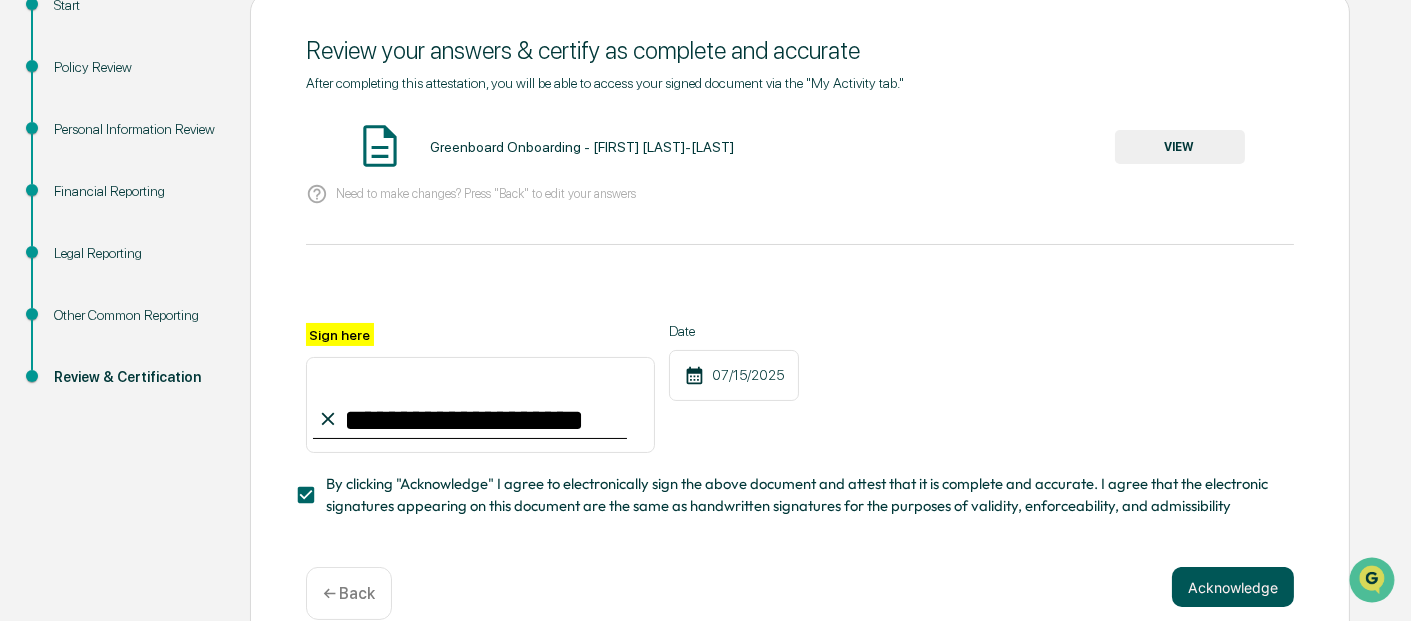 click on "Acknowledge" at bounding box center [1233, 587] 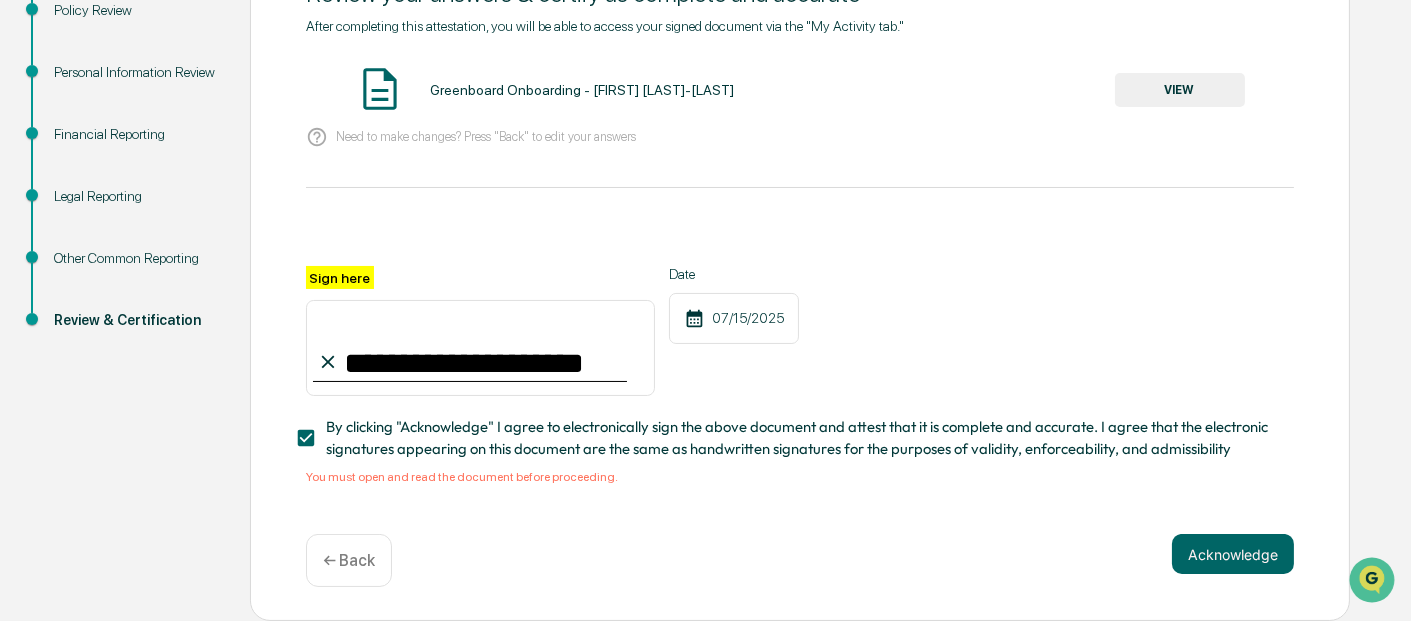 scroll, scrollTop: 0, scrollLeft: 0, axis: both 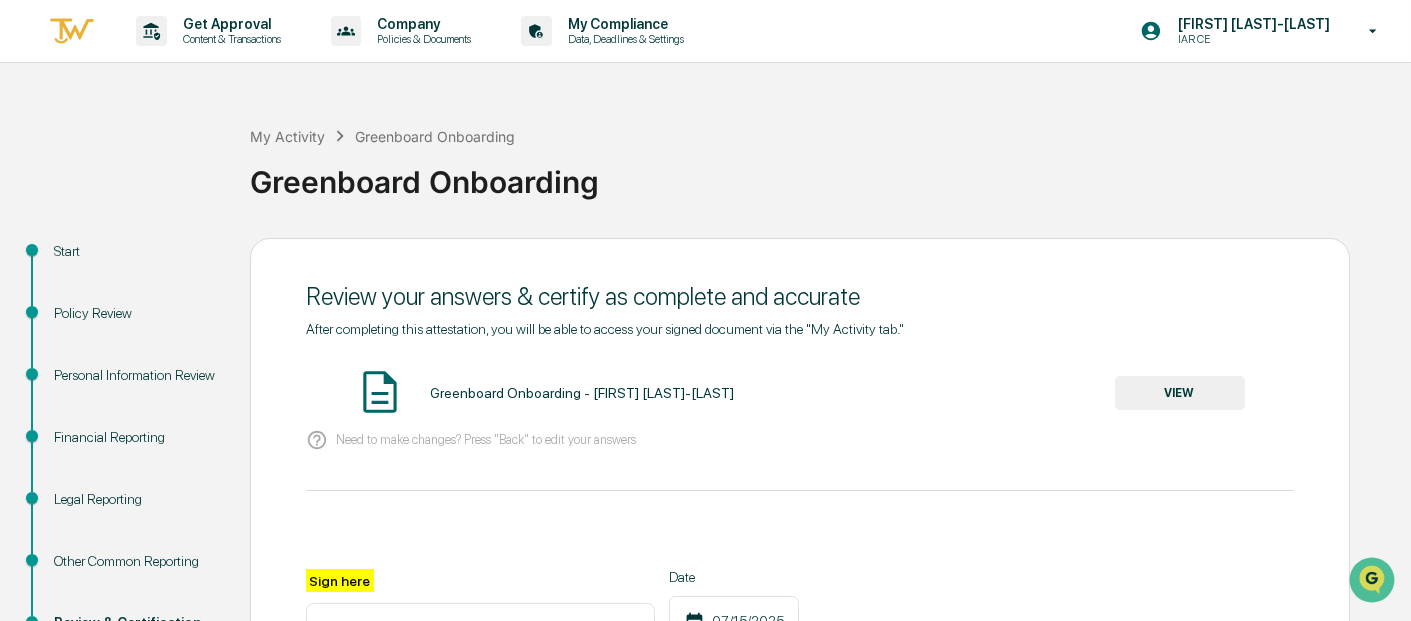 click on "VIEW" at bounding box center (1180, 393) 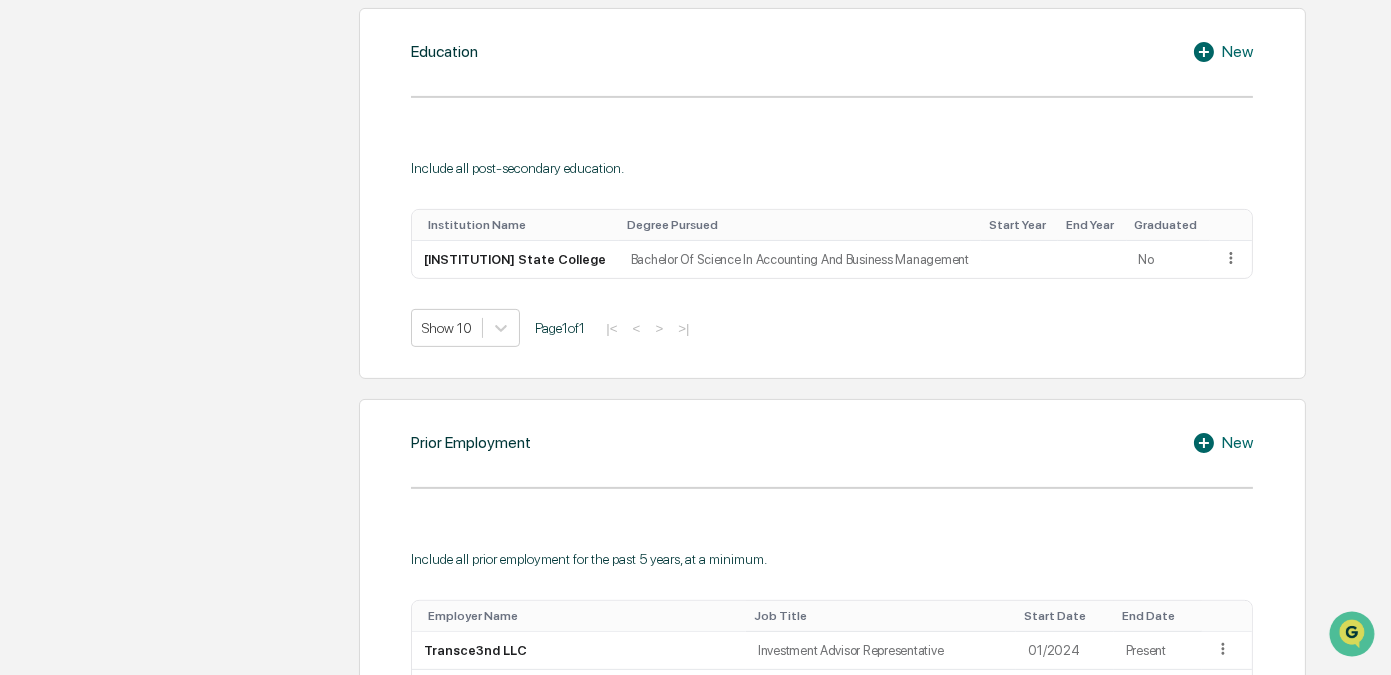 scroll, scrollTop: 1371, scrollLeft: 0, axis: vertical 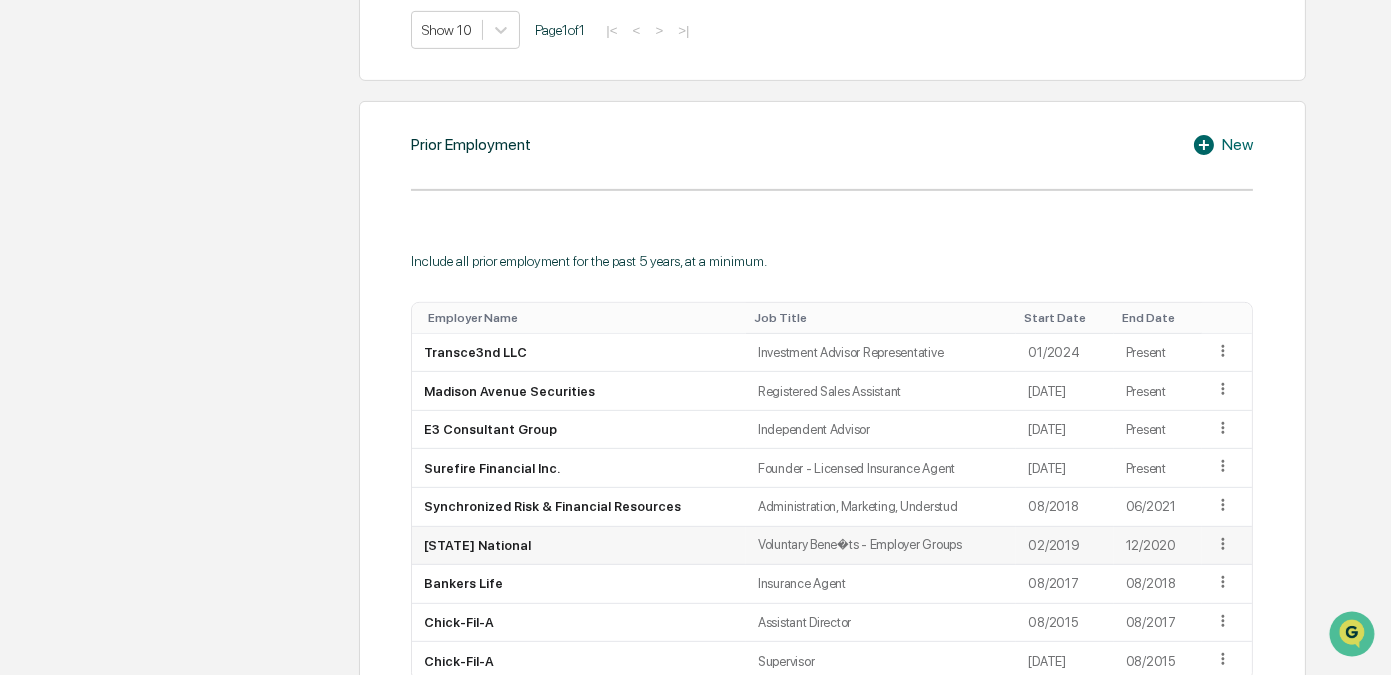 click 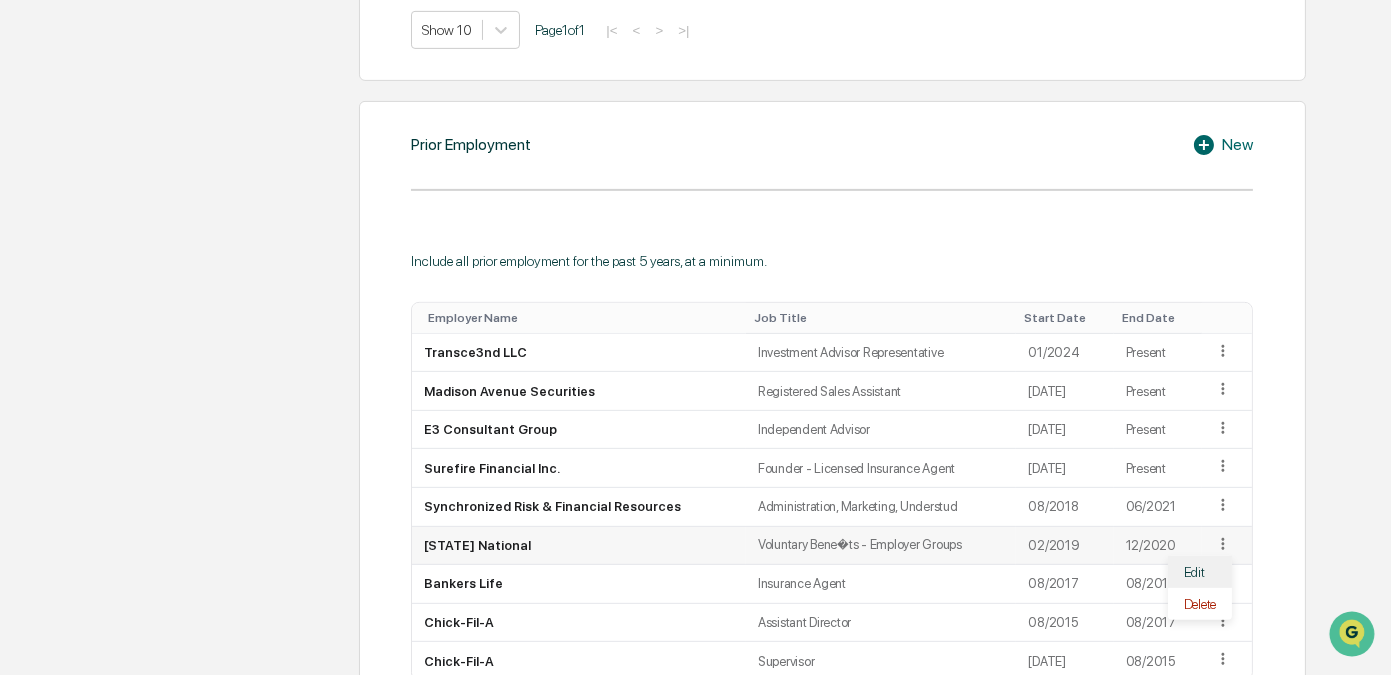 click on "Edit" at bounding box center (1200, 572) 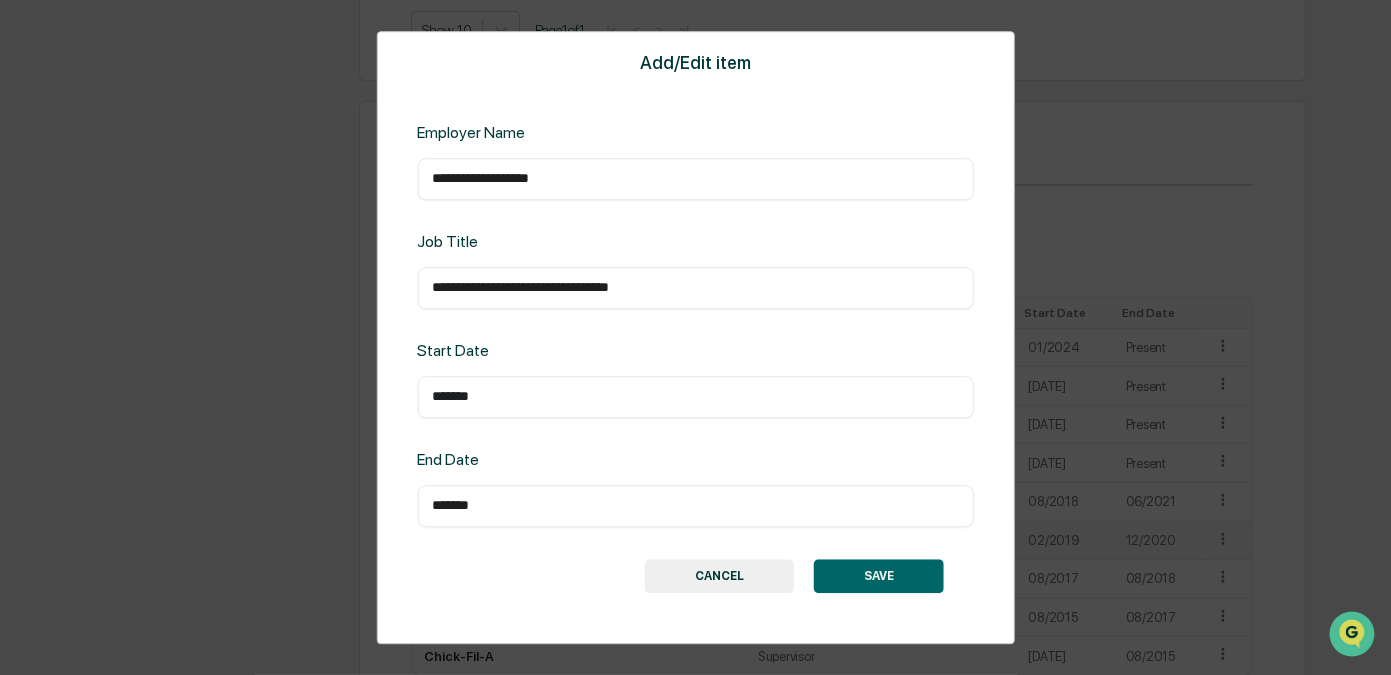 click on "**********" at bounding box center [695, 288] 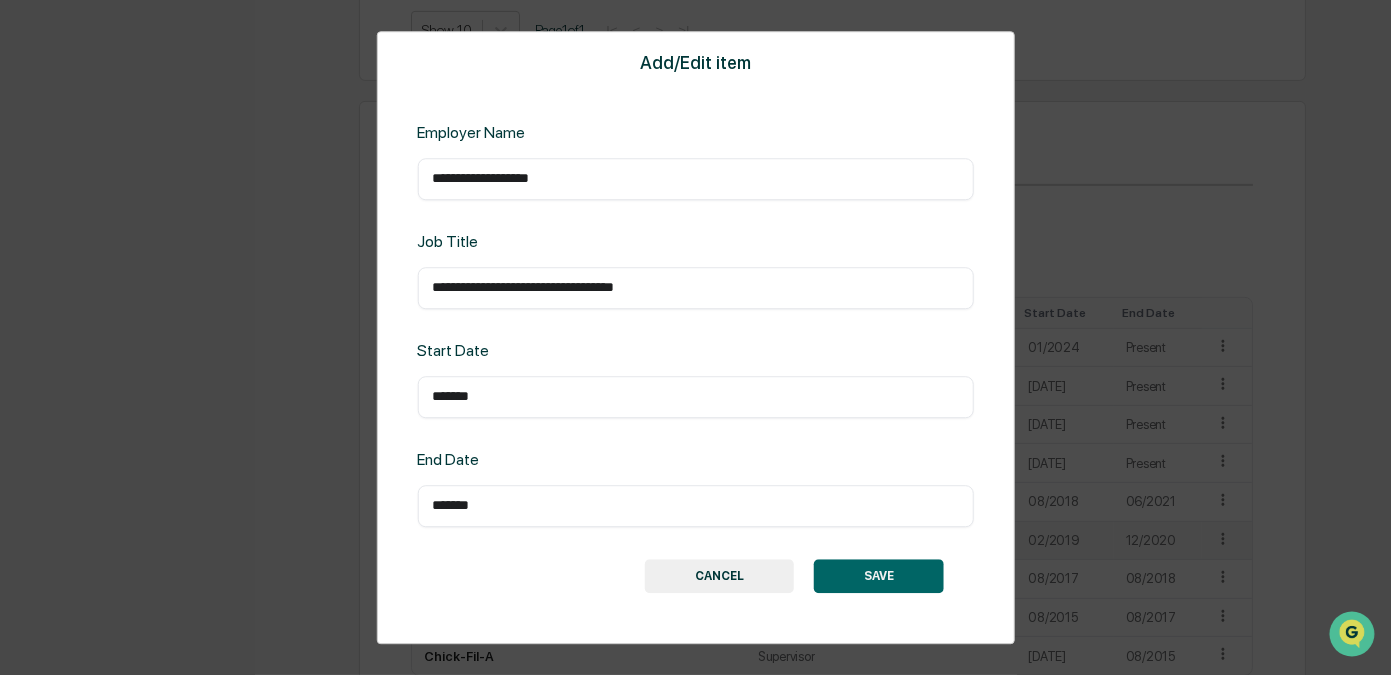 type on "**********" 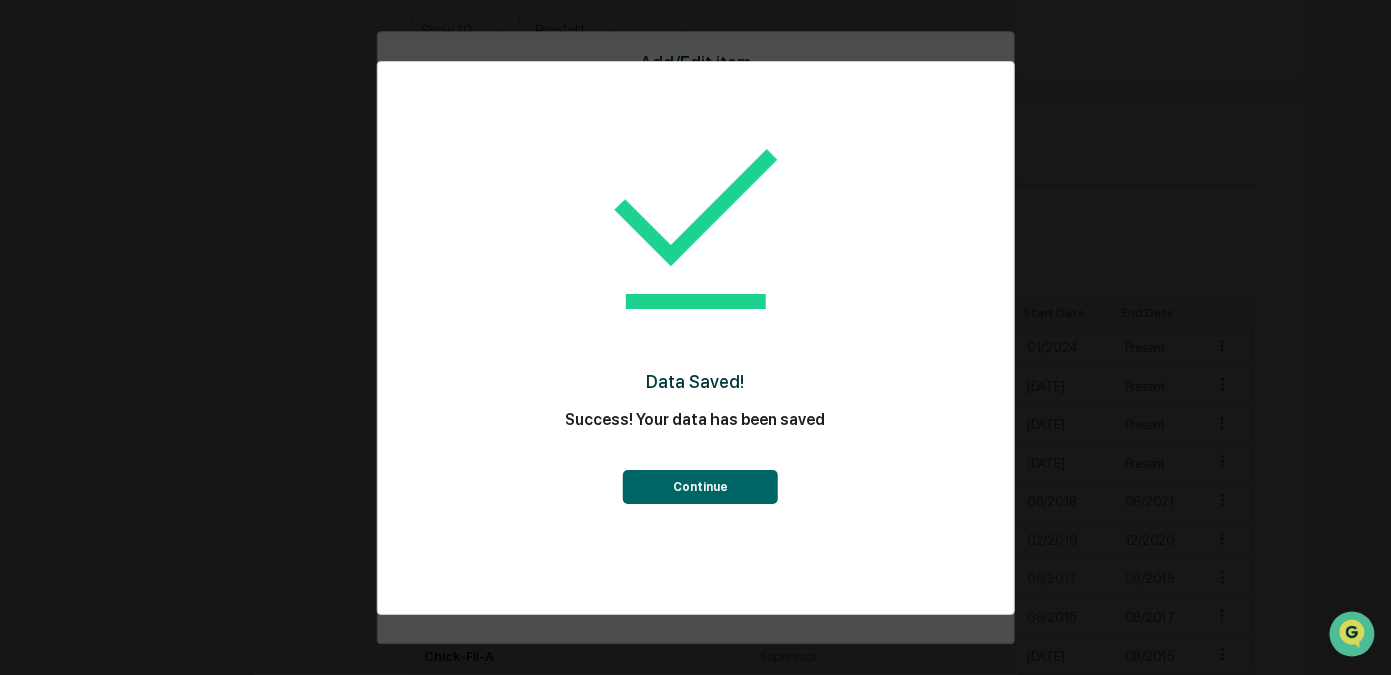 click on "Continue" at bounding box center (700, 487) 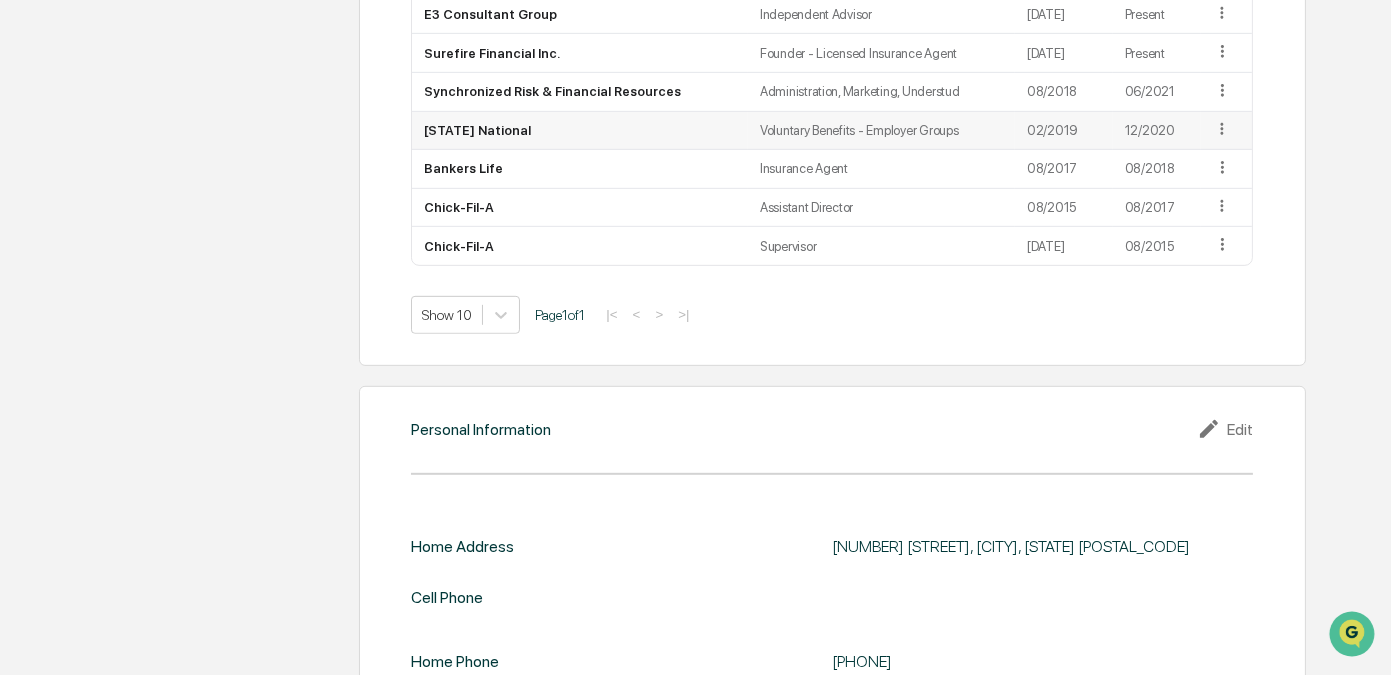 scroll, scrollTop: 1845, scrollLeft: 0, axis: vertical 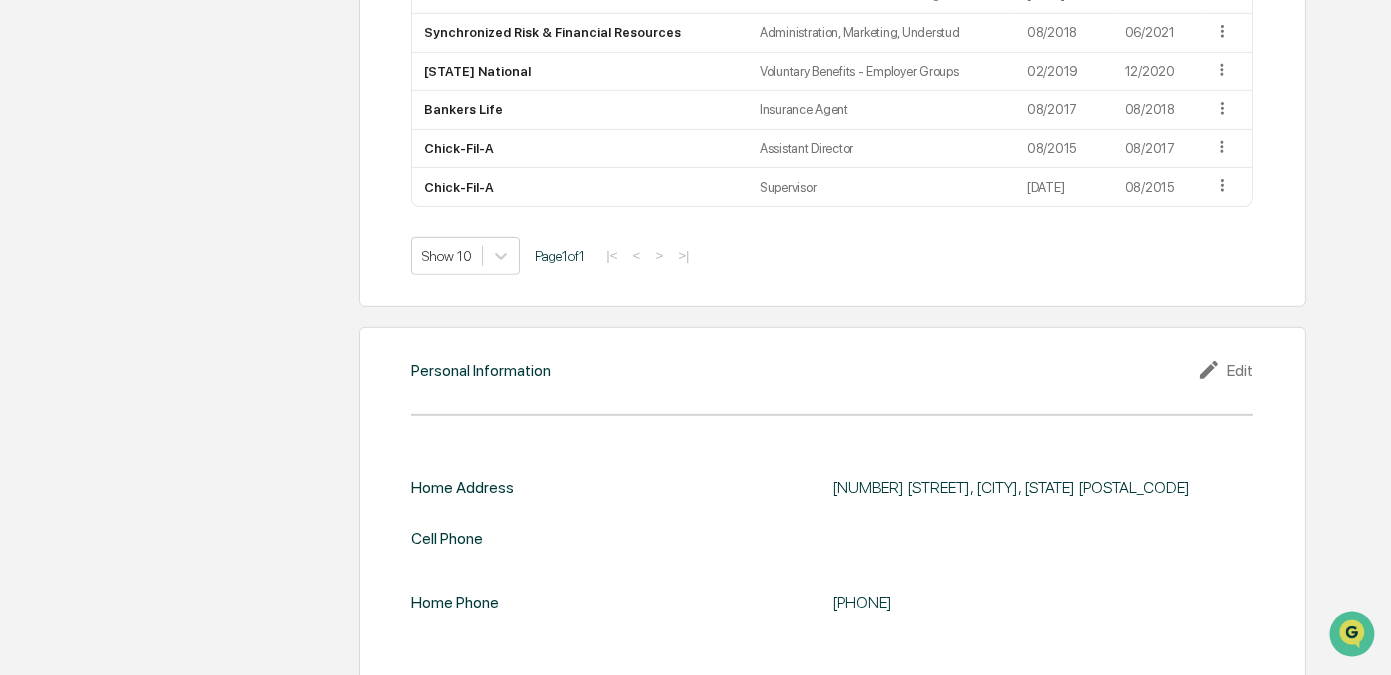 click on "Edit" at bounding box center (1225, 370) 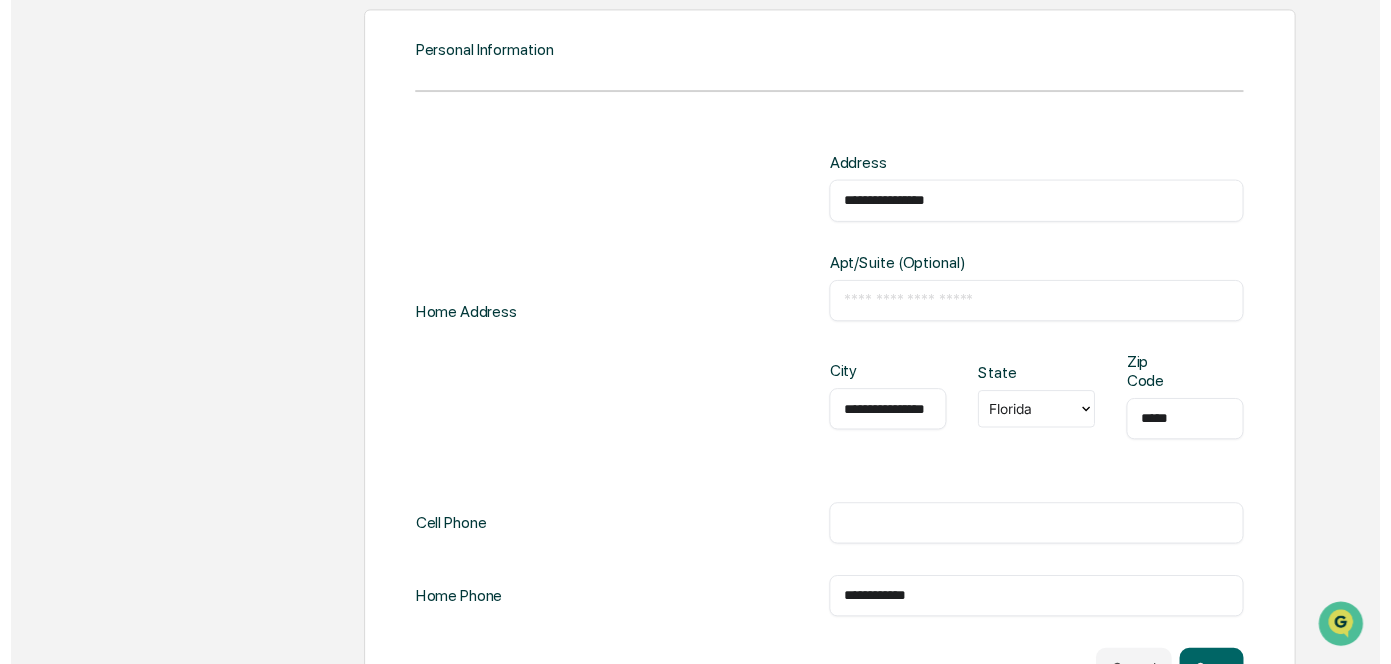 scroll, scrollTop: 2201, scrollLeft: 0, axis: vertical 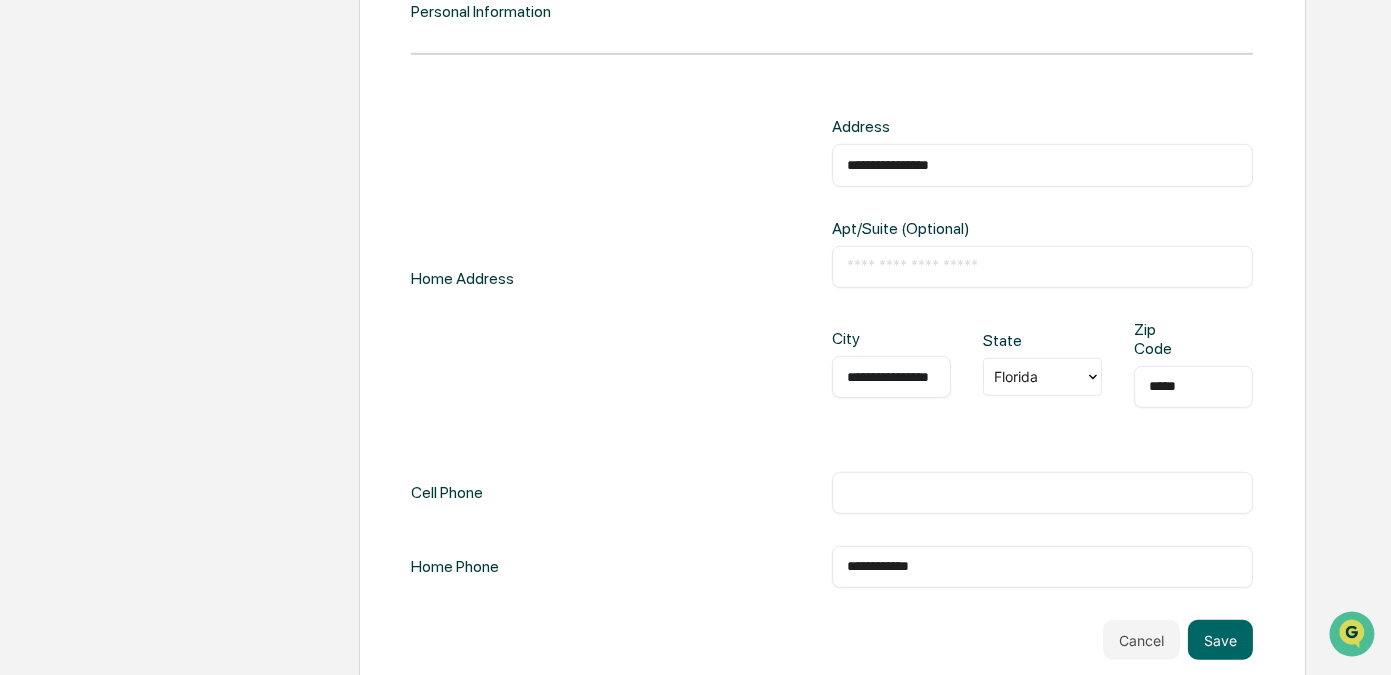 drag, startPoint x: 967, startPoint y: 543, endPoint x: 720, endPoint y: 552, distance: 247.16391 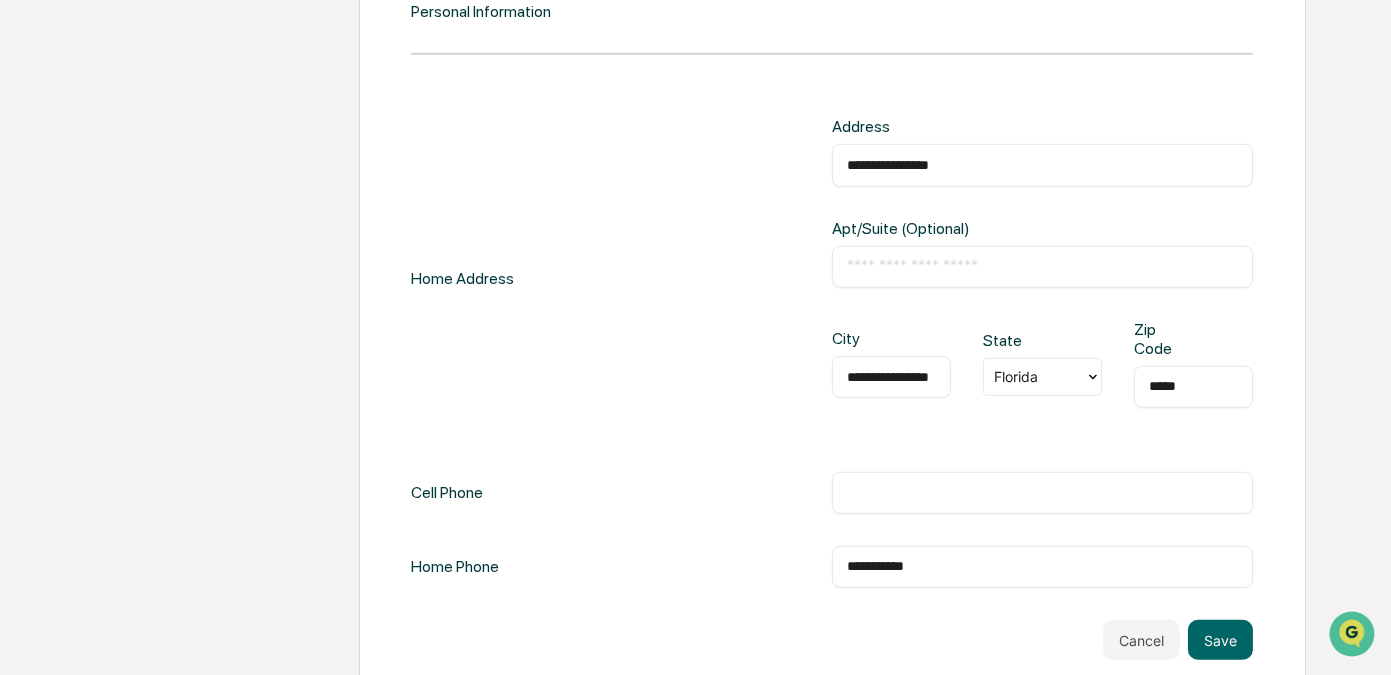 type on "**********" 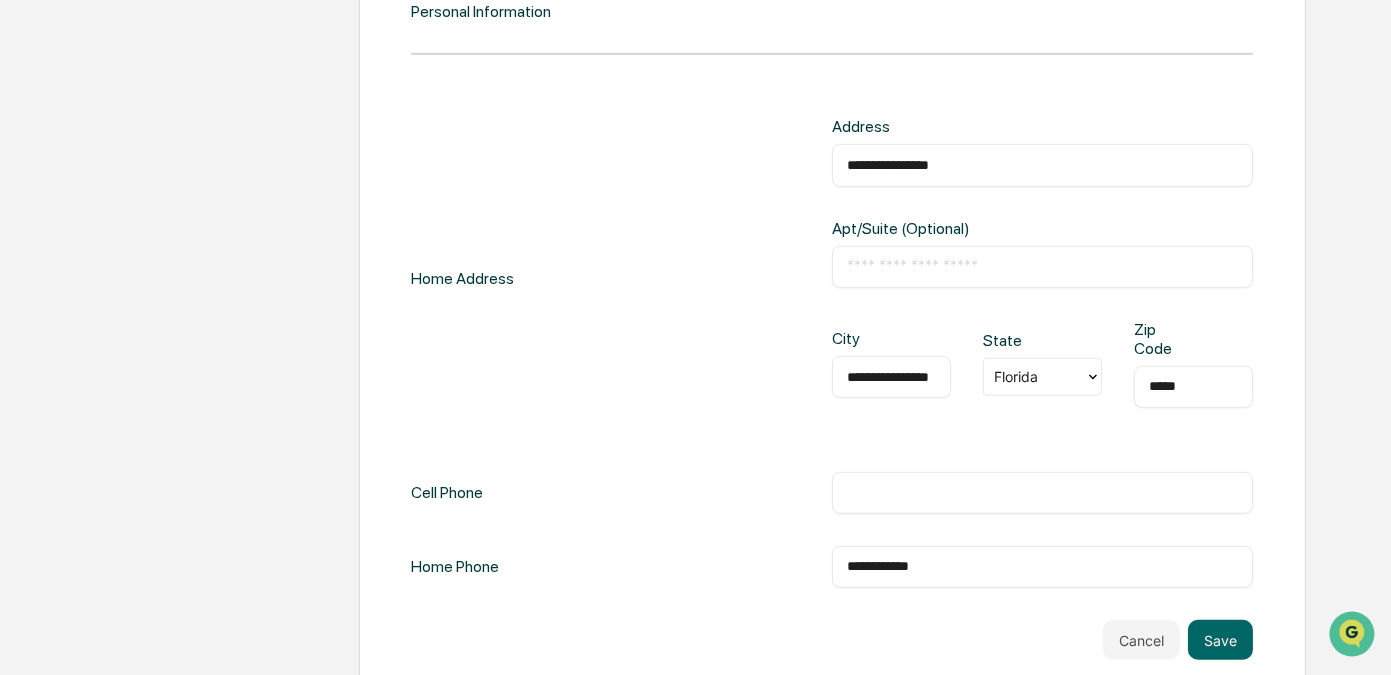 drag, startPoint x: 962, startPoint y: 535, endPoint x: 802, endPoint y: 537, distance: 160.0125 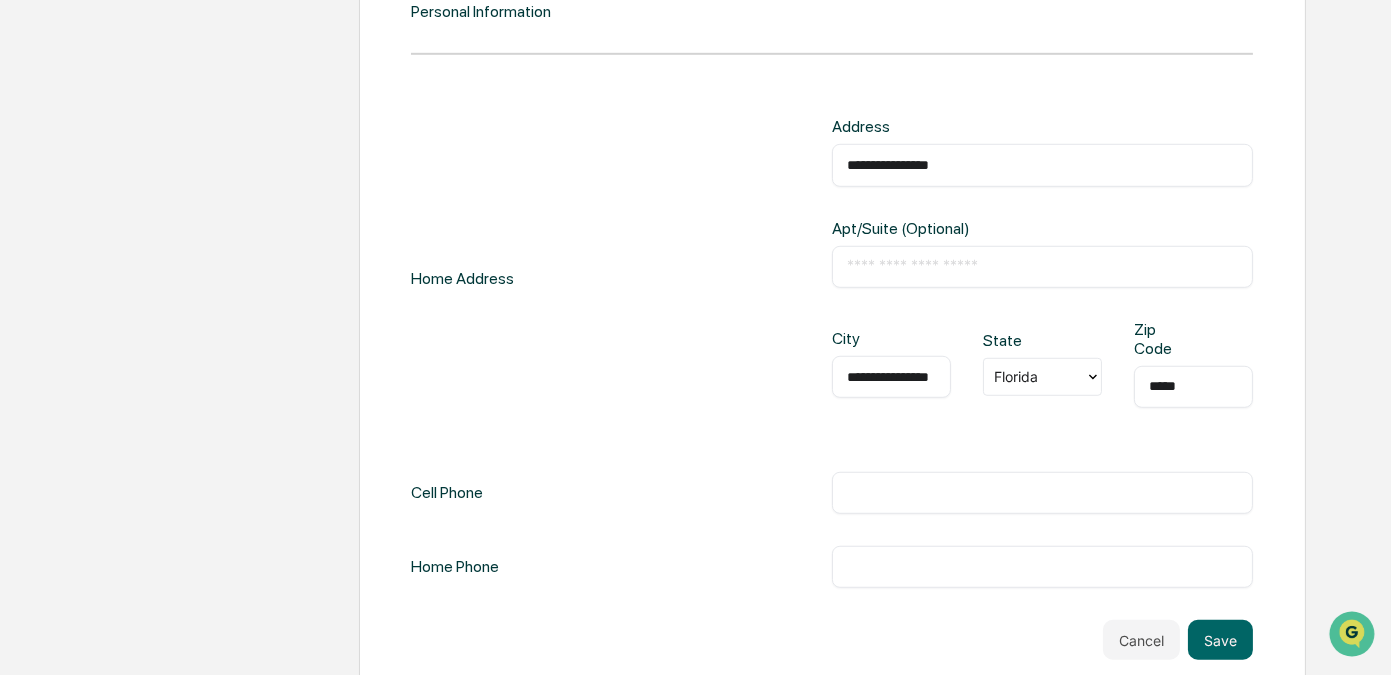 type 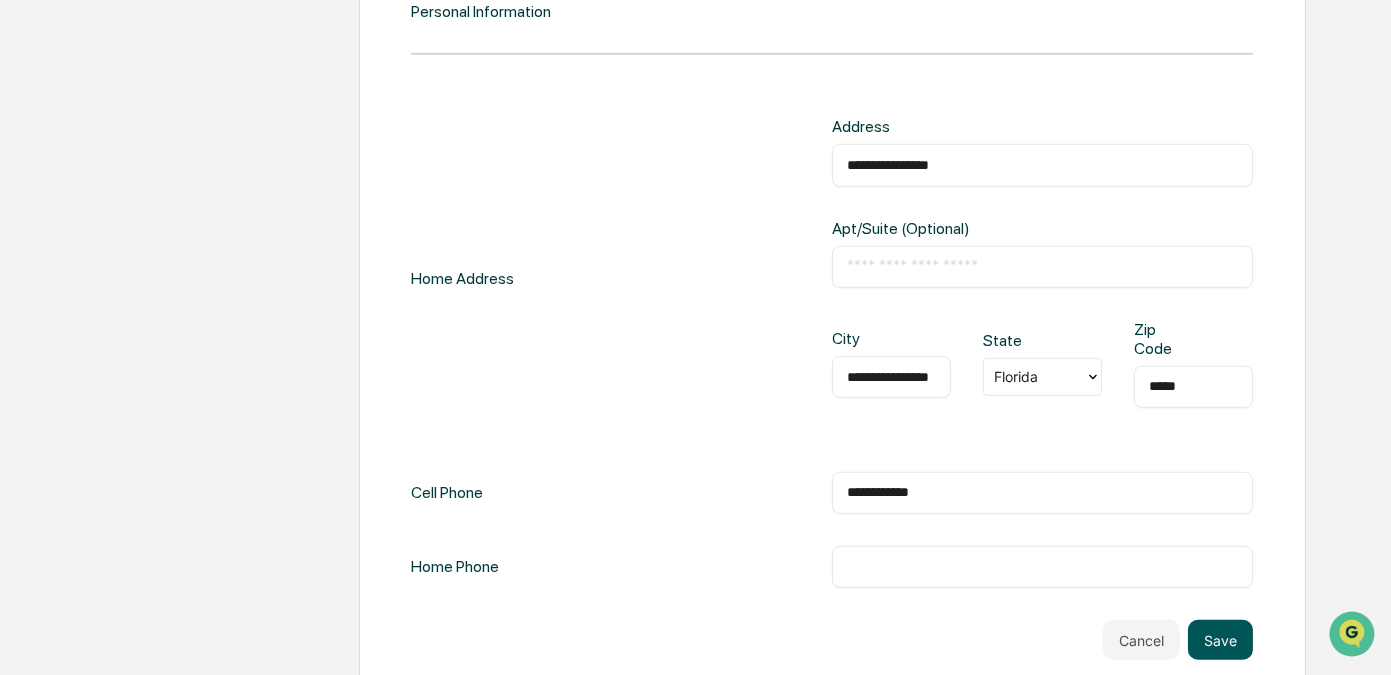 type on "**********" 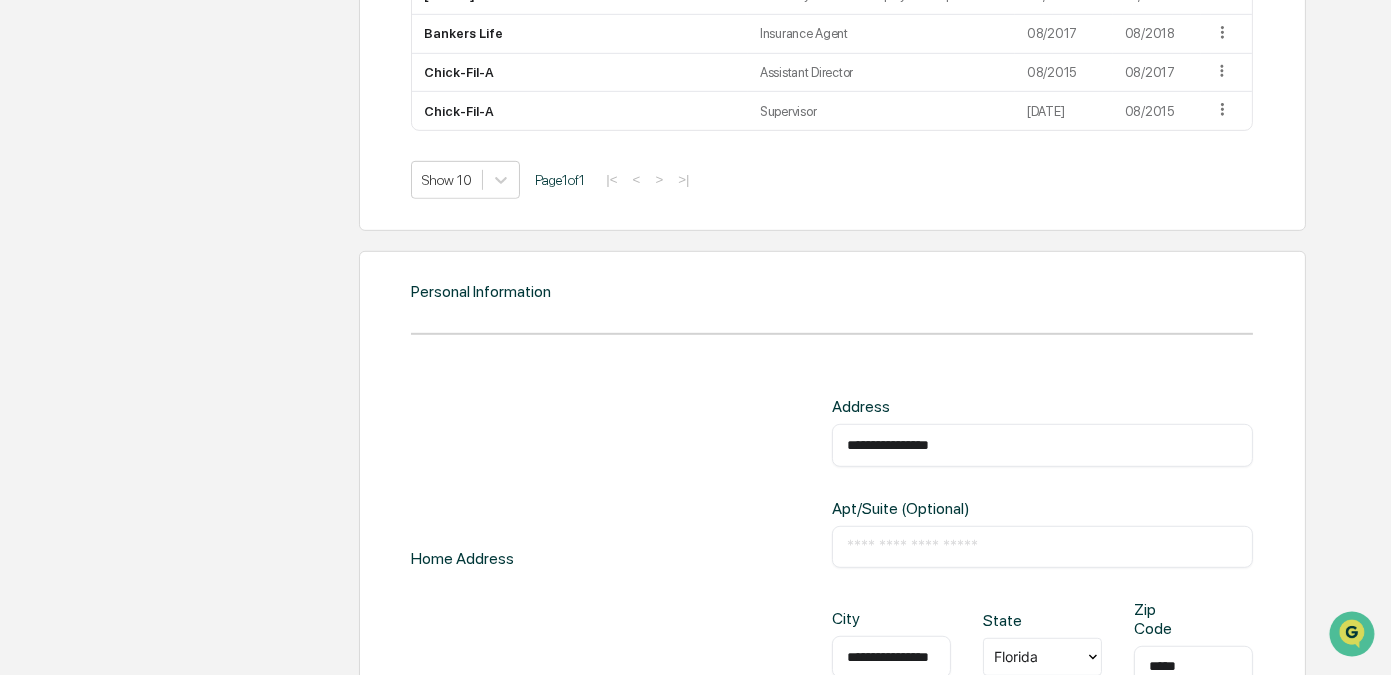 scroll, scrollTop: 2201, scrollLeft: 0, axis: vertical 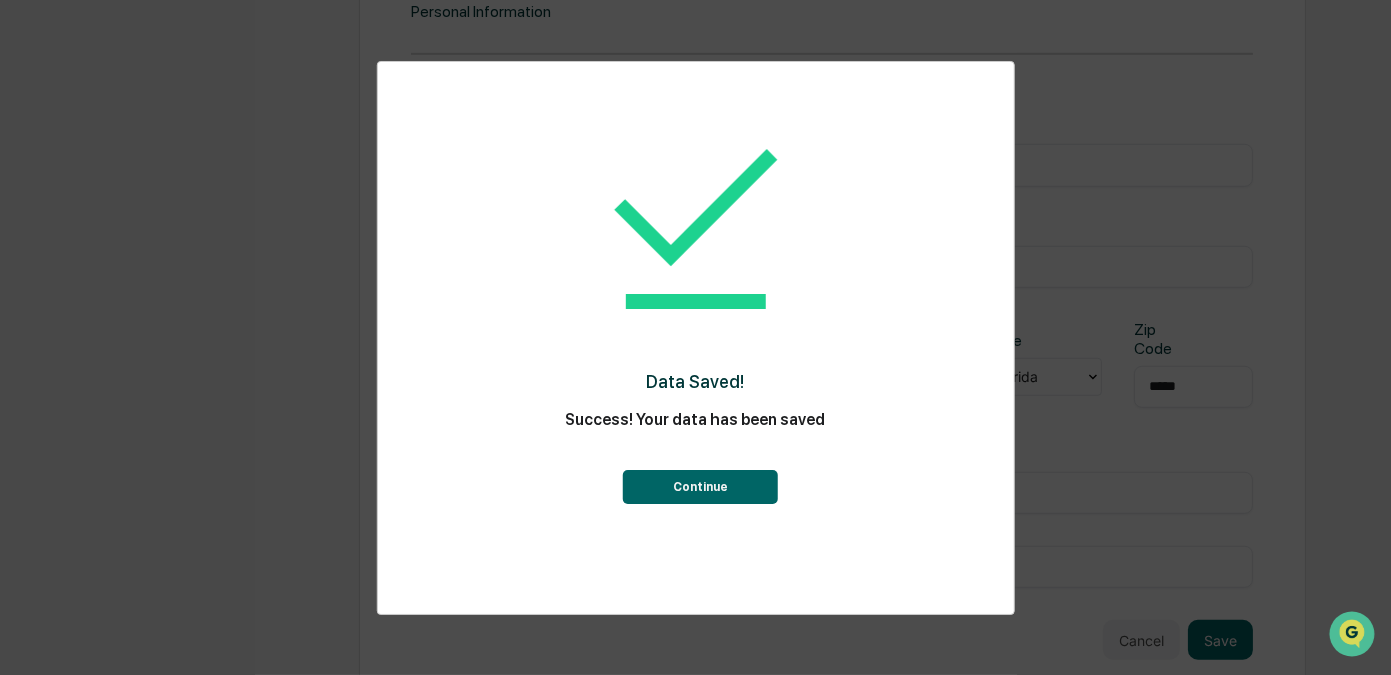 click on "Continue" at bounding box center [700, 487] 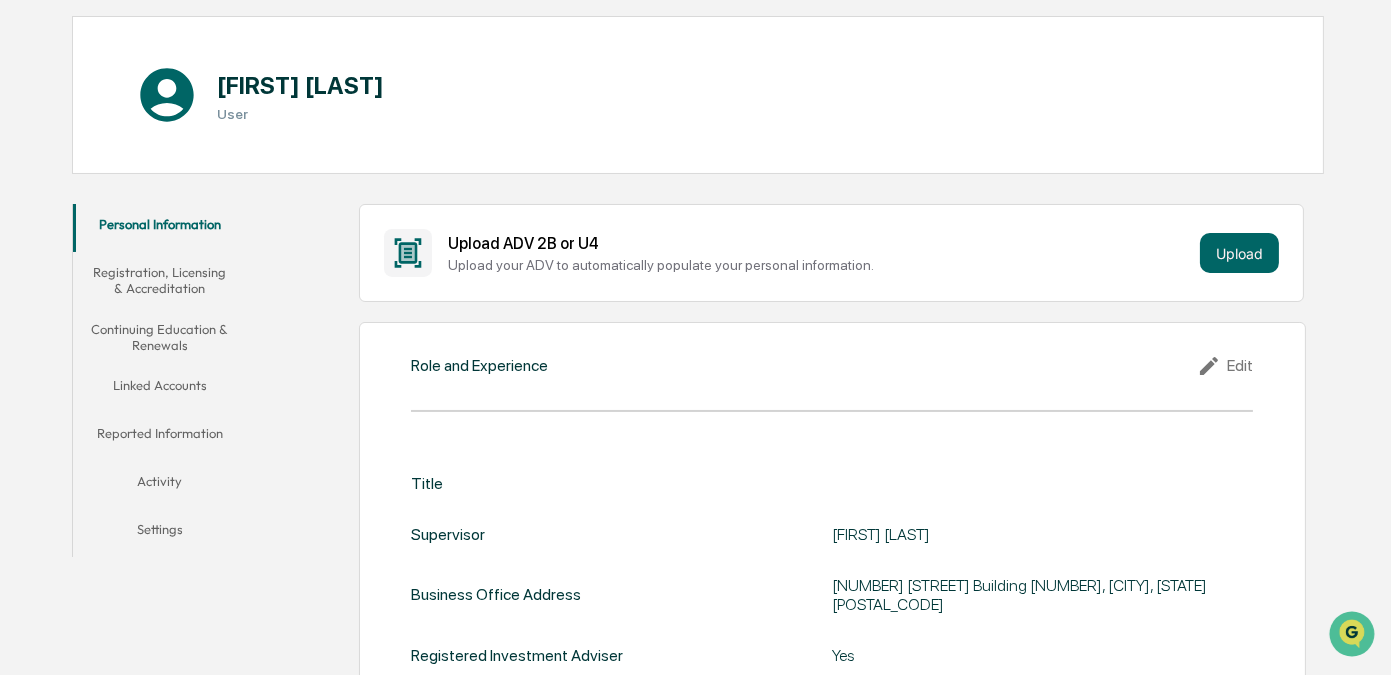 scroll, scrollTop: 180, scrollLeft: 0, axis: vertical 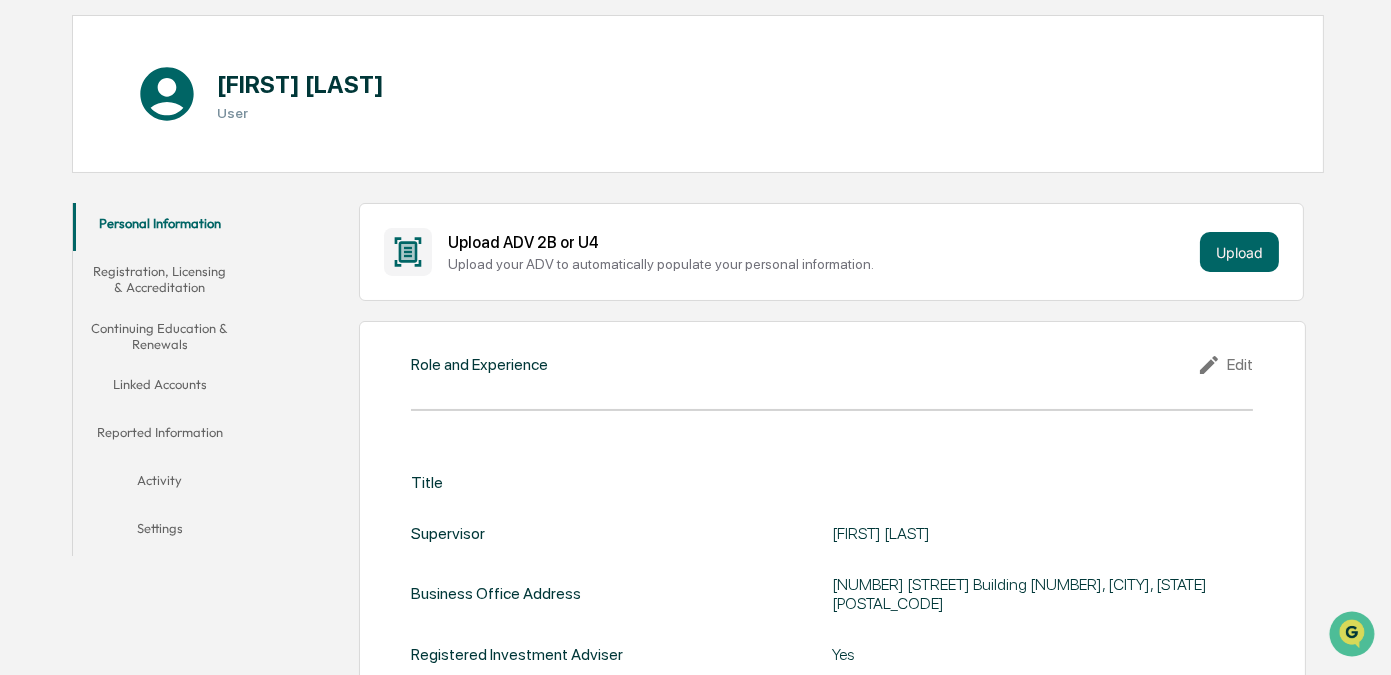 click on "Registration, Licensing & Accreditation" at bounding box center (160, 279) 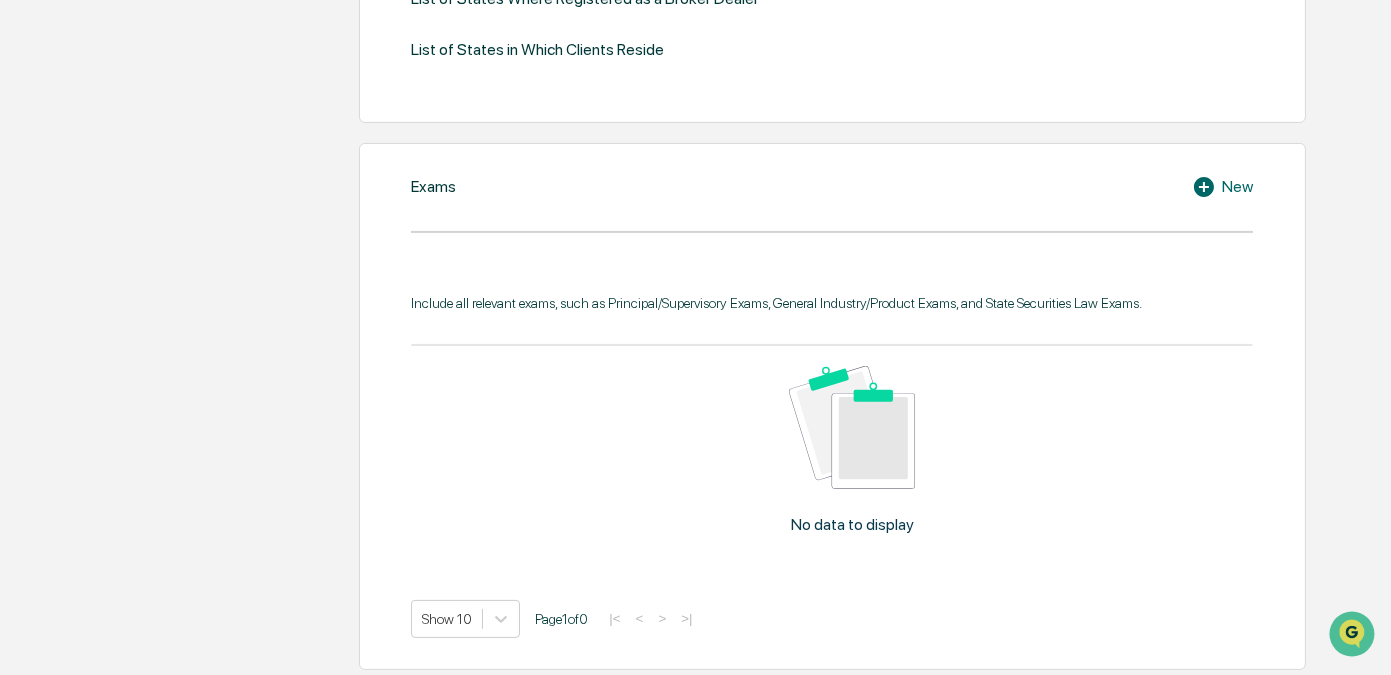scroll, scrollTop: 788, scrollLeft: 0, axis: vertical 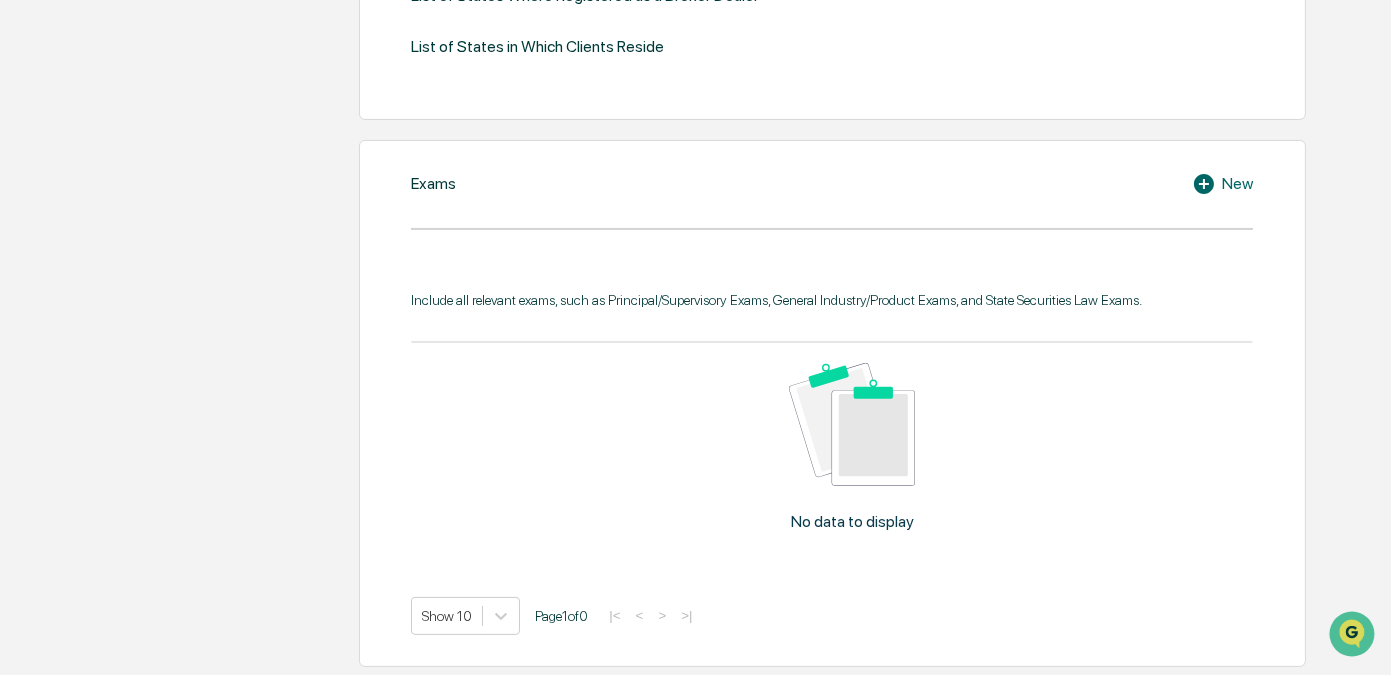click 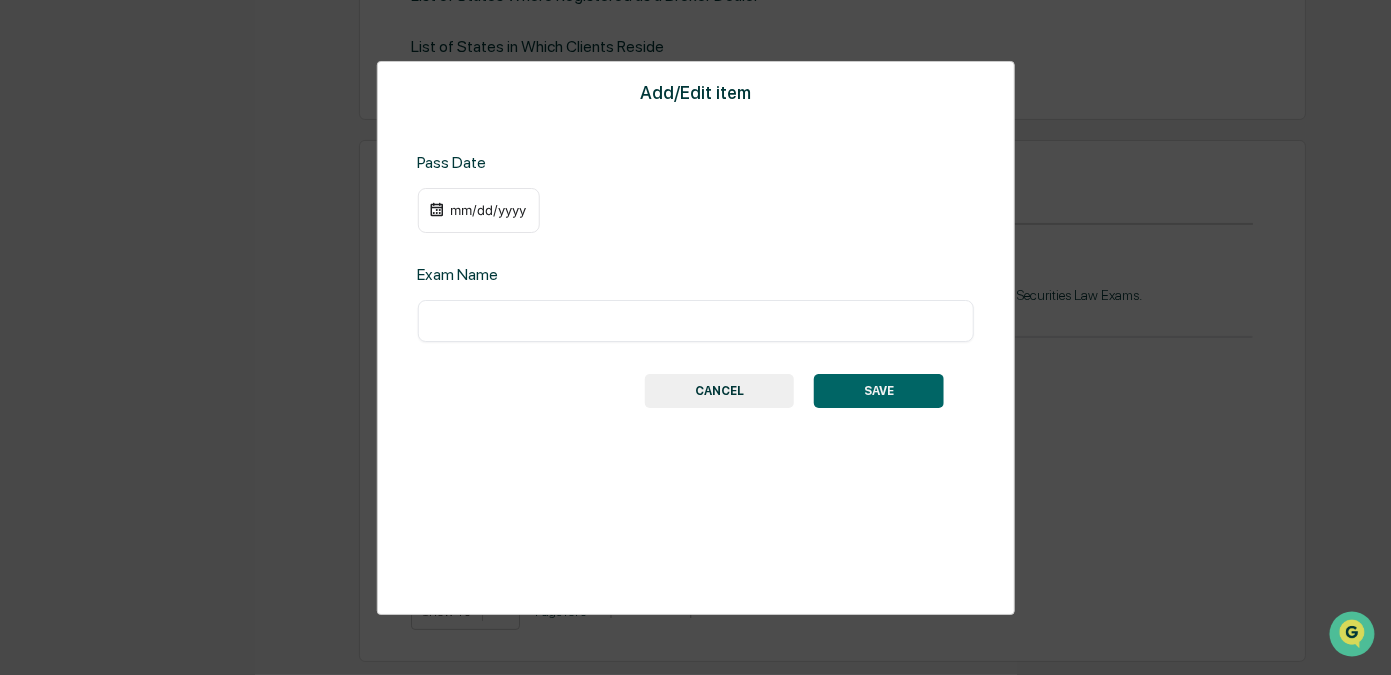 click on "mm/dd/yyyy" at bounding box center [488, 210] 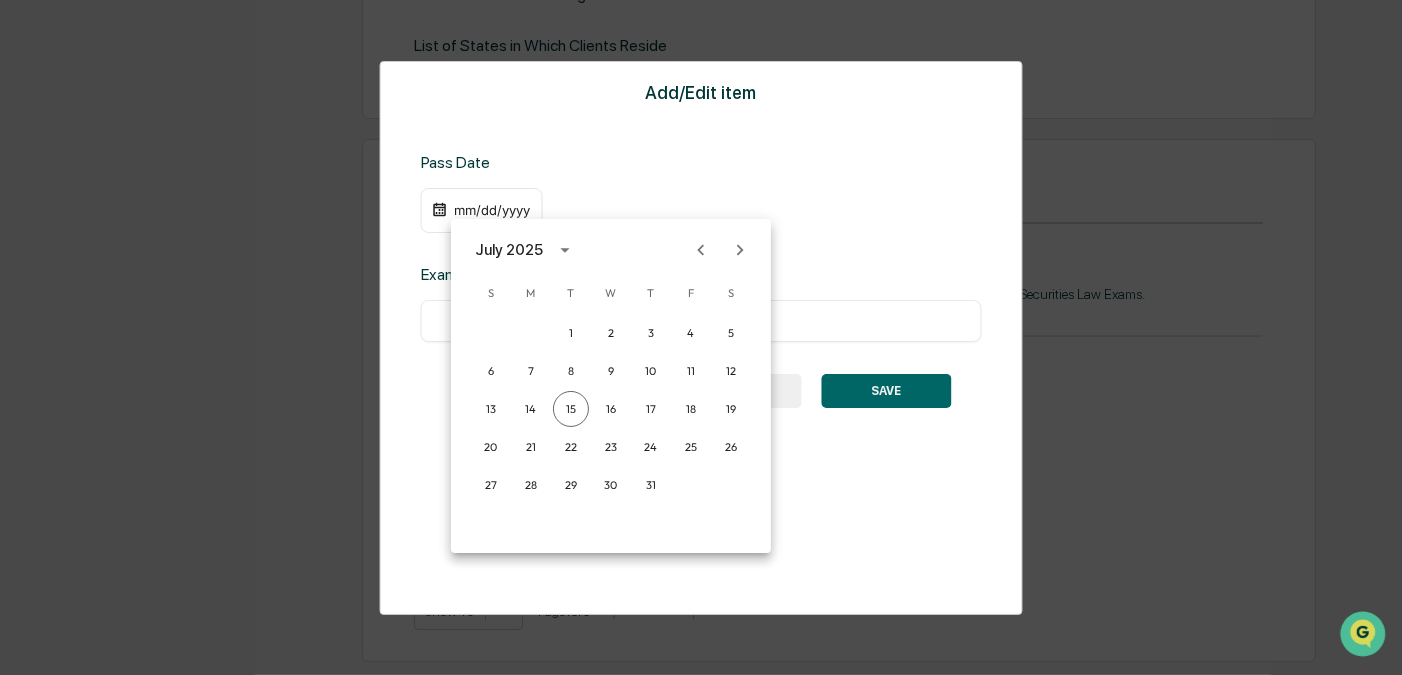 click at bounding box center [701, 337] 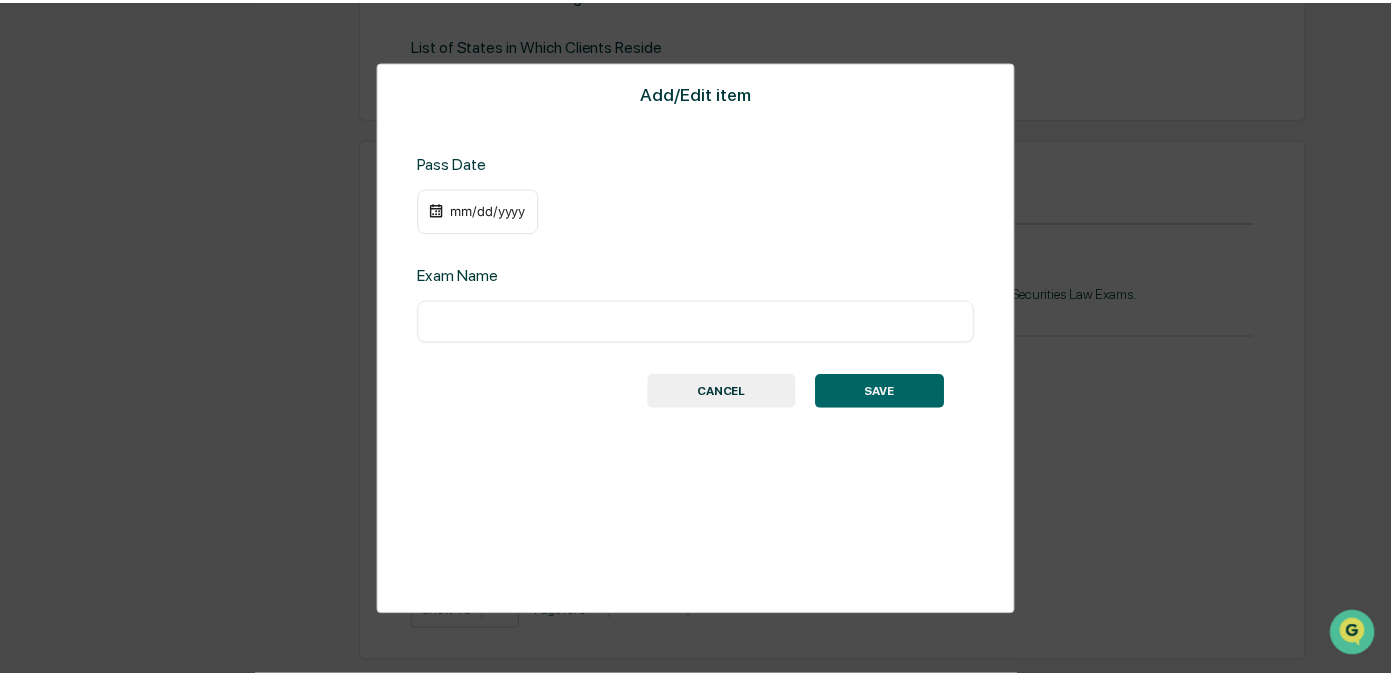 scroll, scrollTop: 788, scrollLeft: 0, axis: vertical 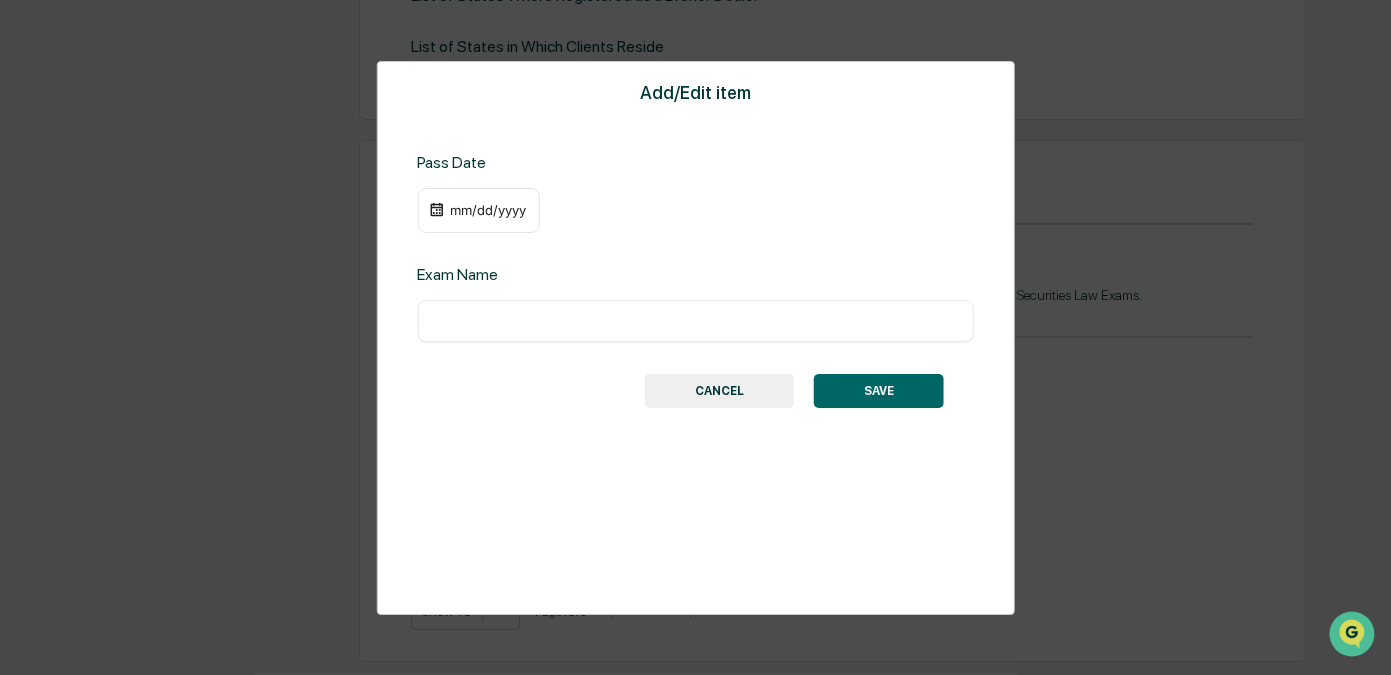 click at bounding box center (695, 321) 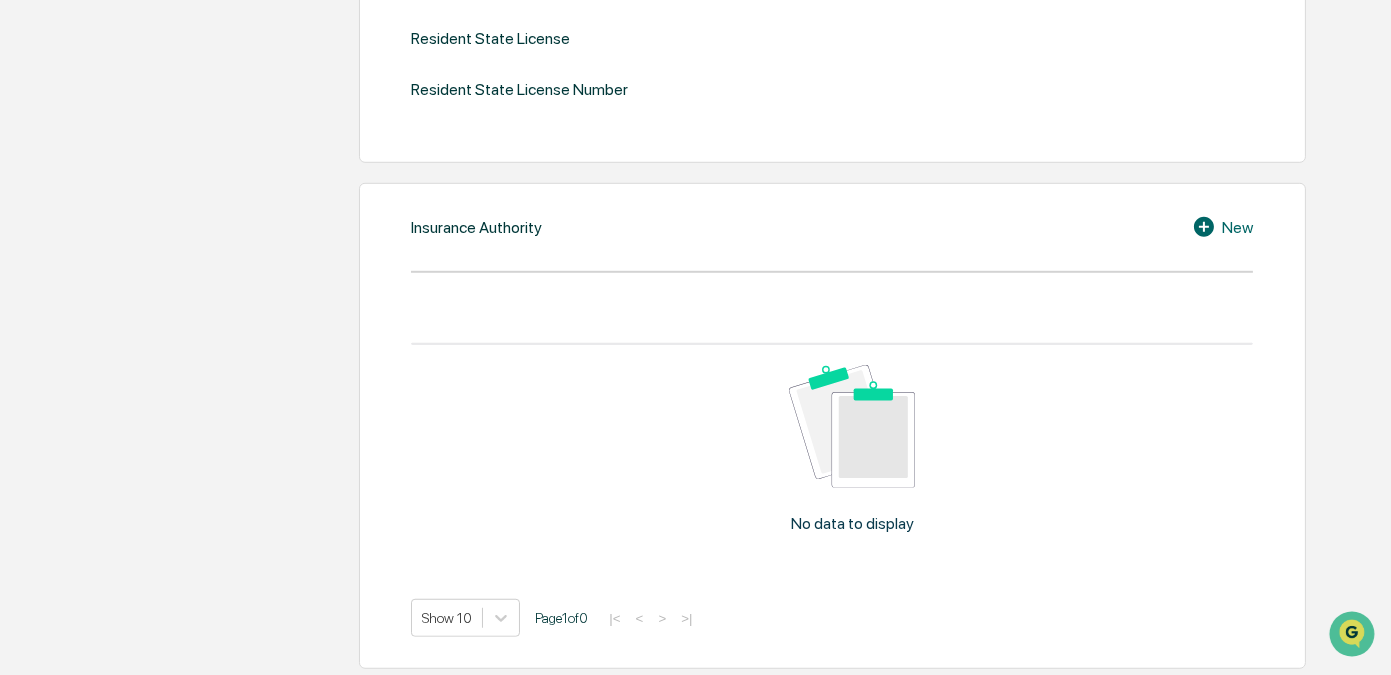 scroll, scrollTop: 1944, scrollLeft: 0, axis: vertical 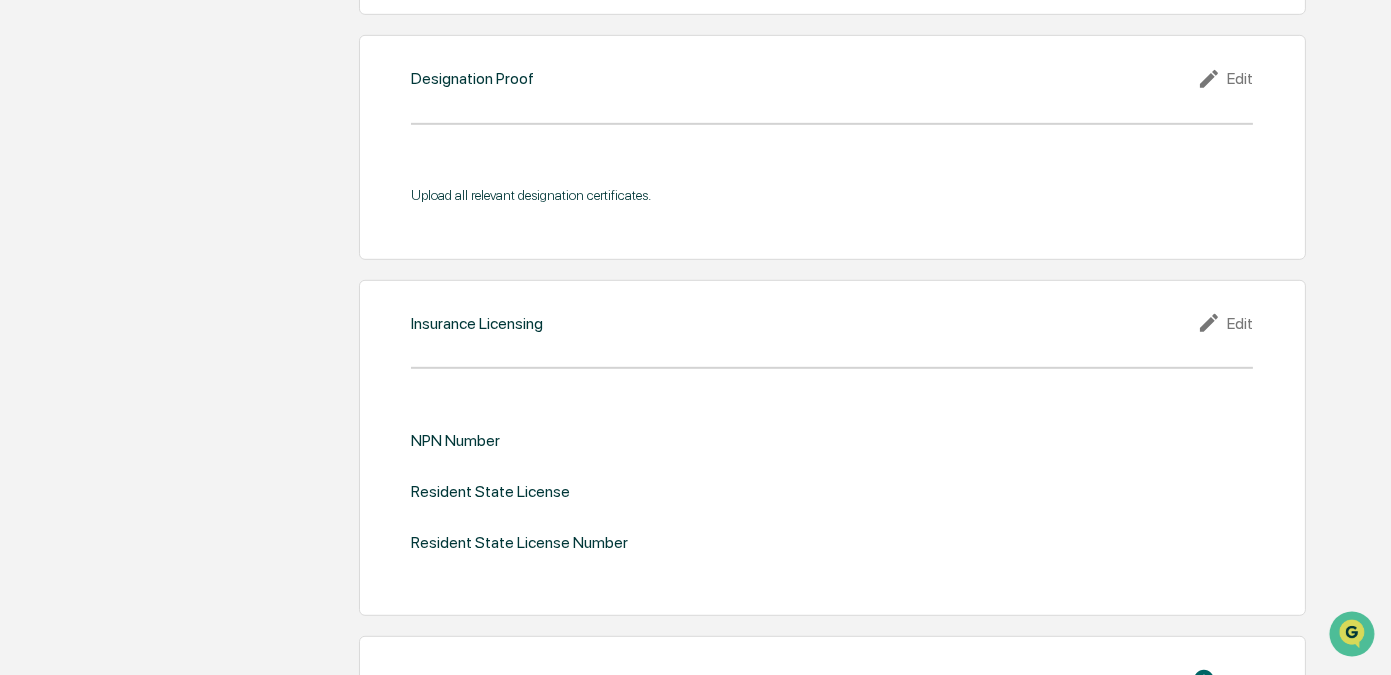 click on "Edit" at bounding box center (1225, 323) 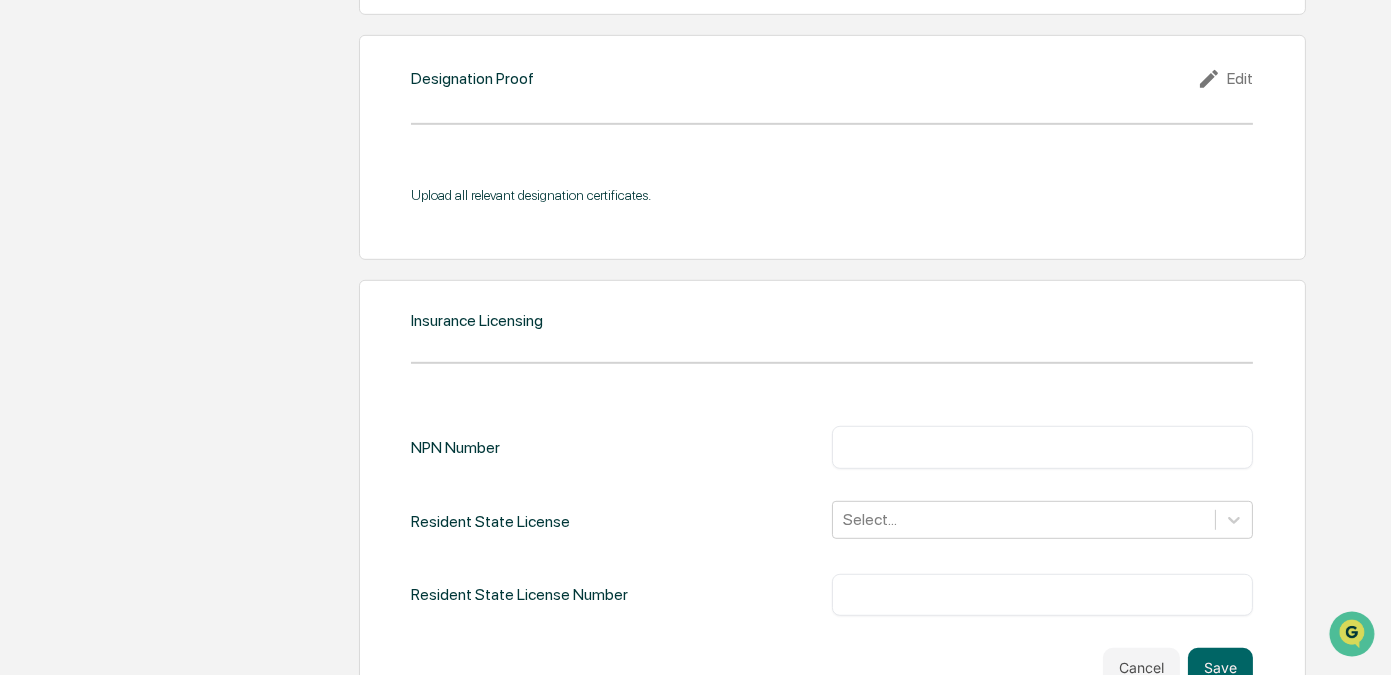 click at bounding box center (1042, 447) 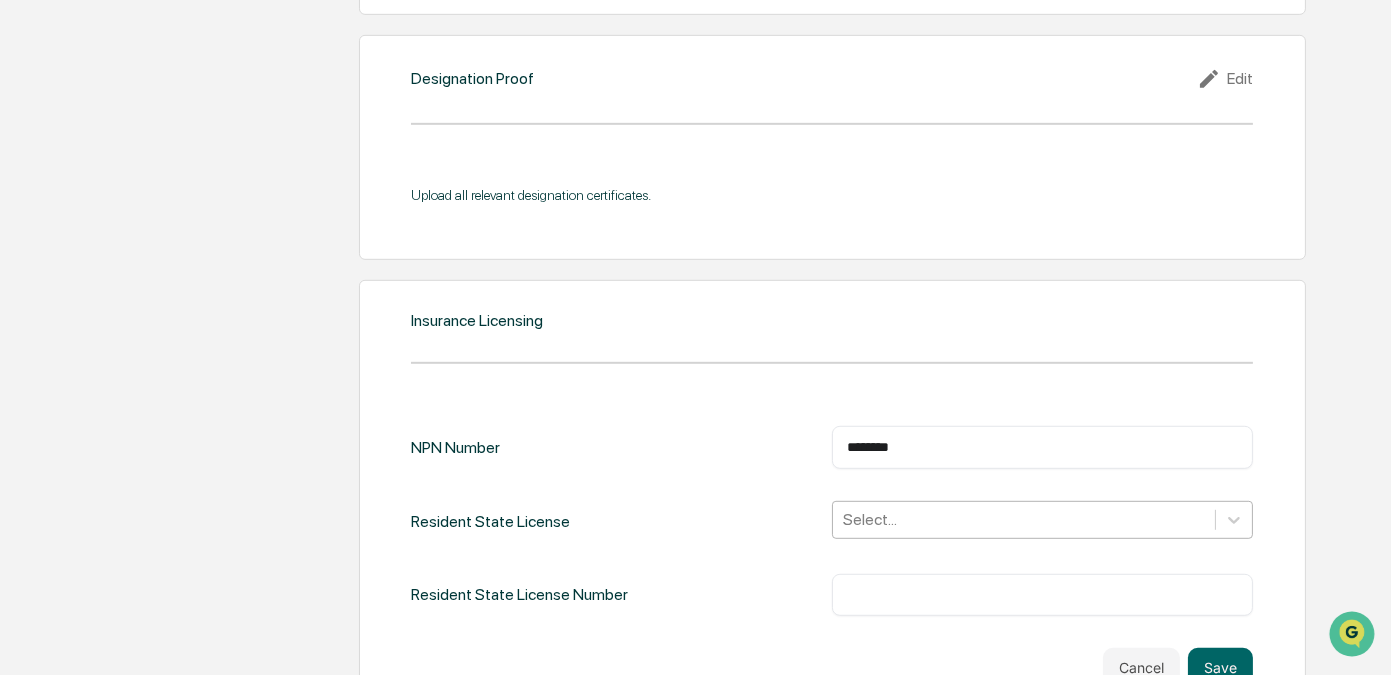 type on "********" 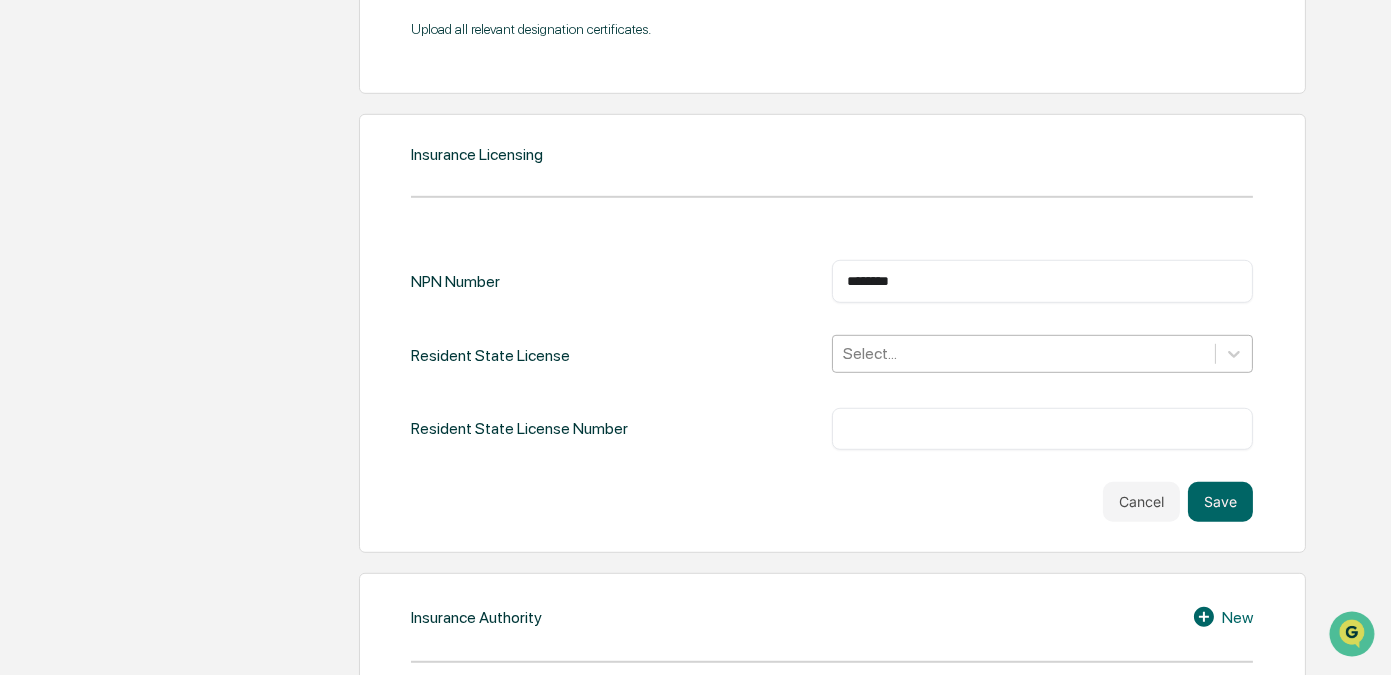 click on "Select..." at bounding box center (1042, 354) 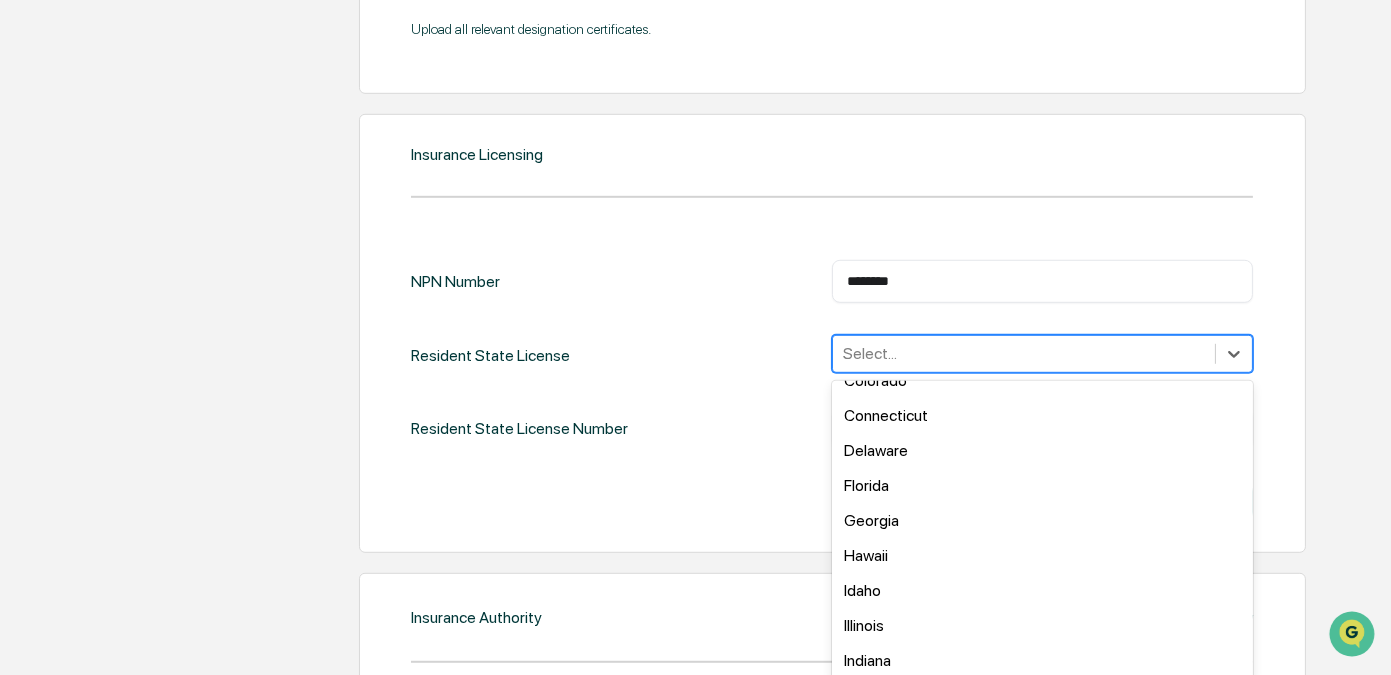 scroll, scrollTop: 200, scrollLeft: 0, axis: vertical 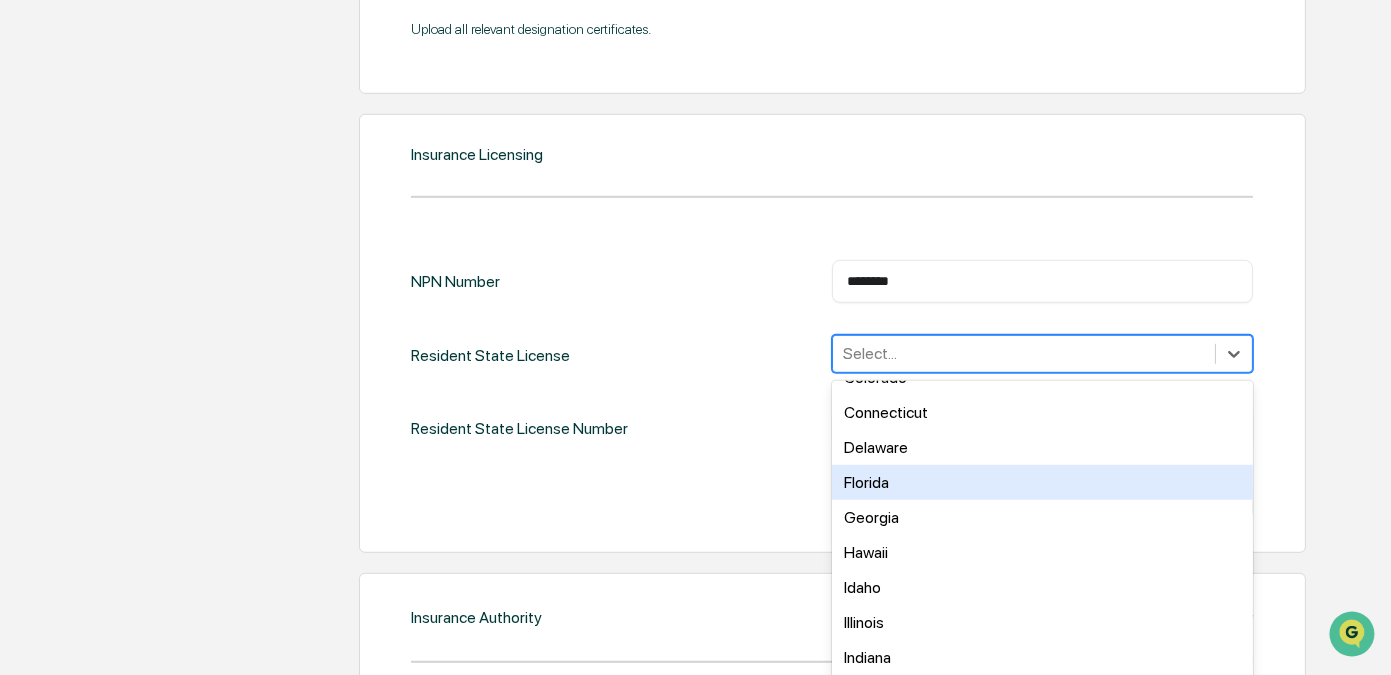 click on "Florida" at bounding box center (1042, 482) 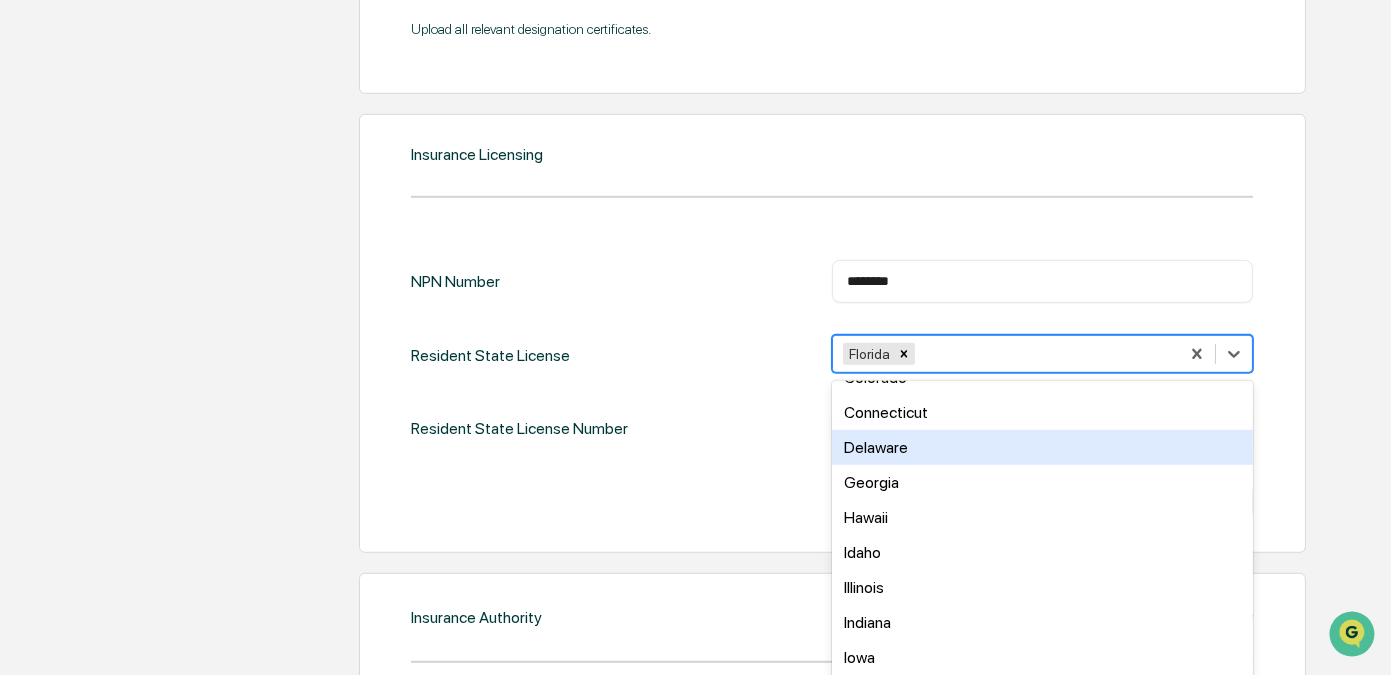 click on "Resident State License Number ​" at bounding box center [832, 429] 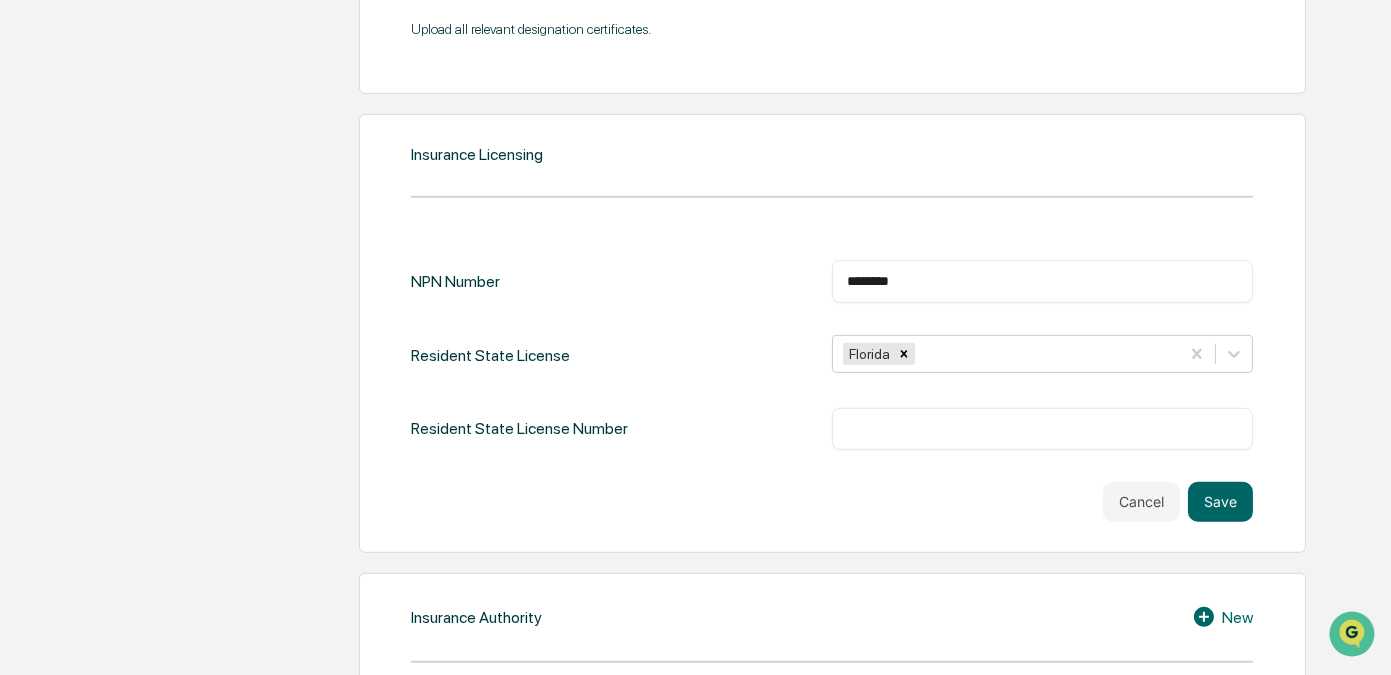 click on "​" at bounding box center [1042, 429] 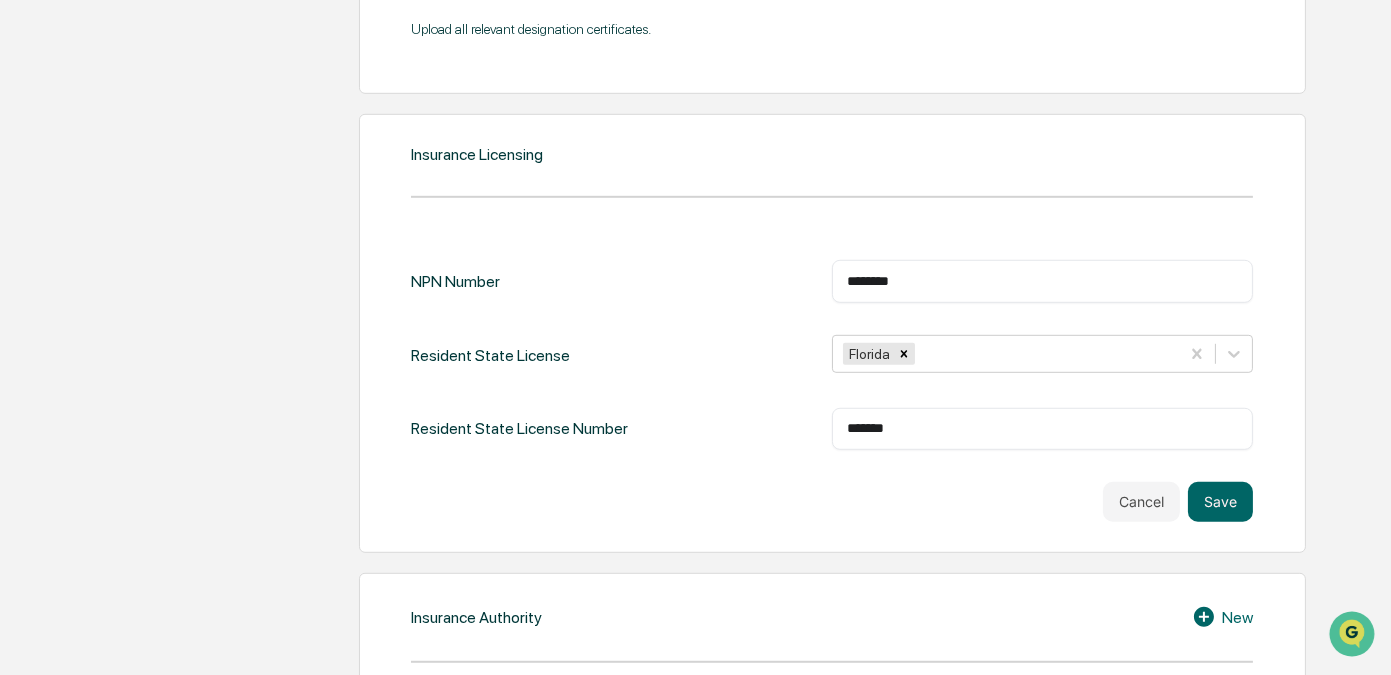 click on "*******" at bounding box center (1042, 429) 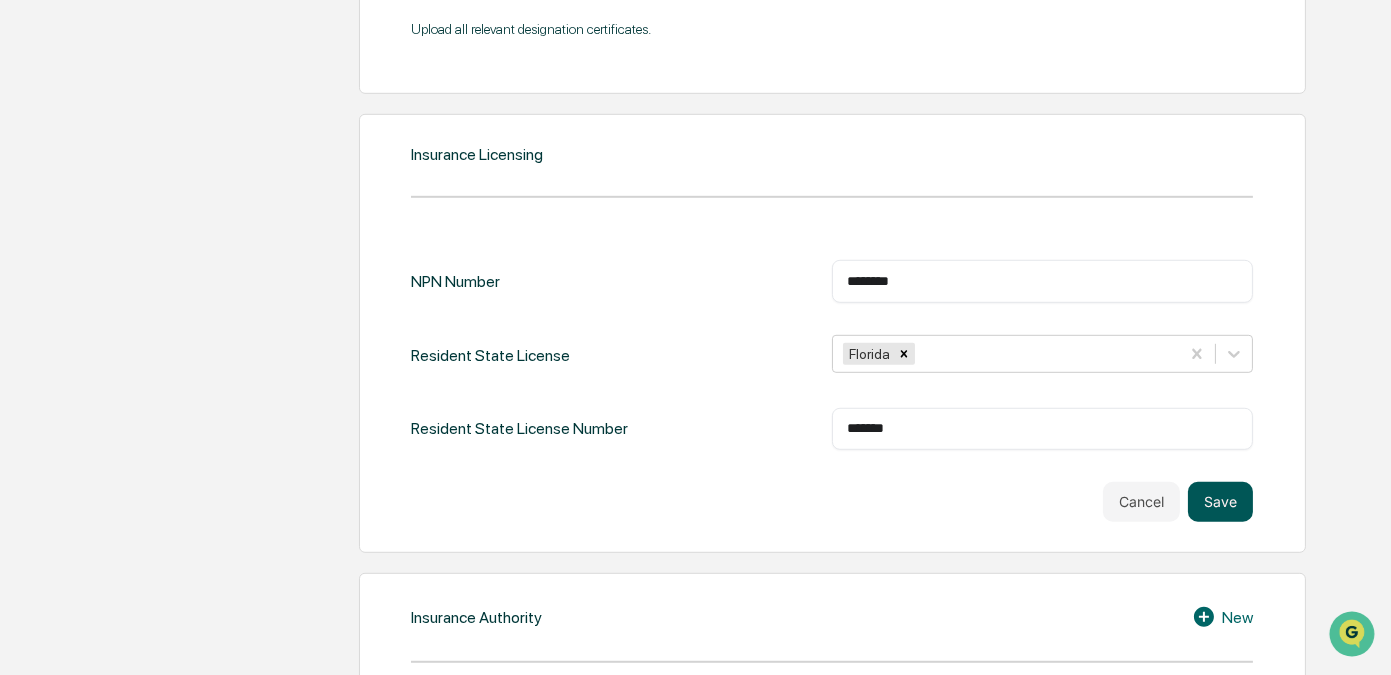 type on "*******" 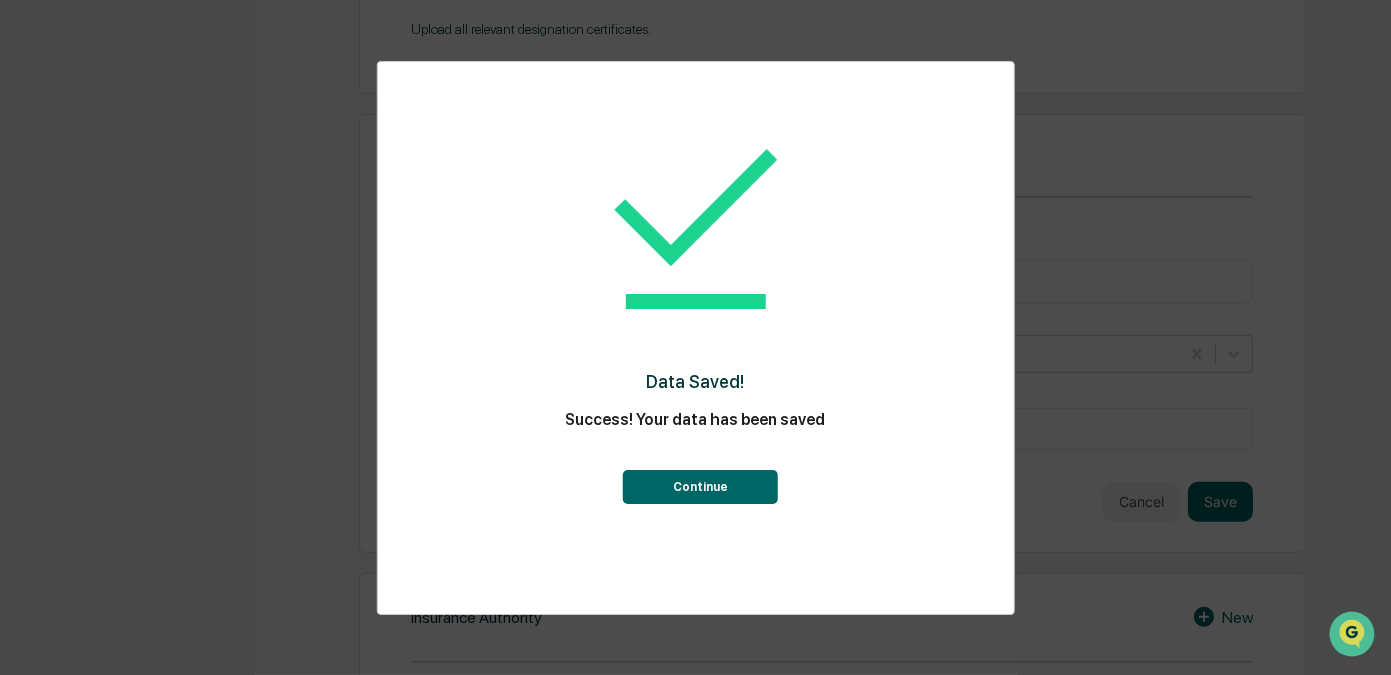 click on "Continue" at bounding box center (700, 487) 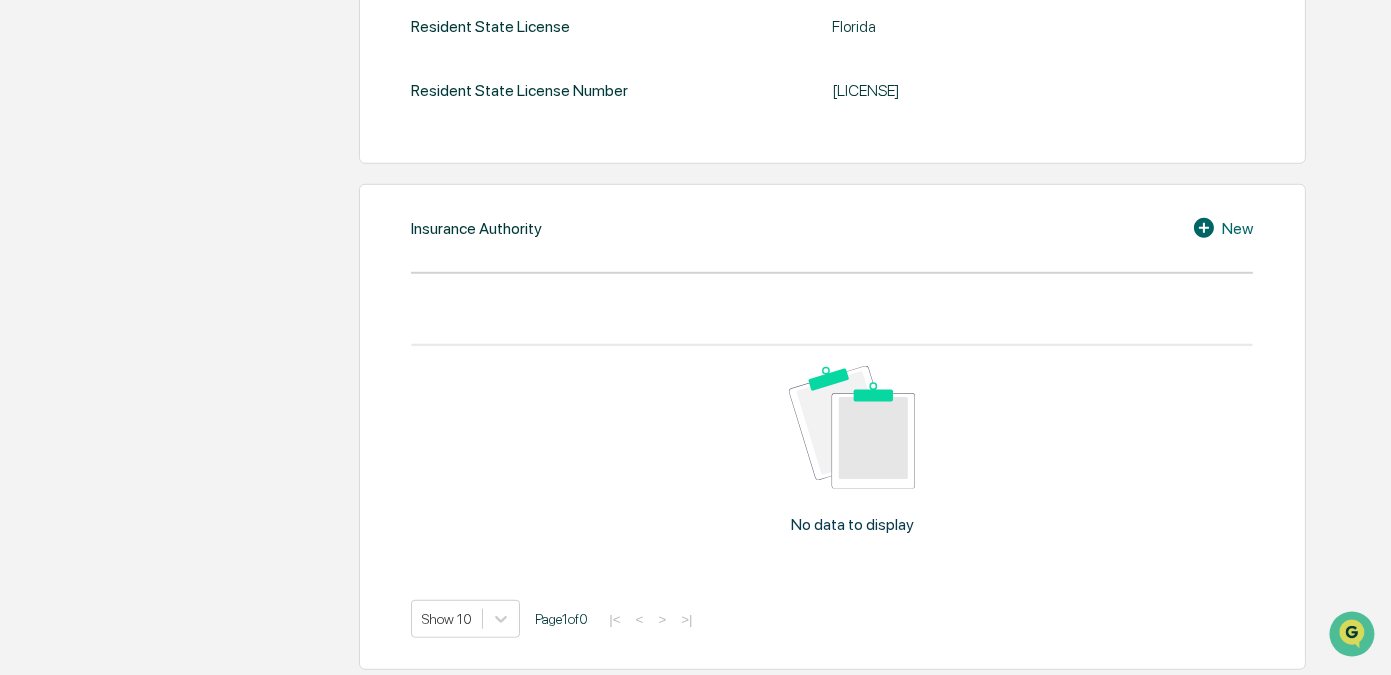 scroll, scrollTop: 2423, scrollLeft: 0, axis: vertical 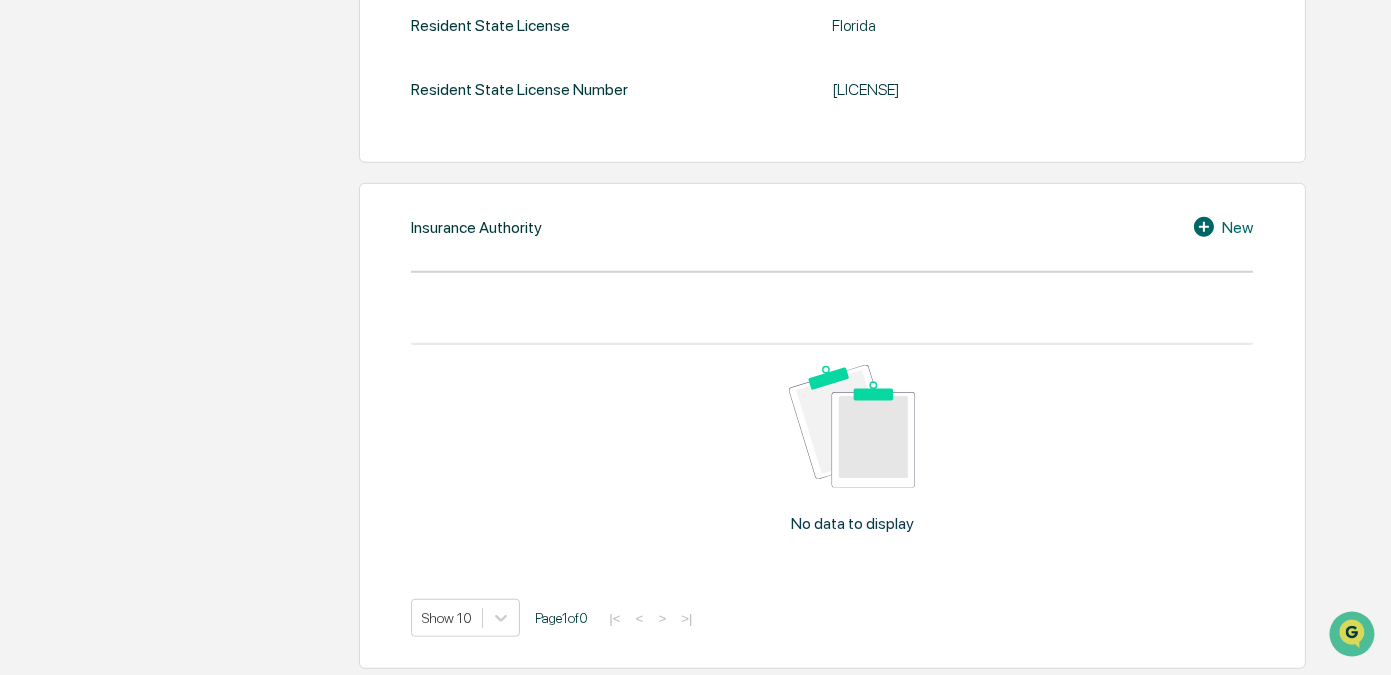 click 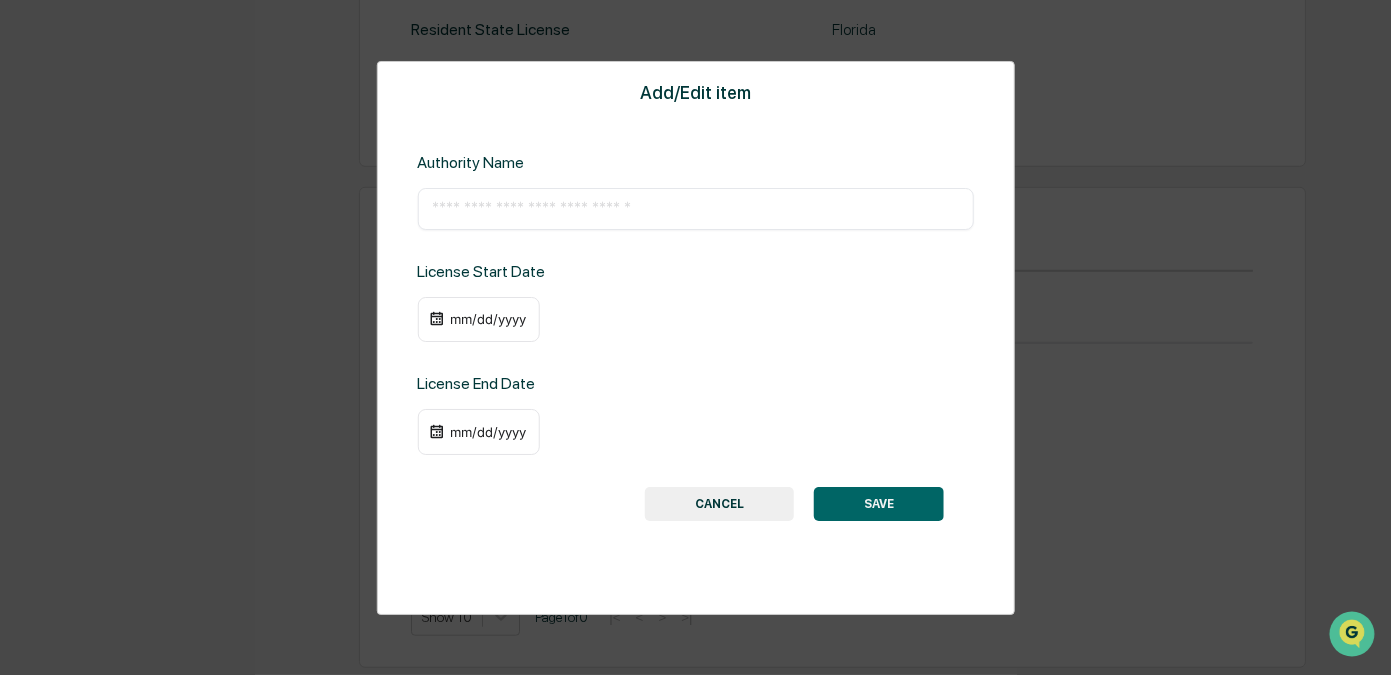 click at bounding box center (695, 209) 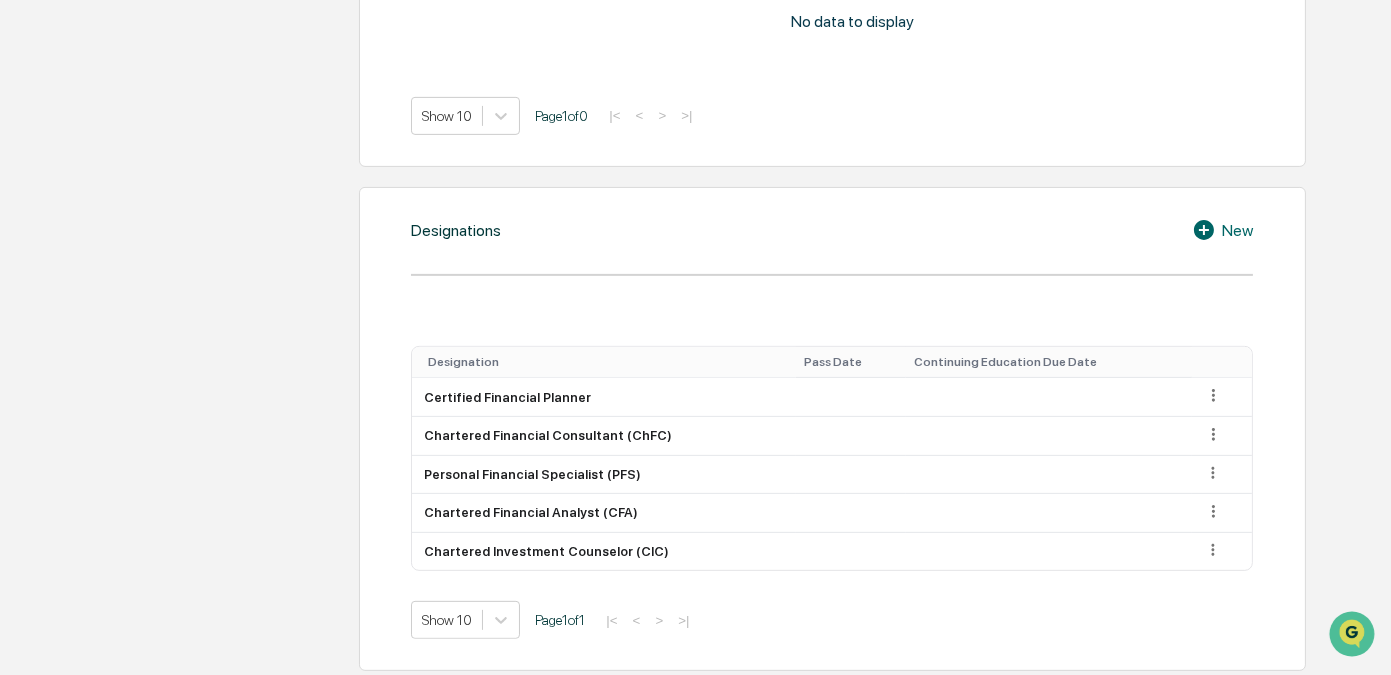 scroll, scrollTop: 1289, scrollLeft: 0, axis: vertical 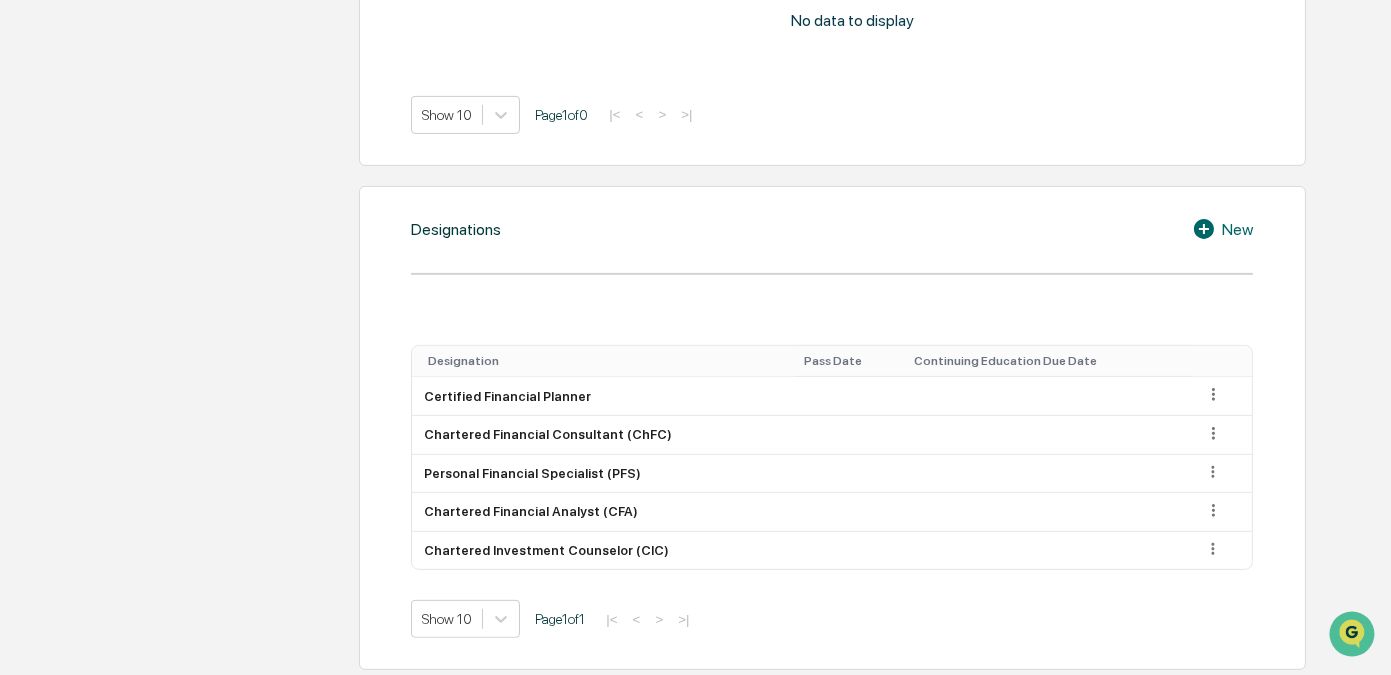 click on "New" at bounding box center (1222, 229) 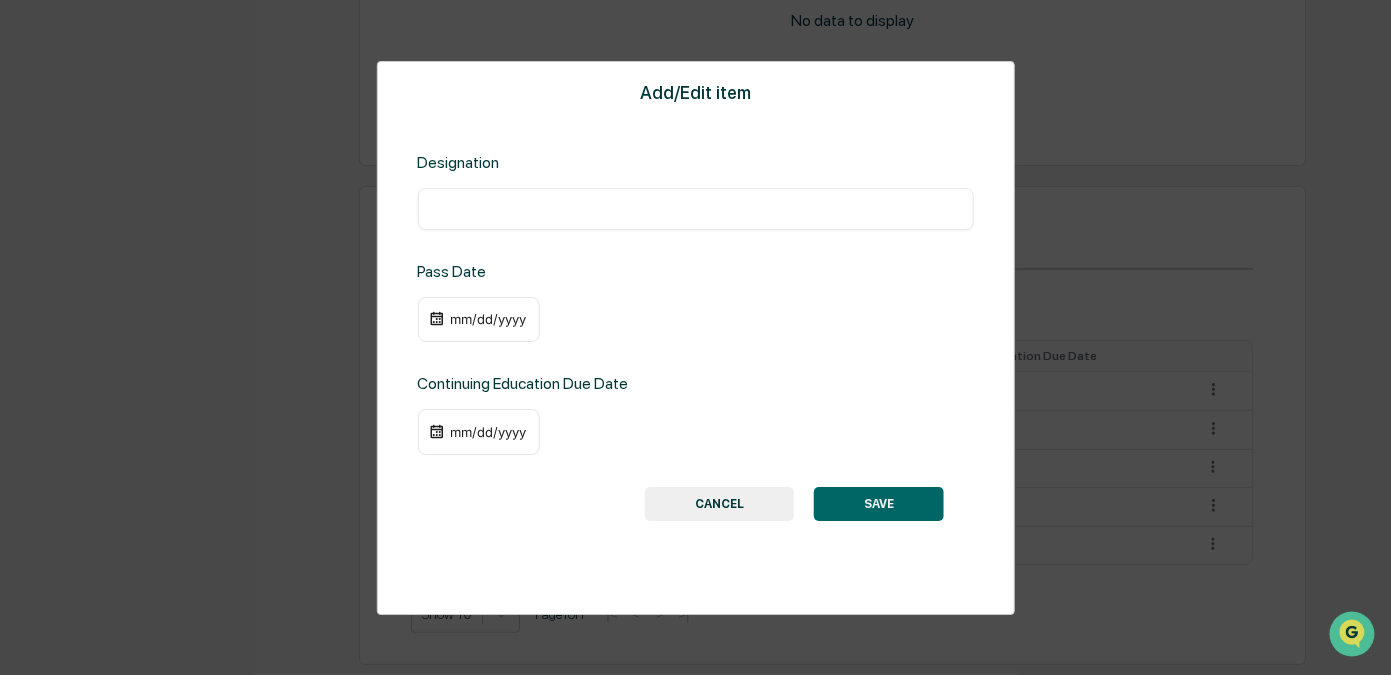 click at bounding box center (695, 209) 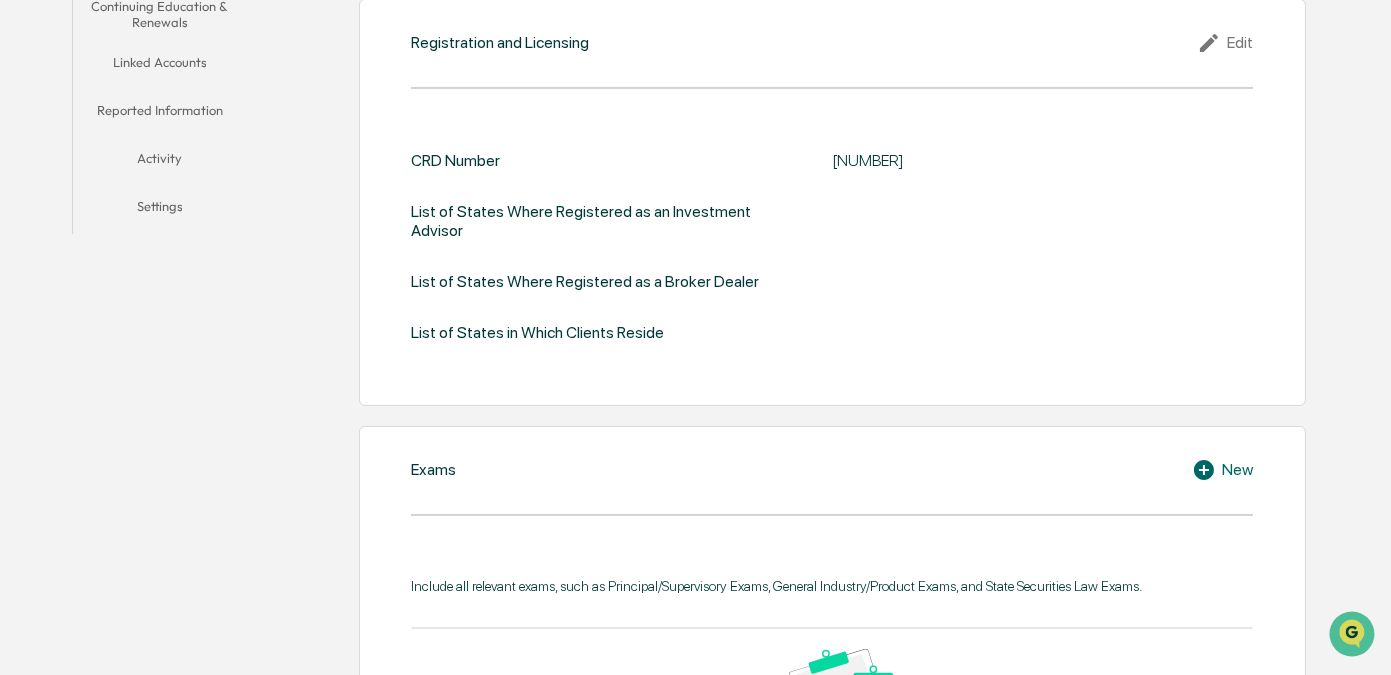 scroll, scrollTop: 369, scrollLeft: 0, axis: vertical 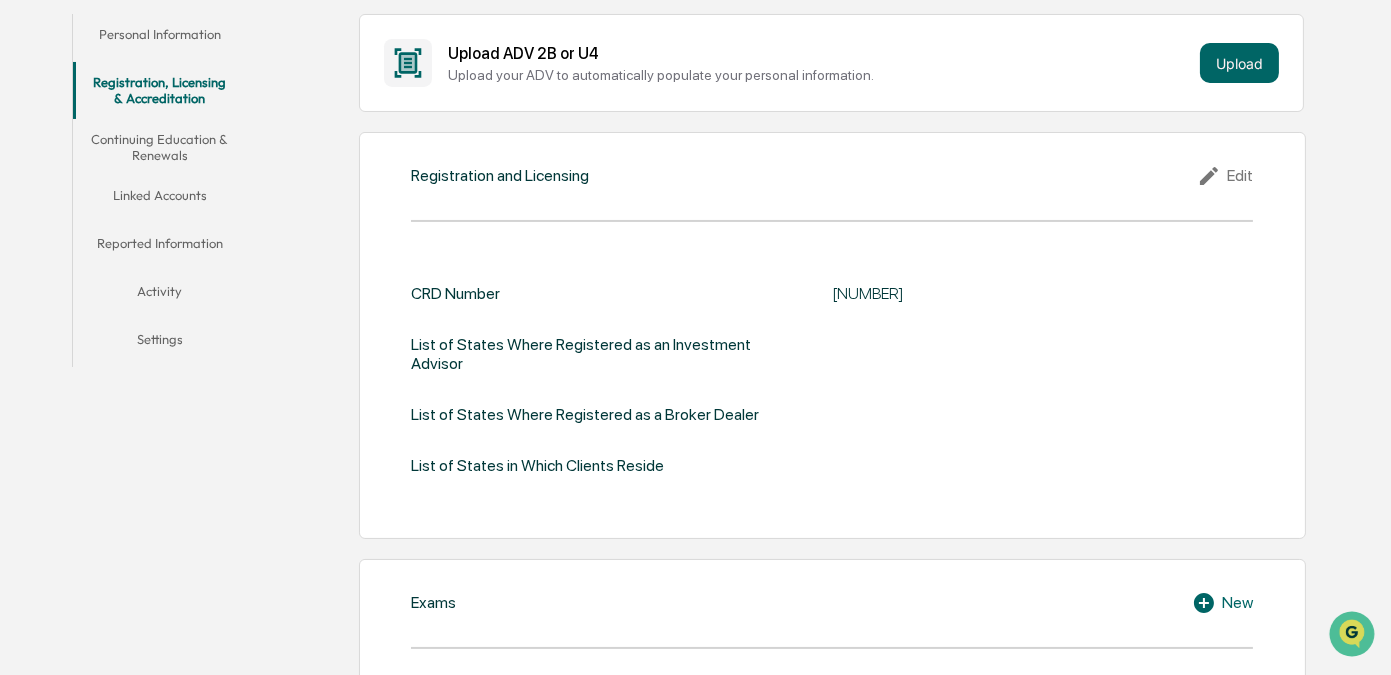 click on "Continuing Education & Renewals" at bounding box center (160, 147) 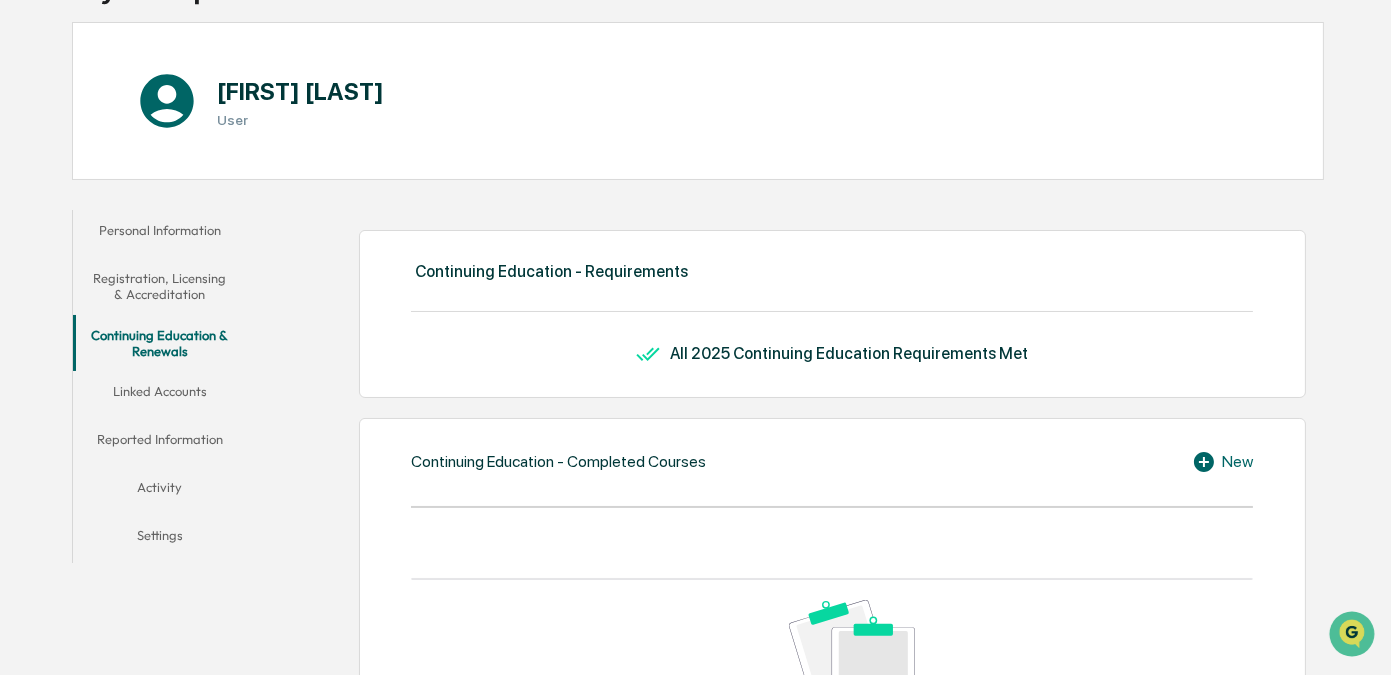 click on "Linked Accounts" at bounding box center [160, 395] 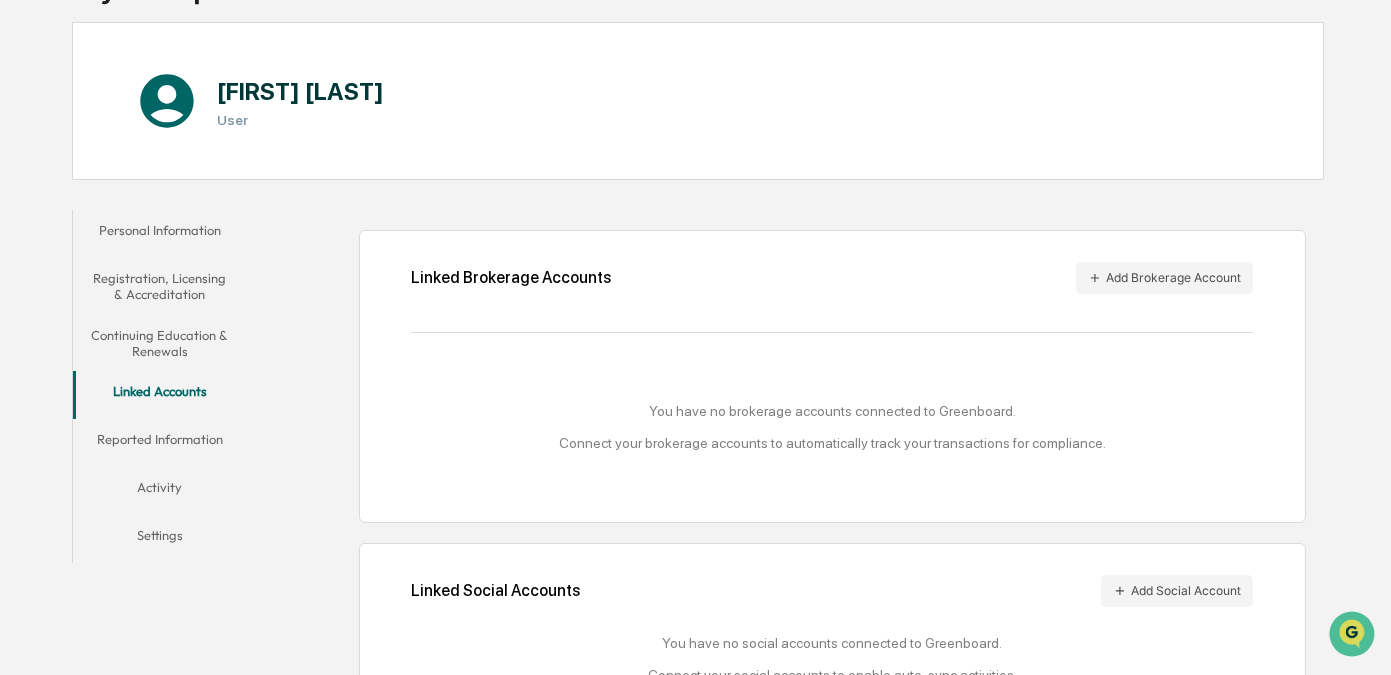 scroll, scrollTop: 246, scrollLeft: 0, axis: vertical 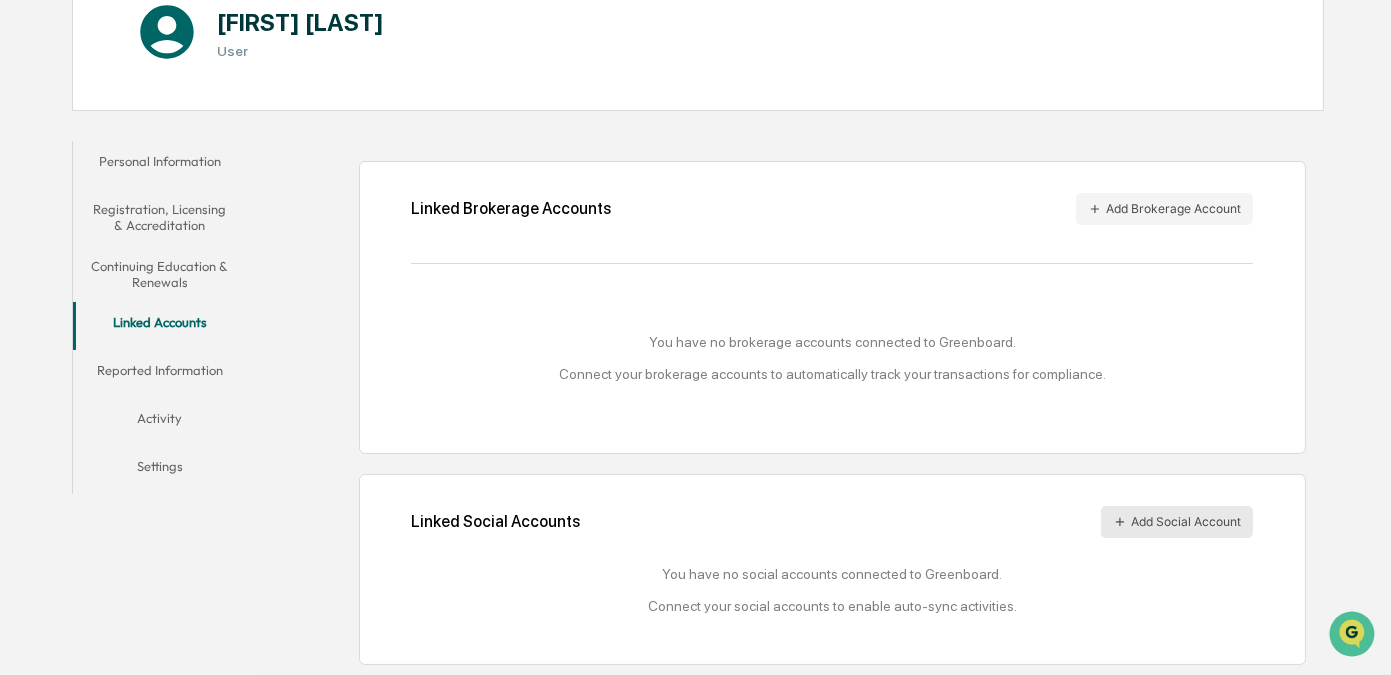 click on "Add Social Account" at bounding box center (1177, 522) 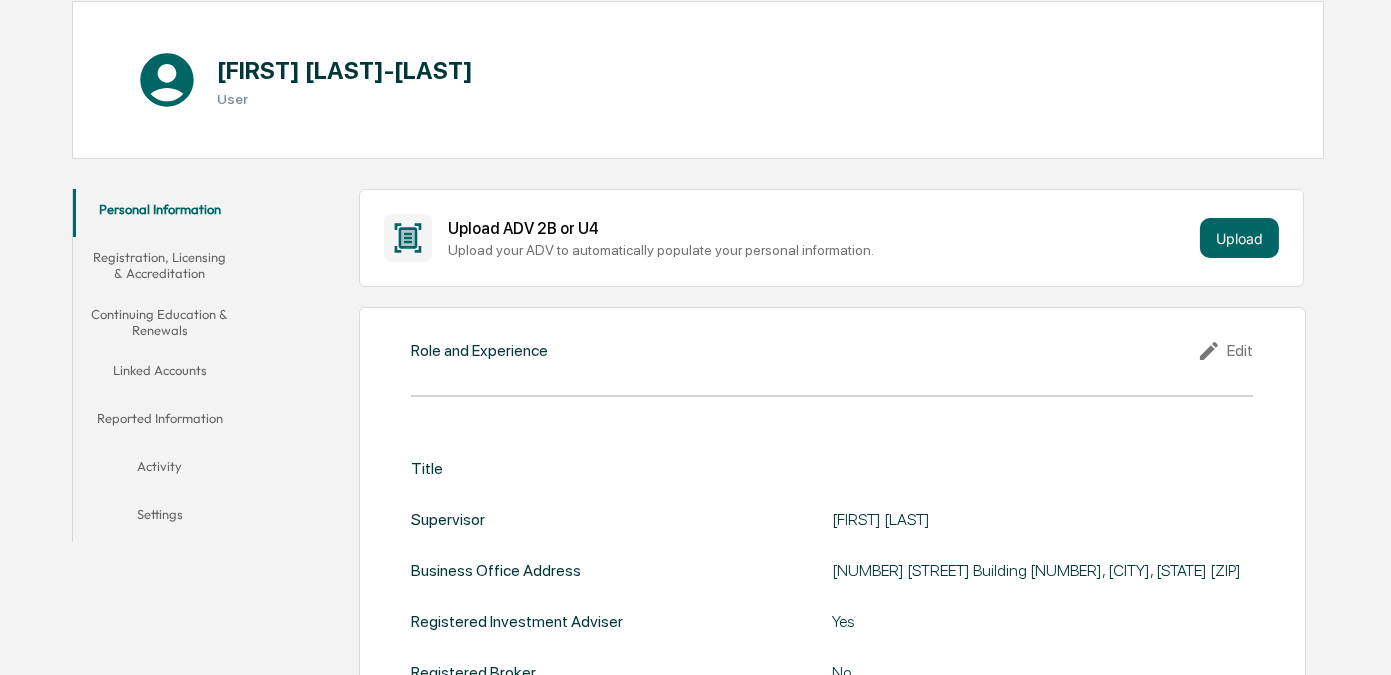 scroll, scrollTop: 195, scrollLeft: 0, axis: vertical 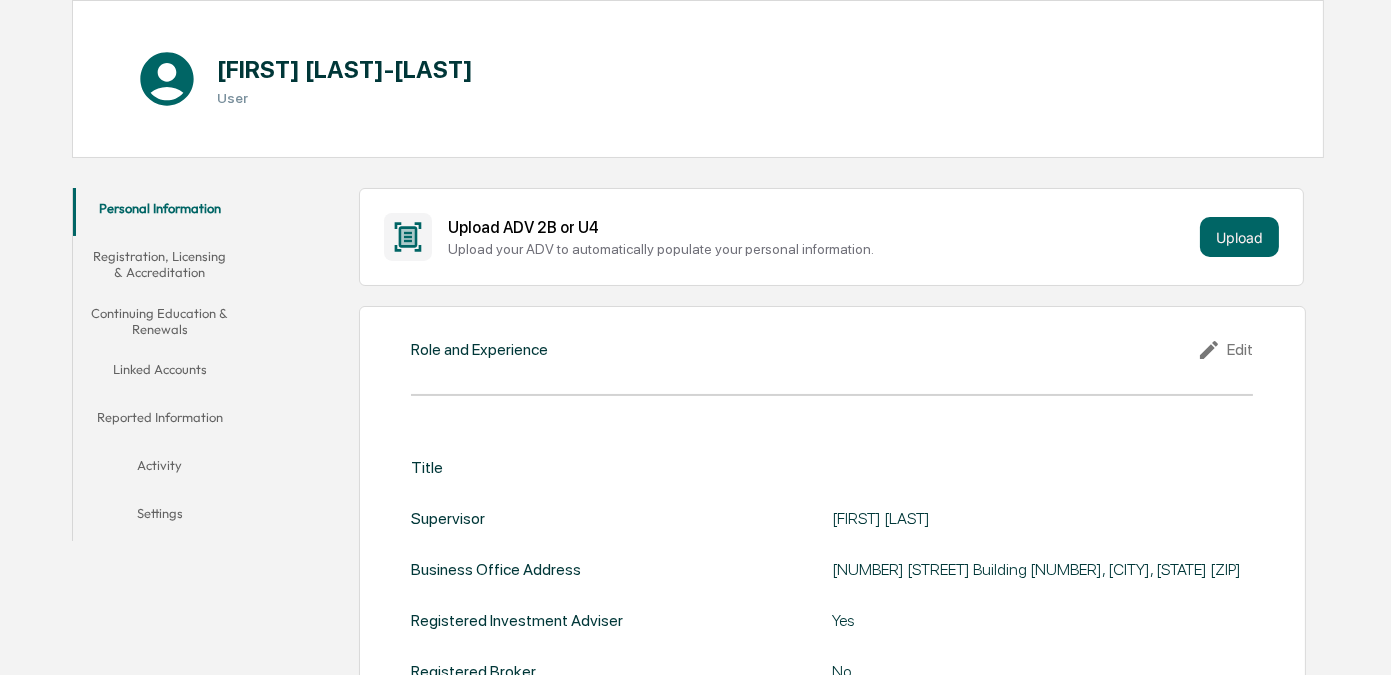 click on "Reported Information" at bounding box center (160, 421) 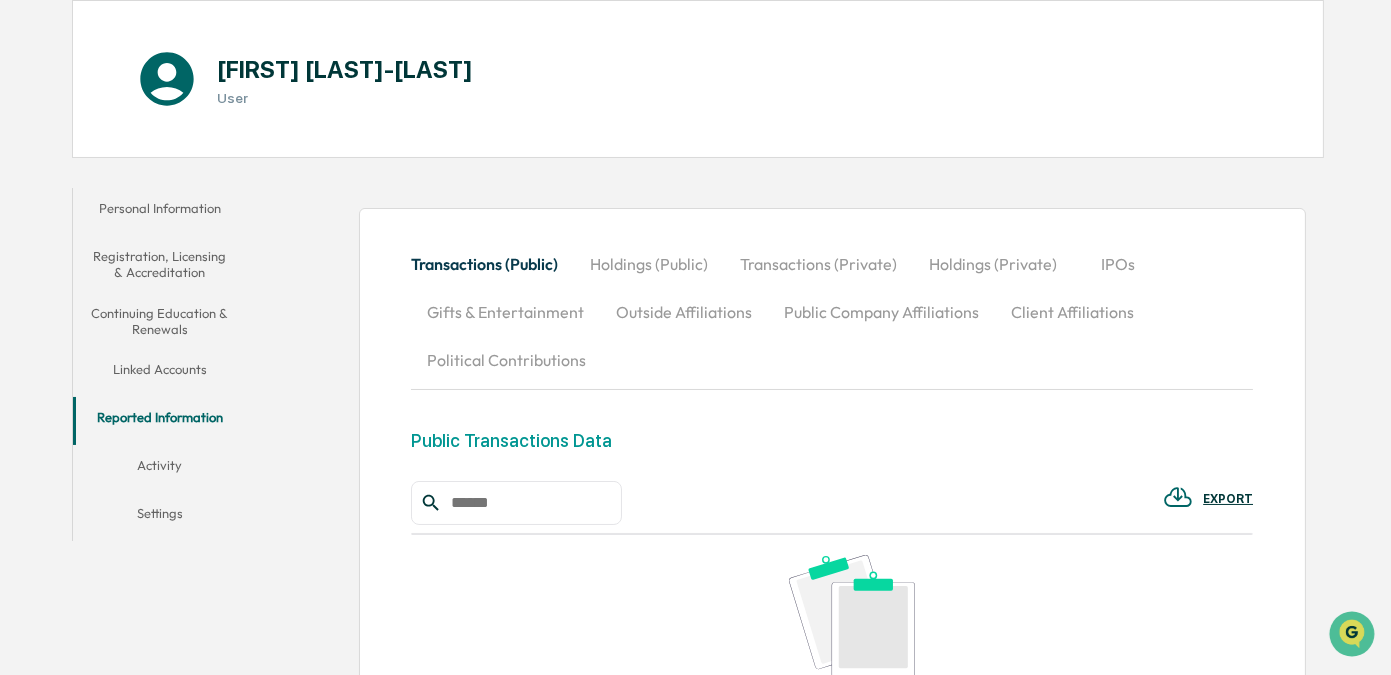 scroll, scrollTop: 482, scrollLeft: 0, axis: vertical 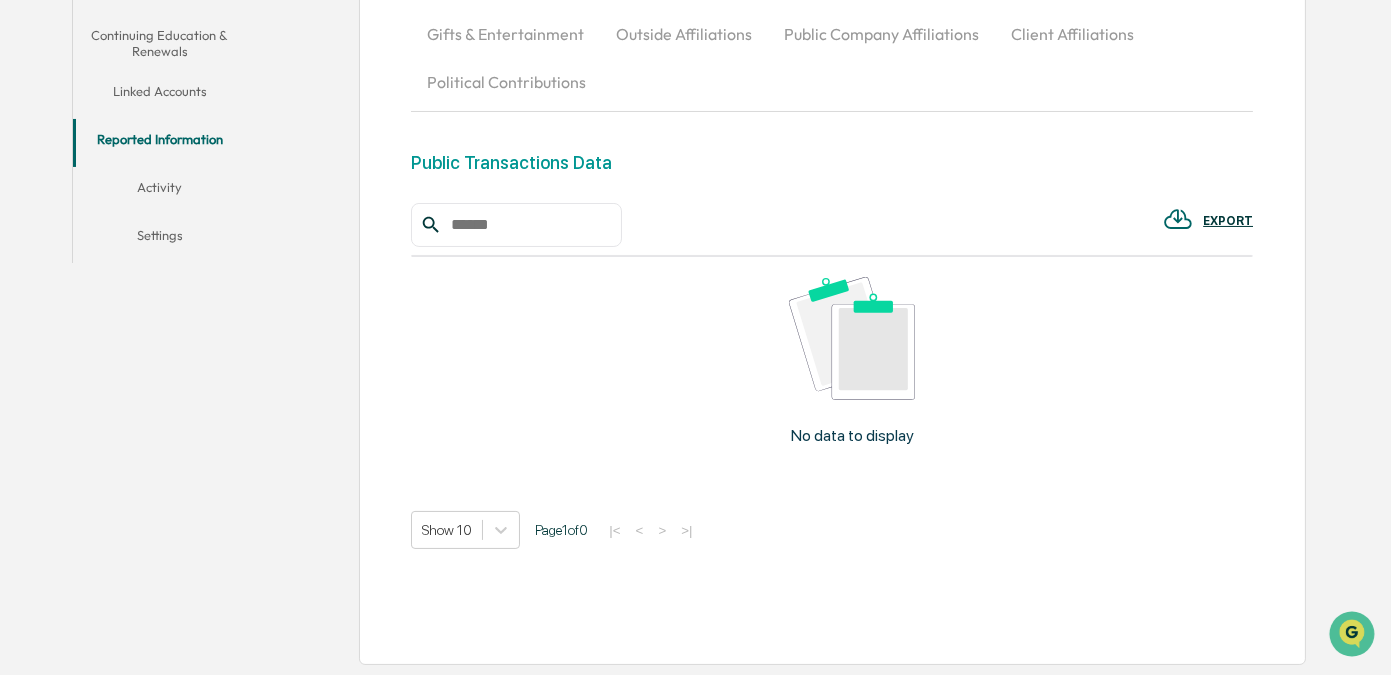 click on "Activity" at bounding box center (160, 191) 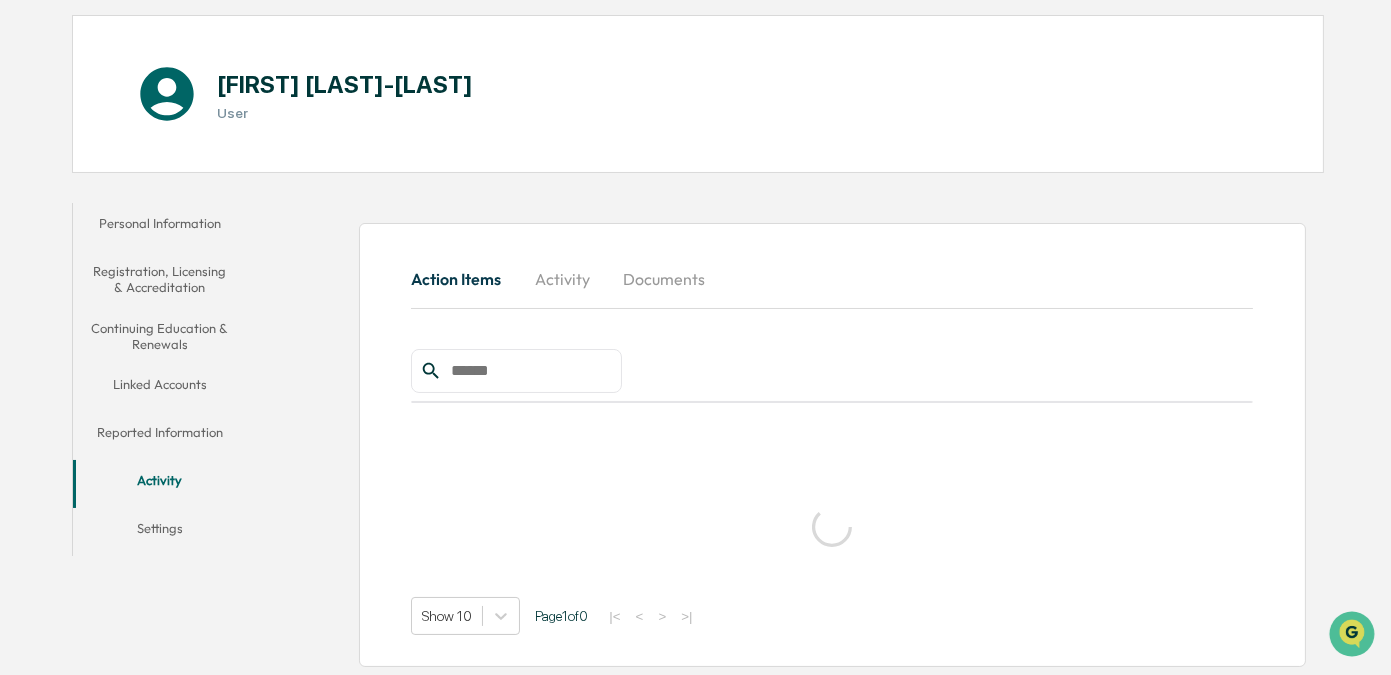 scroll, scrollTop: 147, scrollLeft: 0, axis: vertical 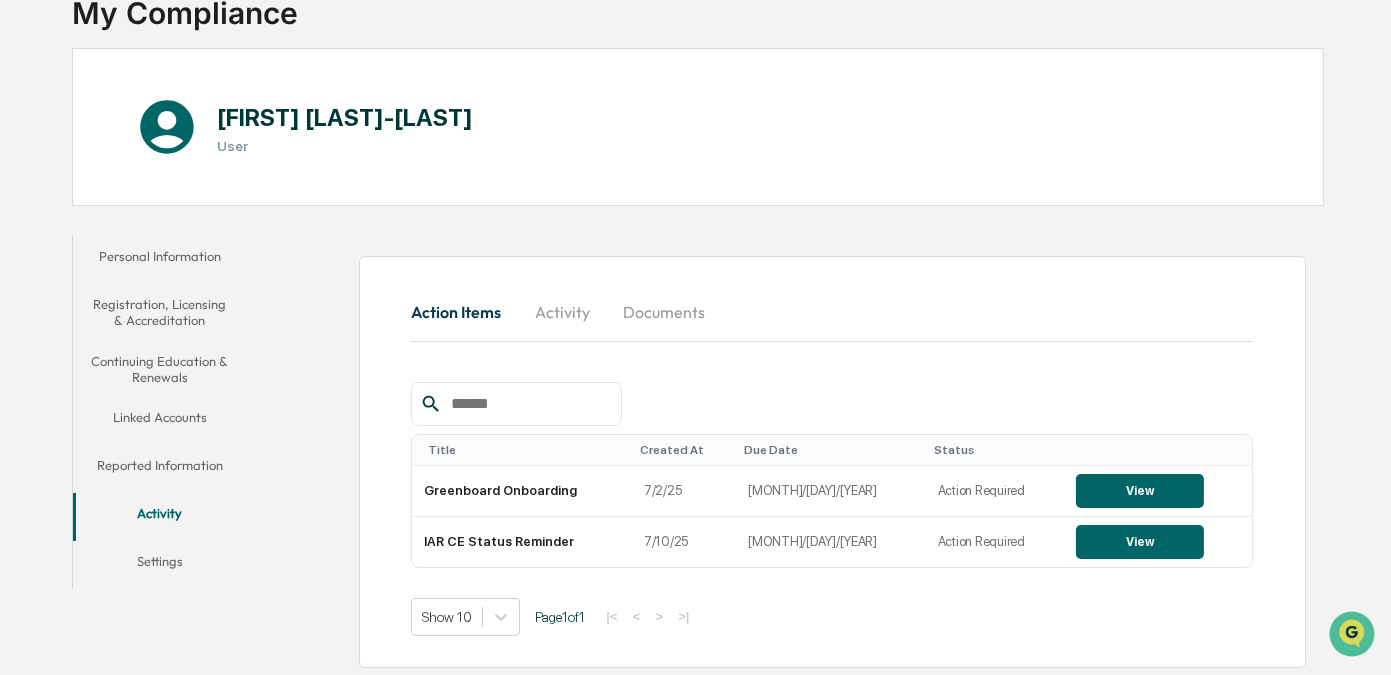 click on "Settings" at bounding box center (160, 565) 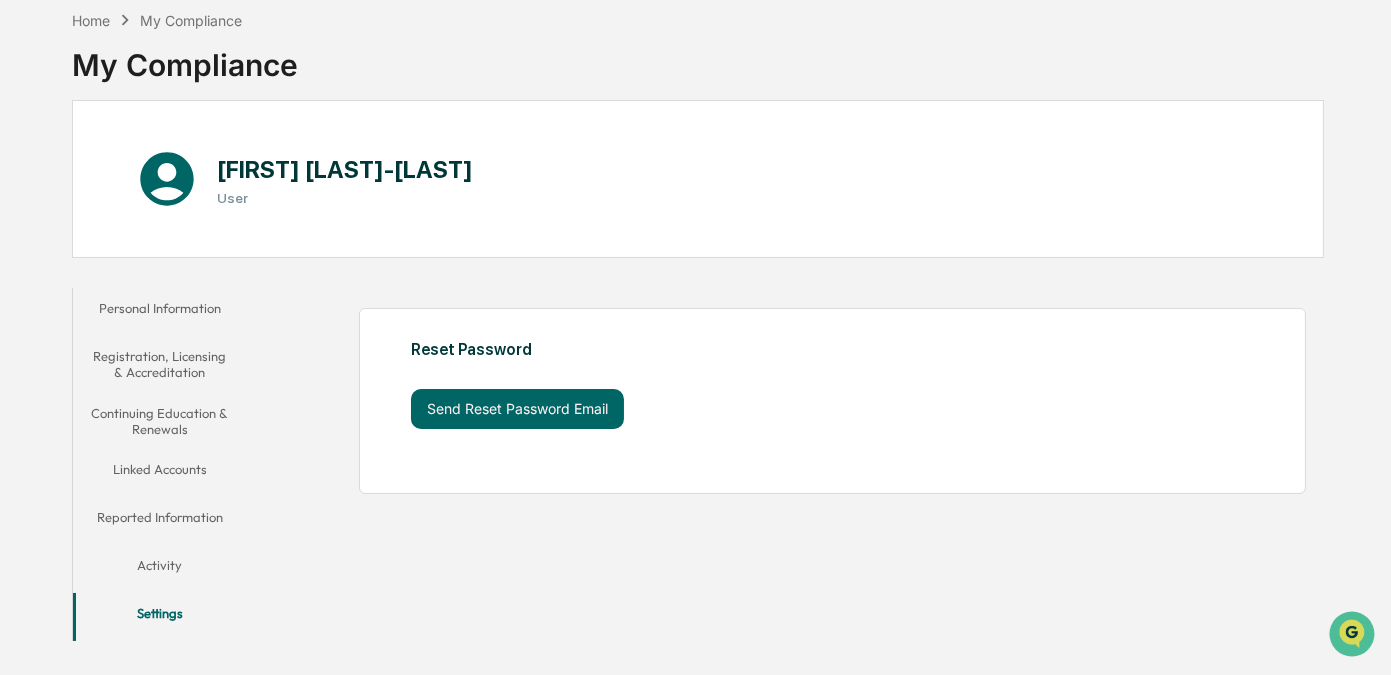 scroll, scrollTop: 94, scrollLeft: 0, axis: vertical 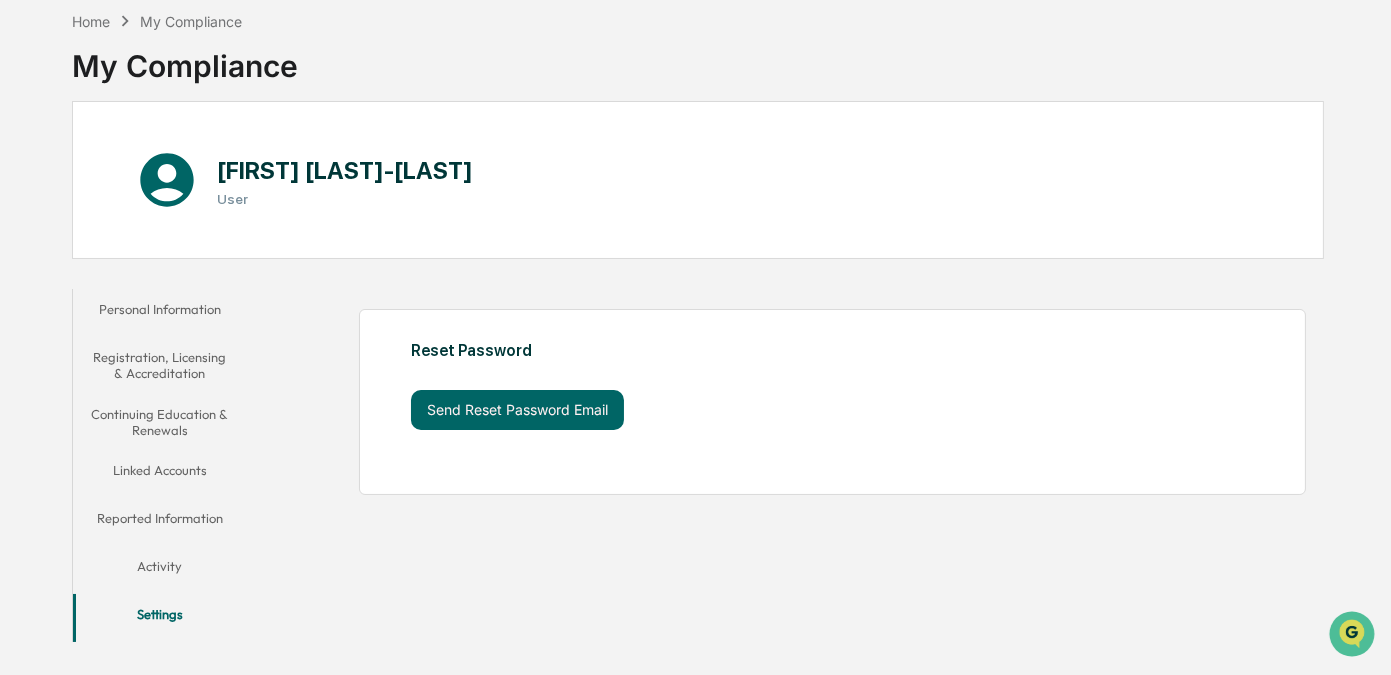 click on "Personal Information" at bounding box center (160, 313) 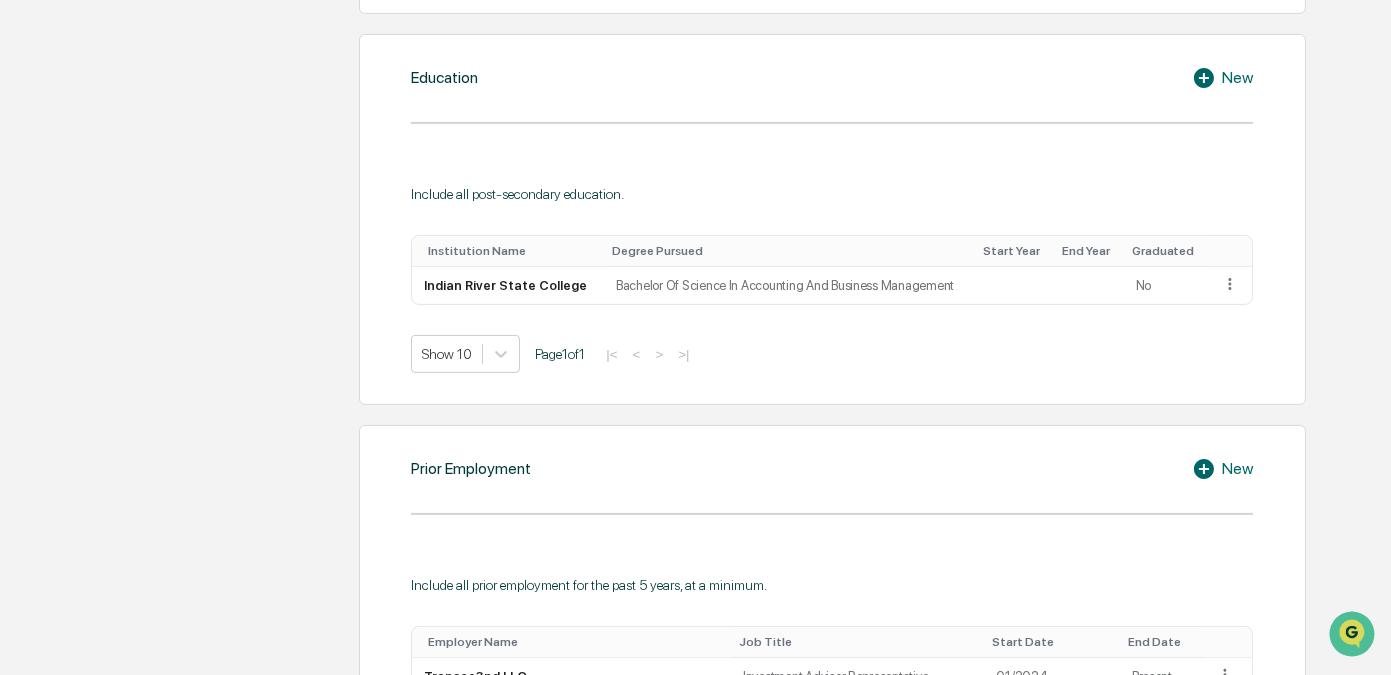 scroll, scrollTop: 1845, scrollLeft: 0, axis: vertical 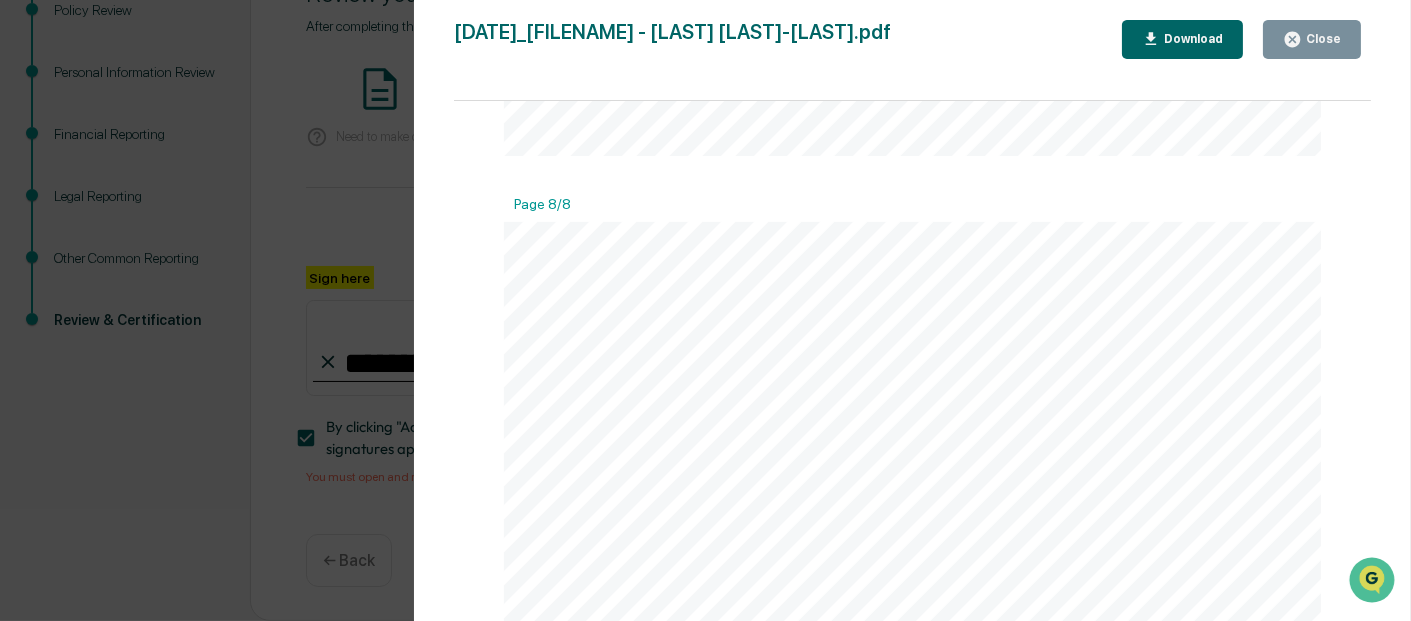 click on "Close" at bounding box center (1312, 39) 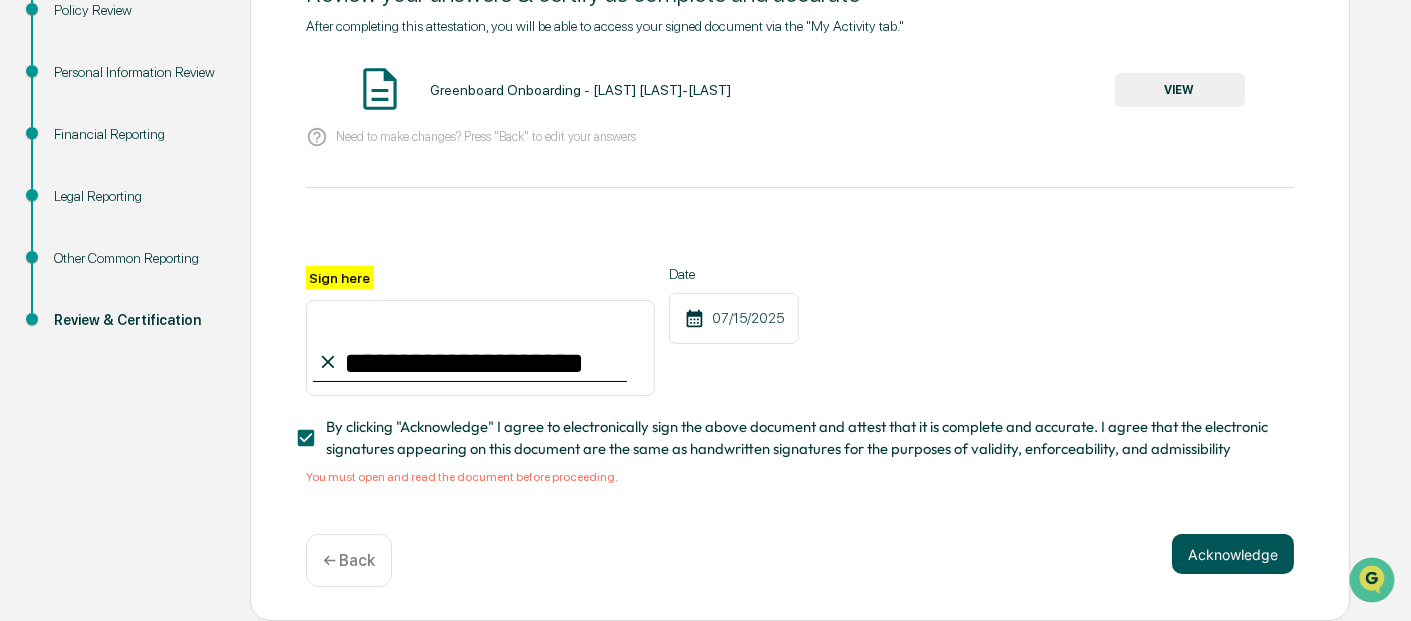 click on "Acknowledge" at bounding box center [1233, 554] 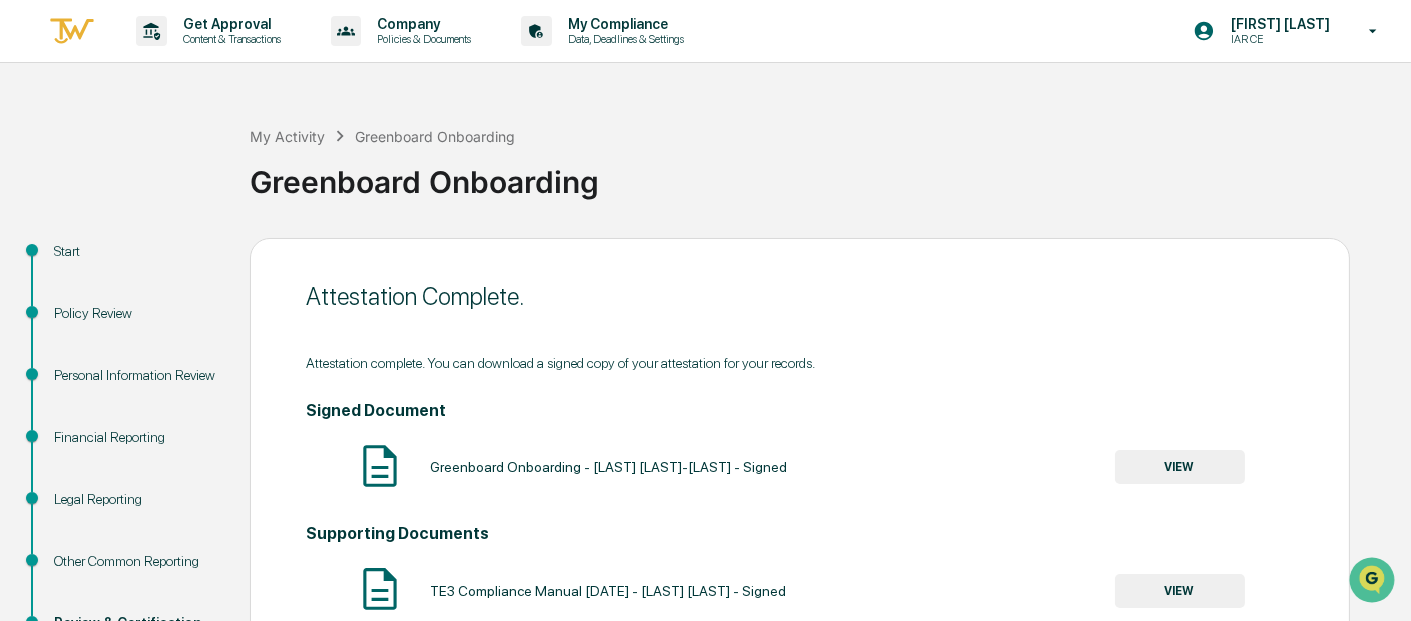 scroll, scrollTop: 184, scrollLeft: 0, axis: vertical 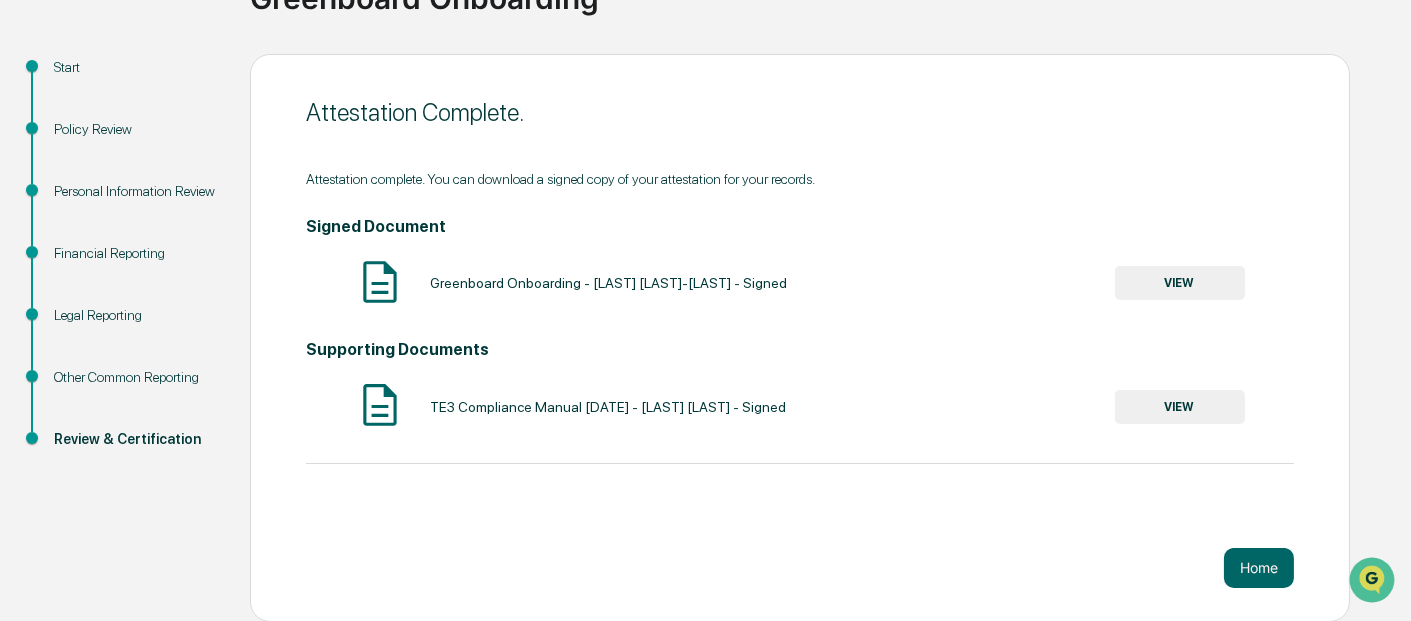 click on "Supporting Documents TE3 Compliance Manual June 2025 - Lacey Thompson-Krul - Signed VIEW" at bounding box center (800, 386) 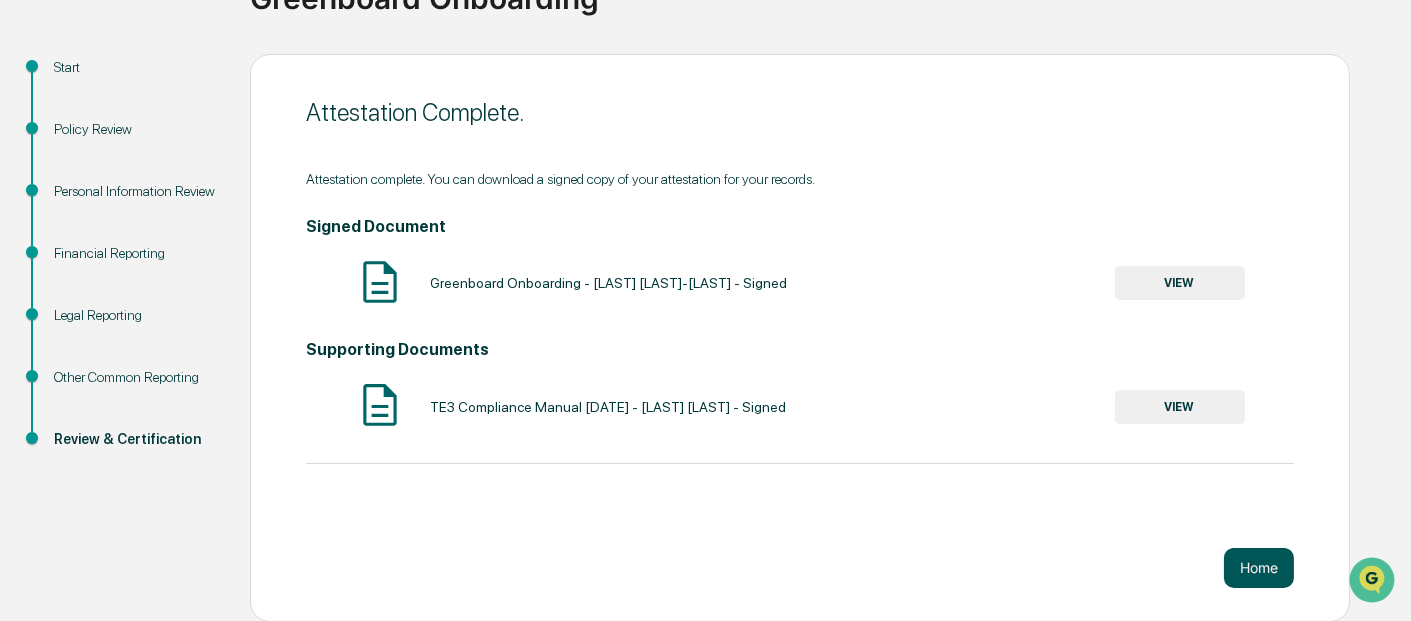 click on "Home" at bounding box center (1259, 568) 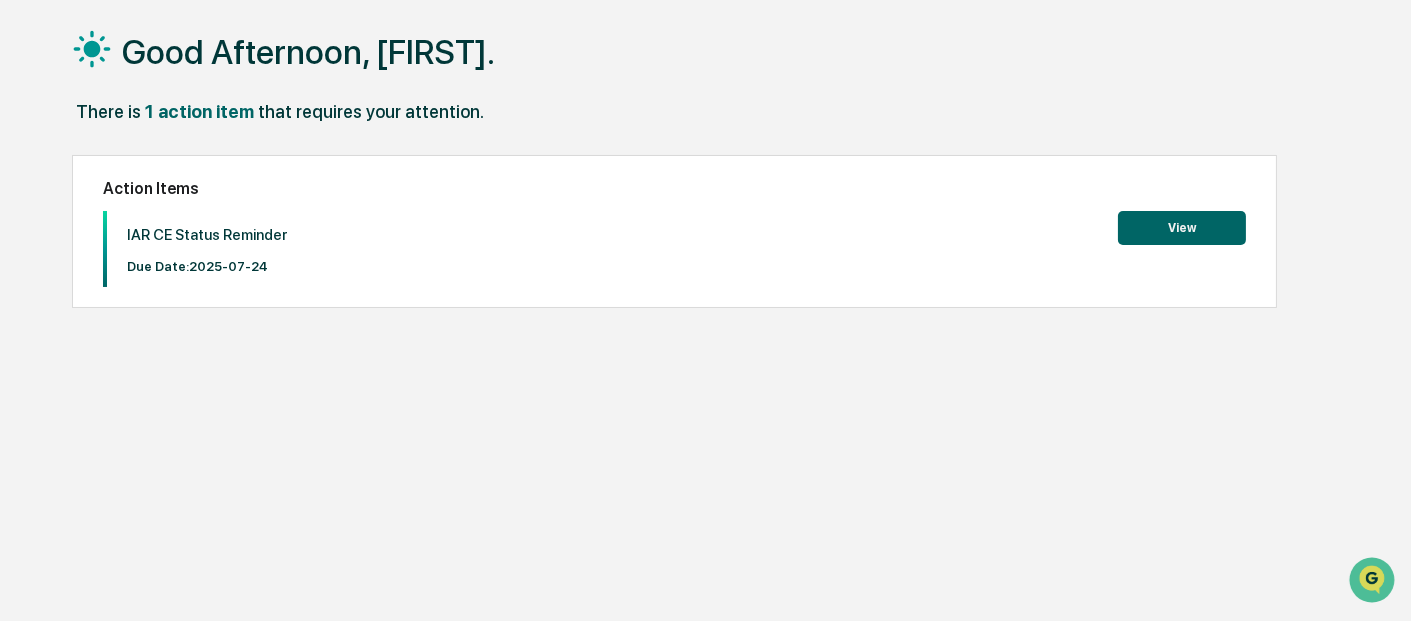 click on "View" at bounding box center [1182, 228] 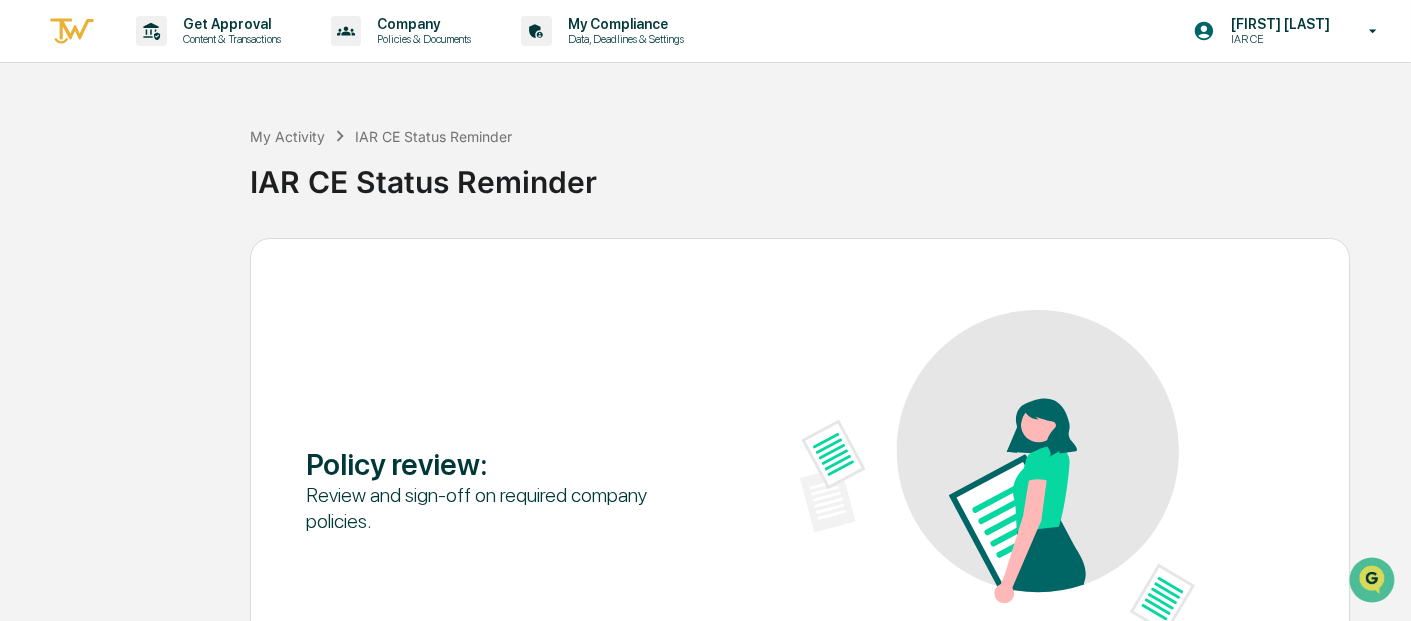 scroll, scrollTop: 184, scrollLeft: 0, axis: vertical 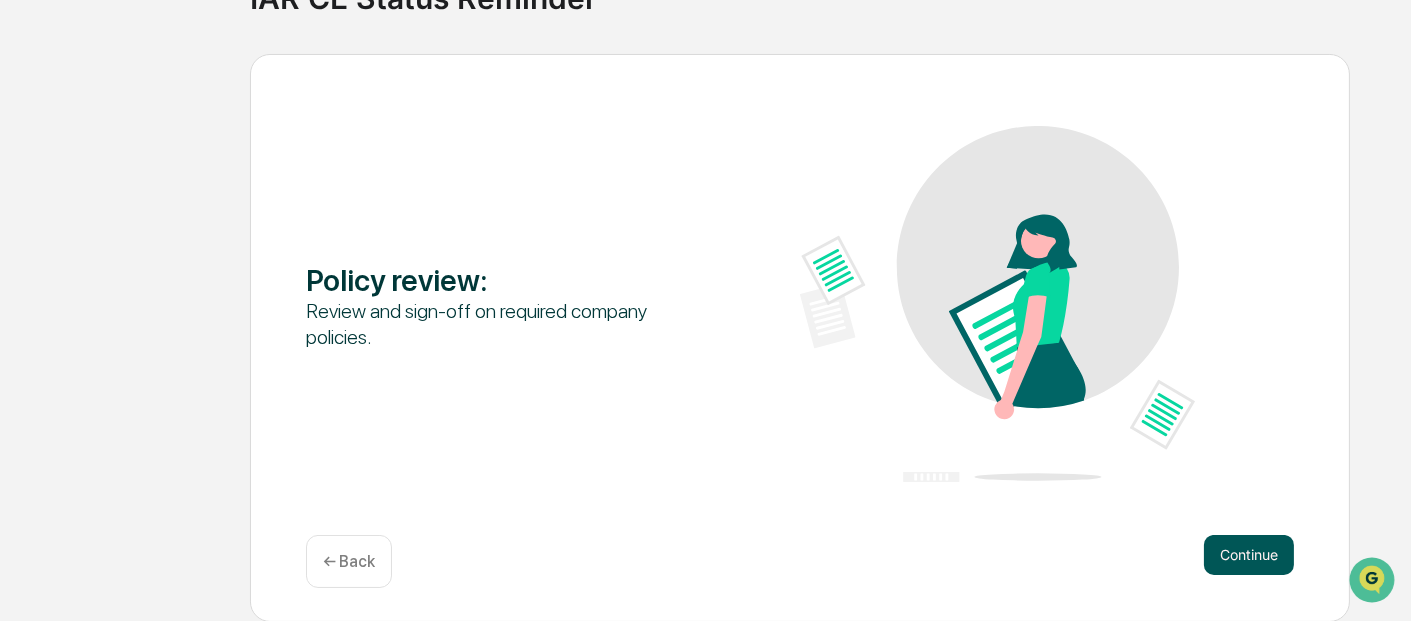 click on "Continue" at bounding box center (1249, 555) 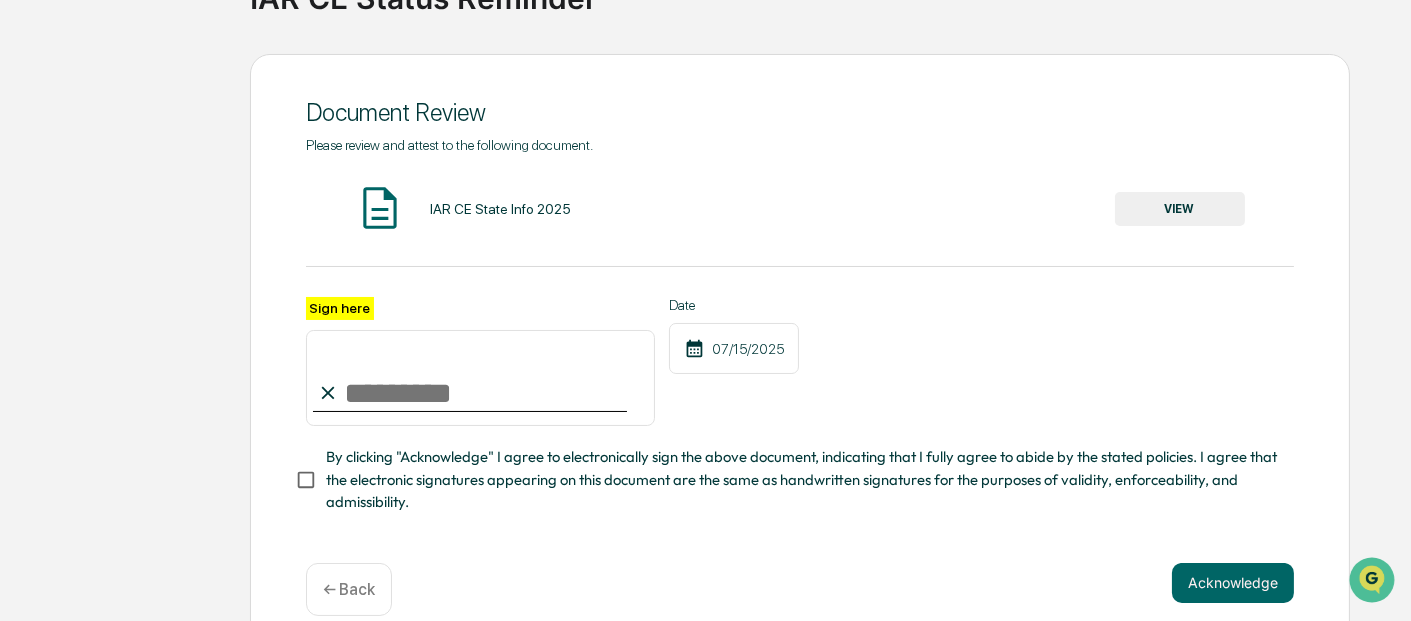 click on "VIEW" at bounding box center (1180, 209) 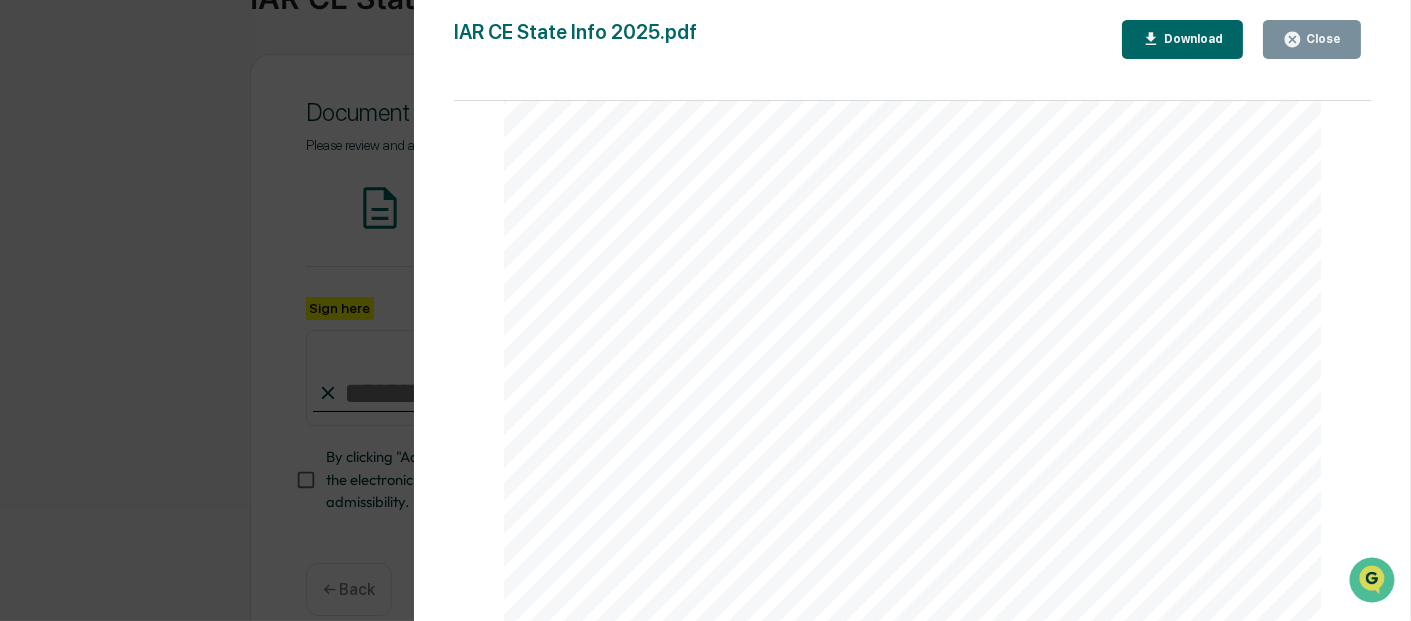scroll, scrollTop: 2117, scrollLeft: 0, axis: vertical 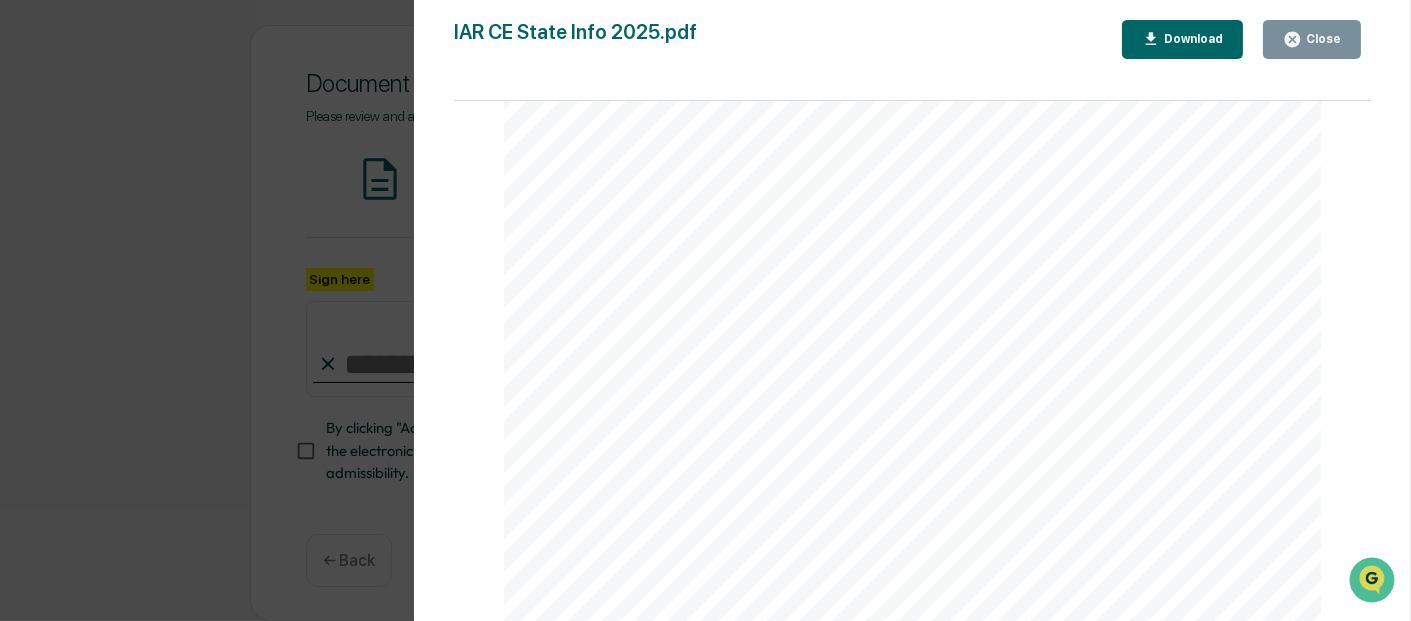 click on "Close" at bounding box center [1312, 39] 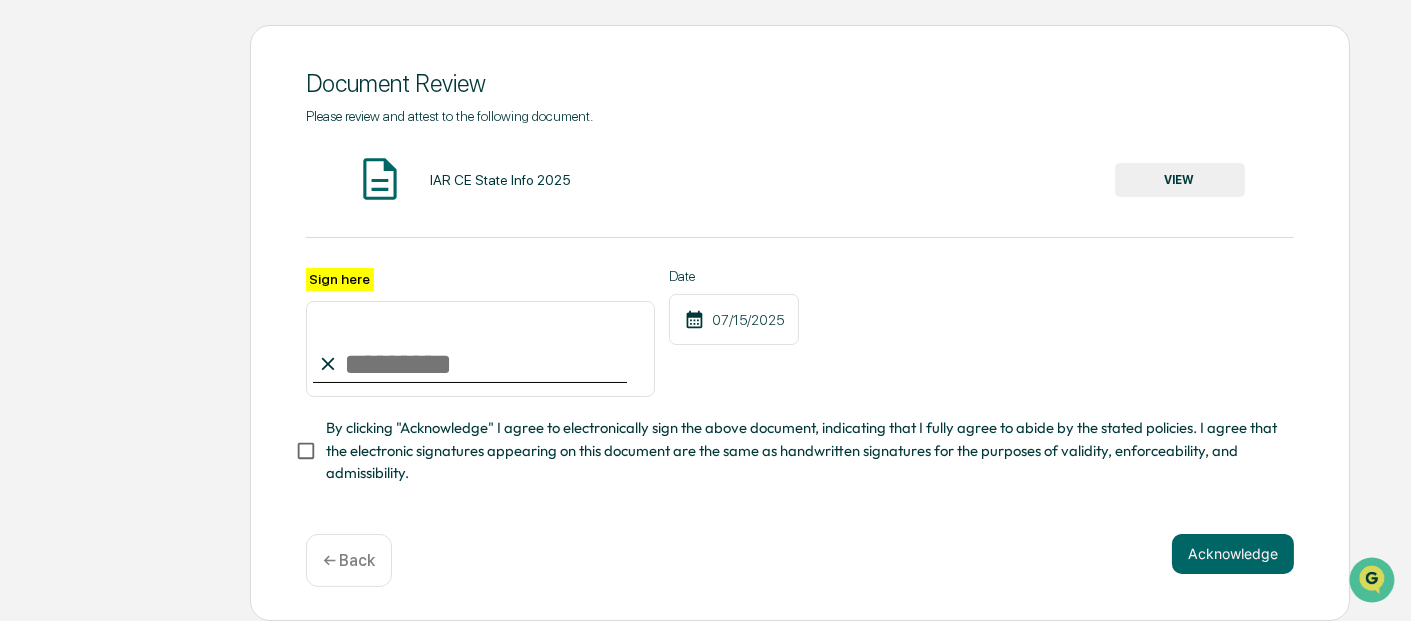 click on "Sign here" at bounding box center (480, 349) 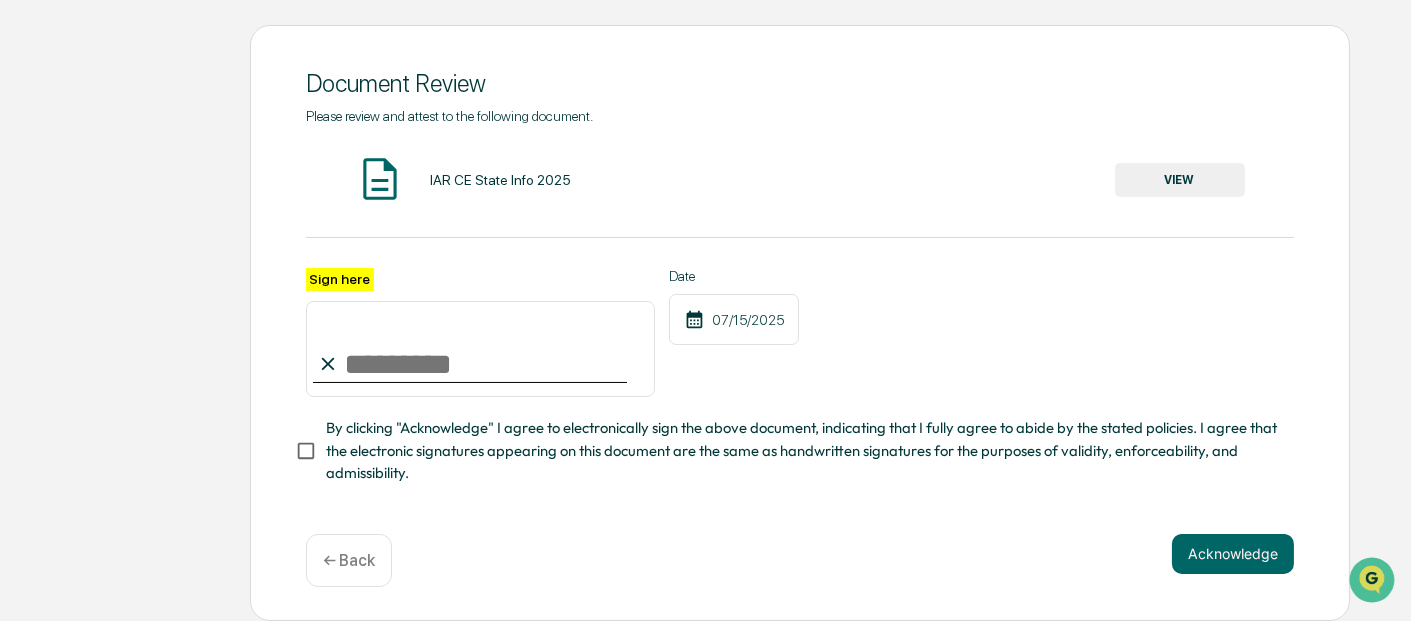 type on "**********" 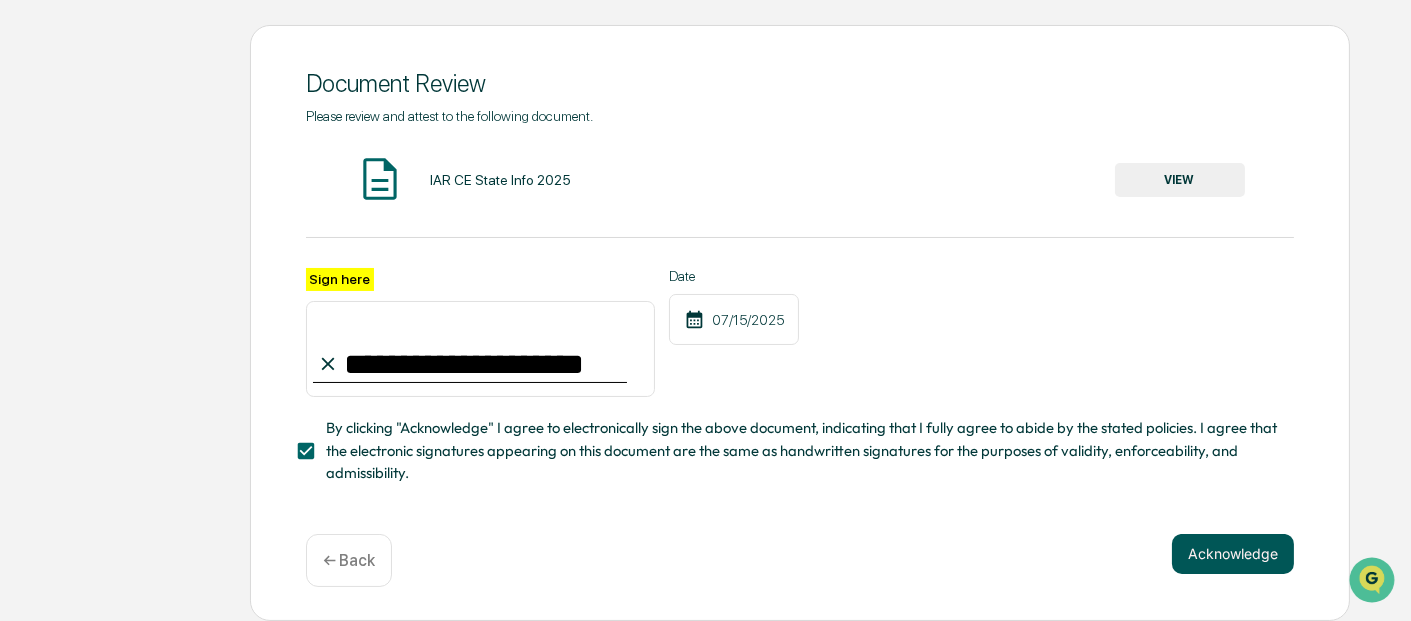 click on "Acknowledge" at bounding box center [1233, 554] 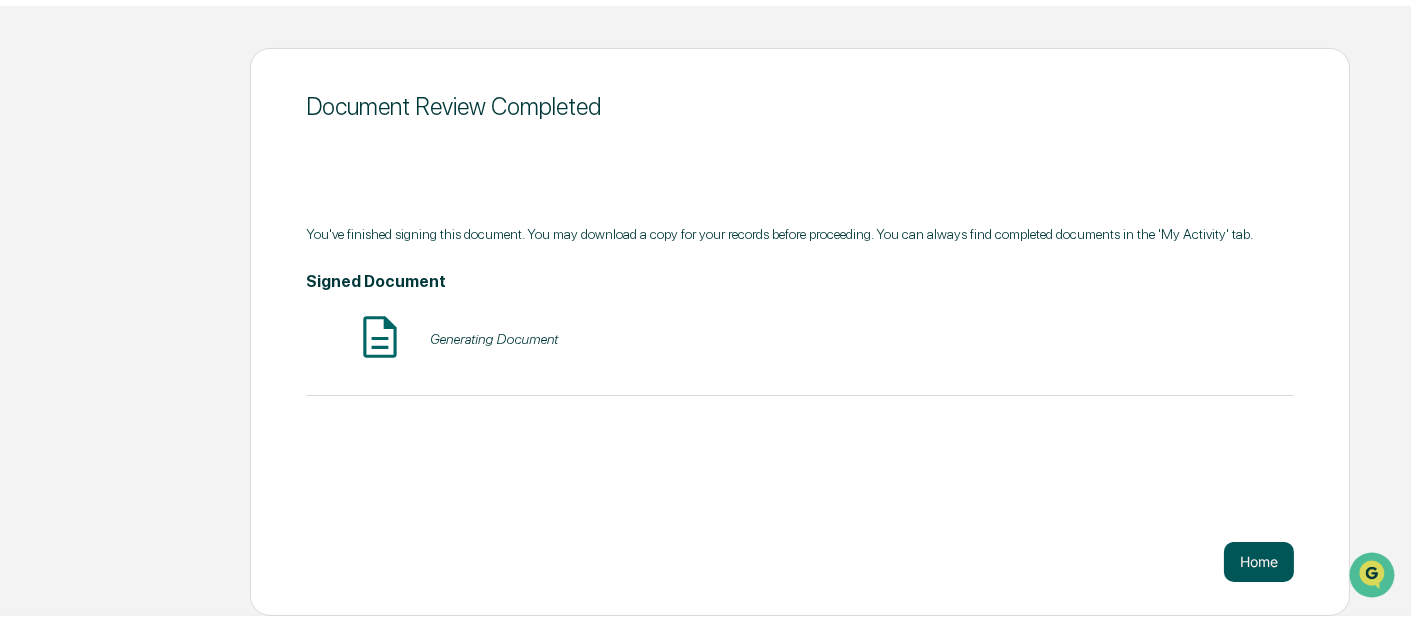 scroll, scrollTop: 184, scrollLeft: 0, axis: vertical 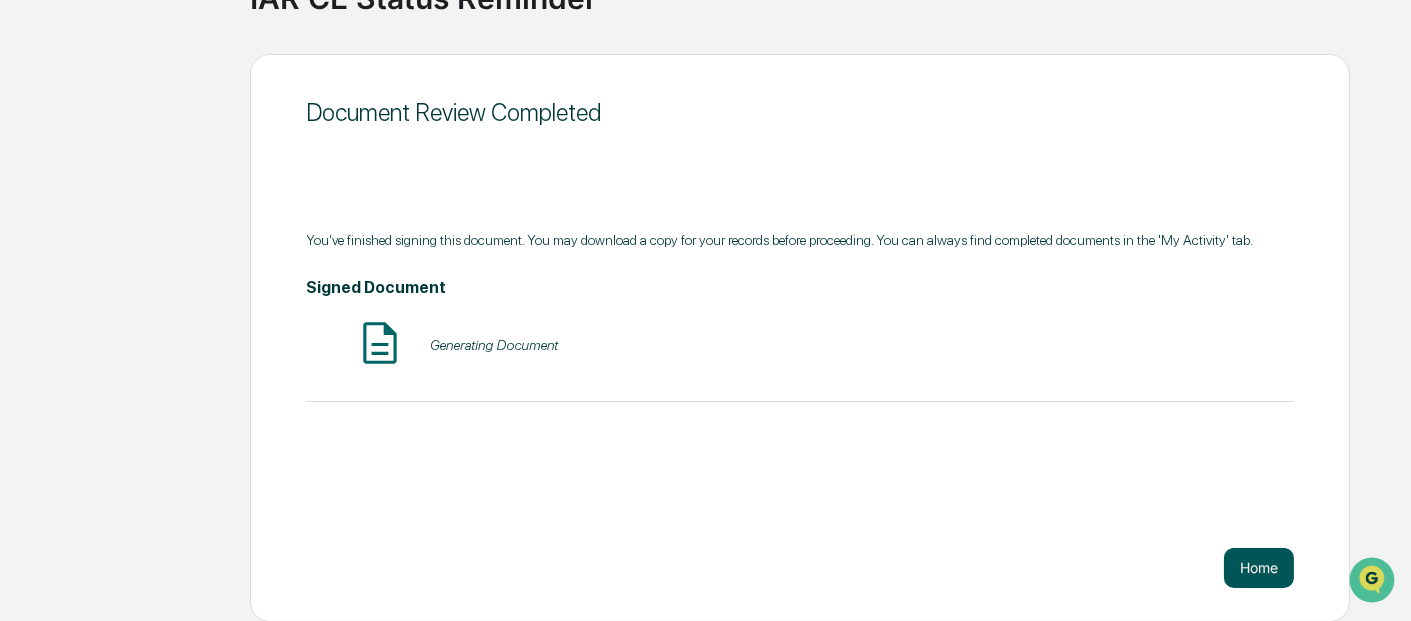 click on "Home" at bounding box center (1259, 568) 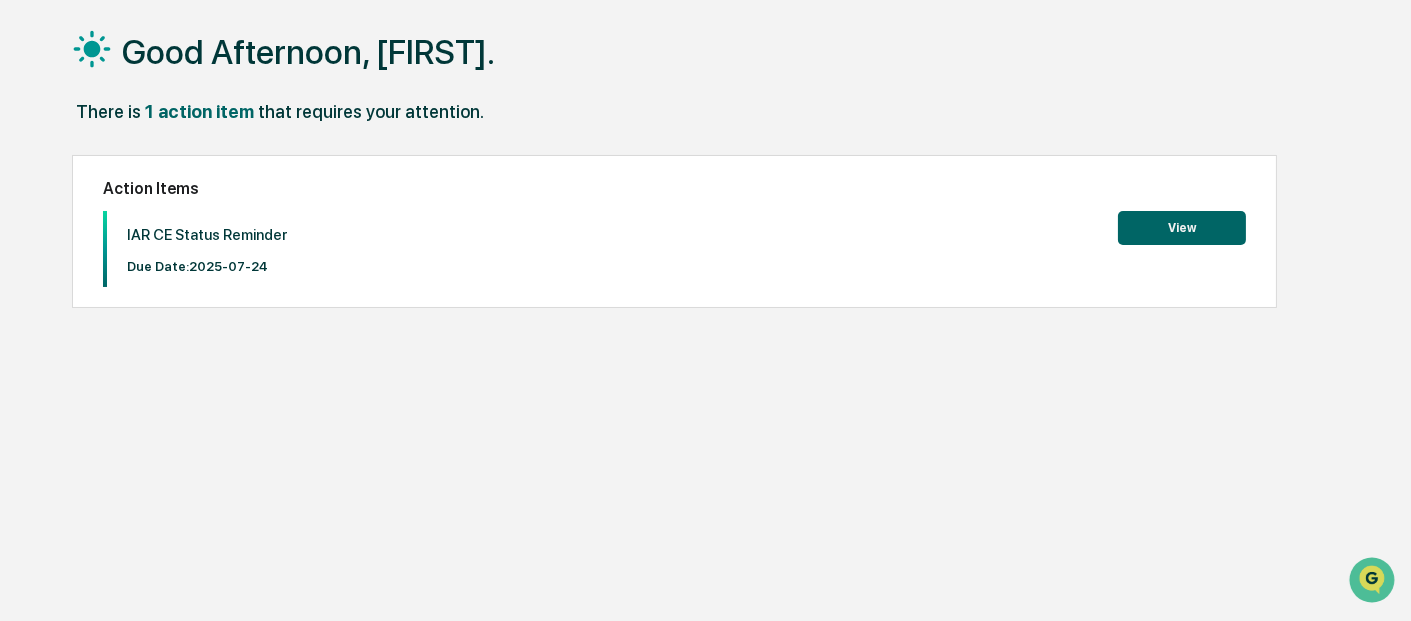 click on "View" at bounding box center (1182, 228) 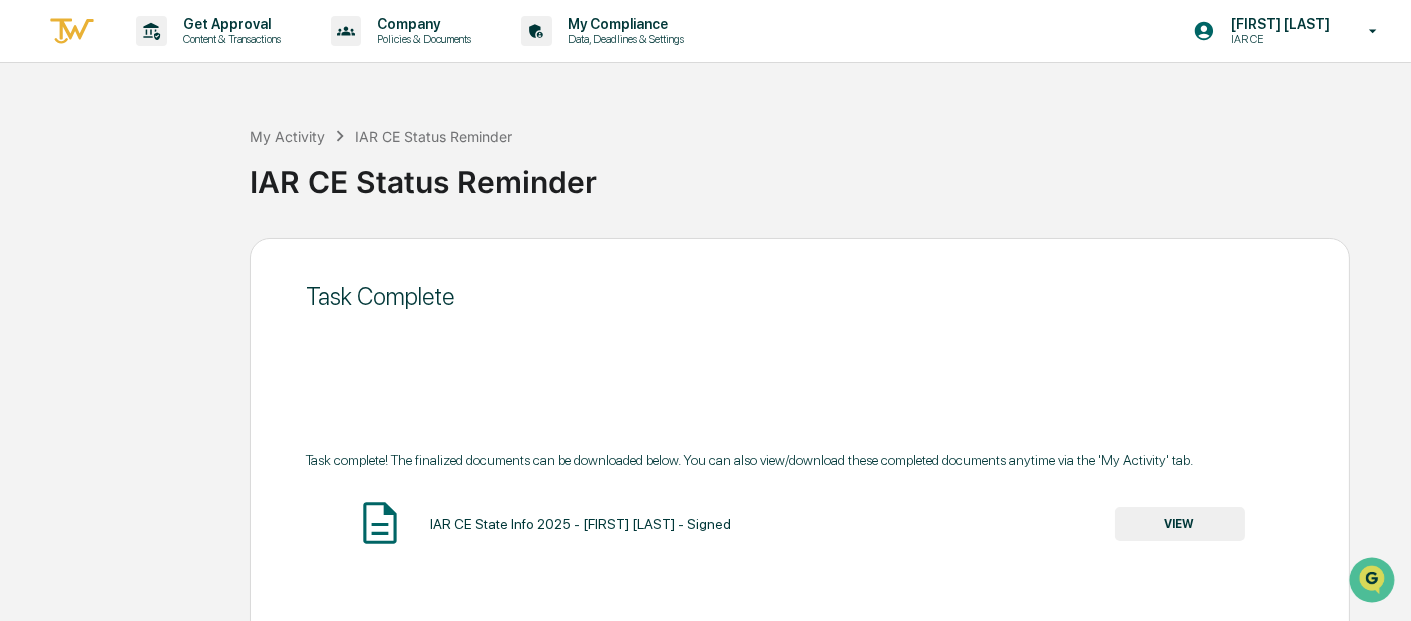 scroll, scrollTop: 184, scrollLeft: 0, axis: vertical 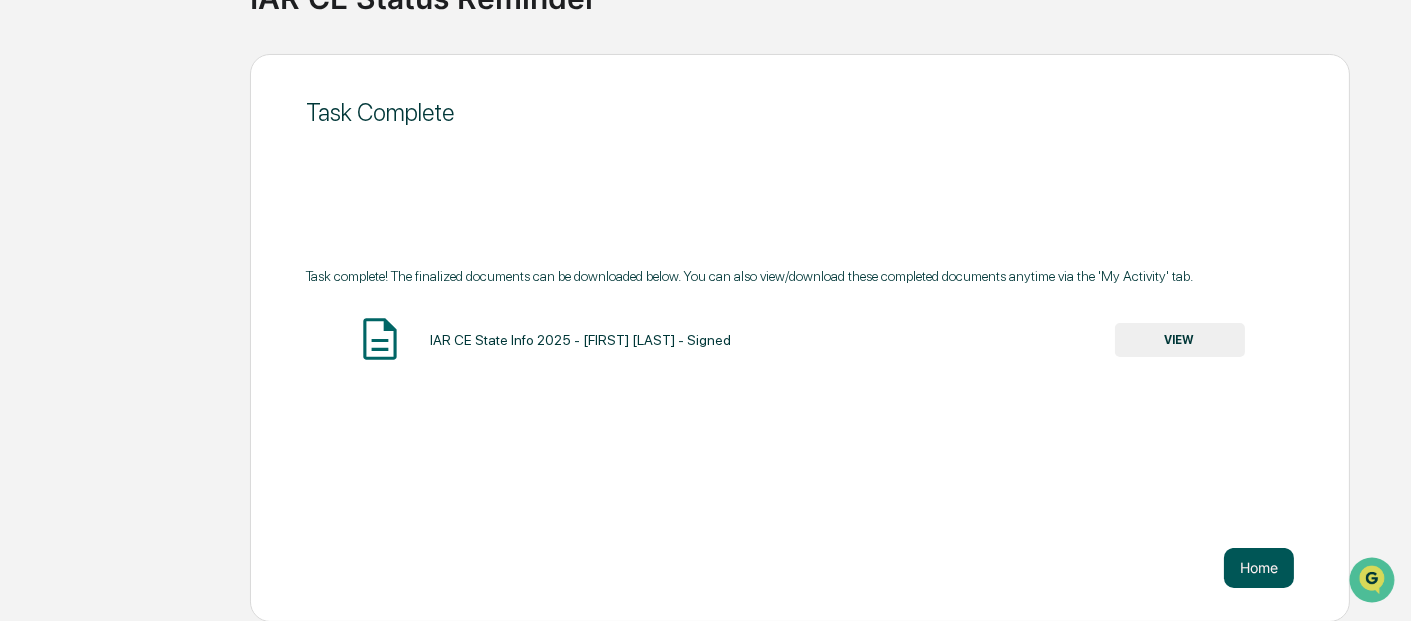 click on "Home" at bounding box center (1259, 568) 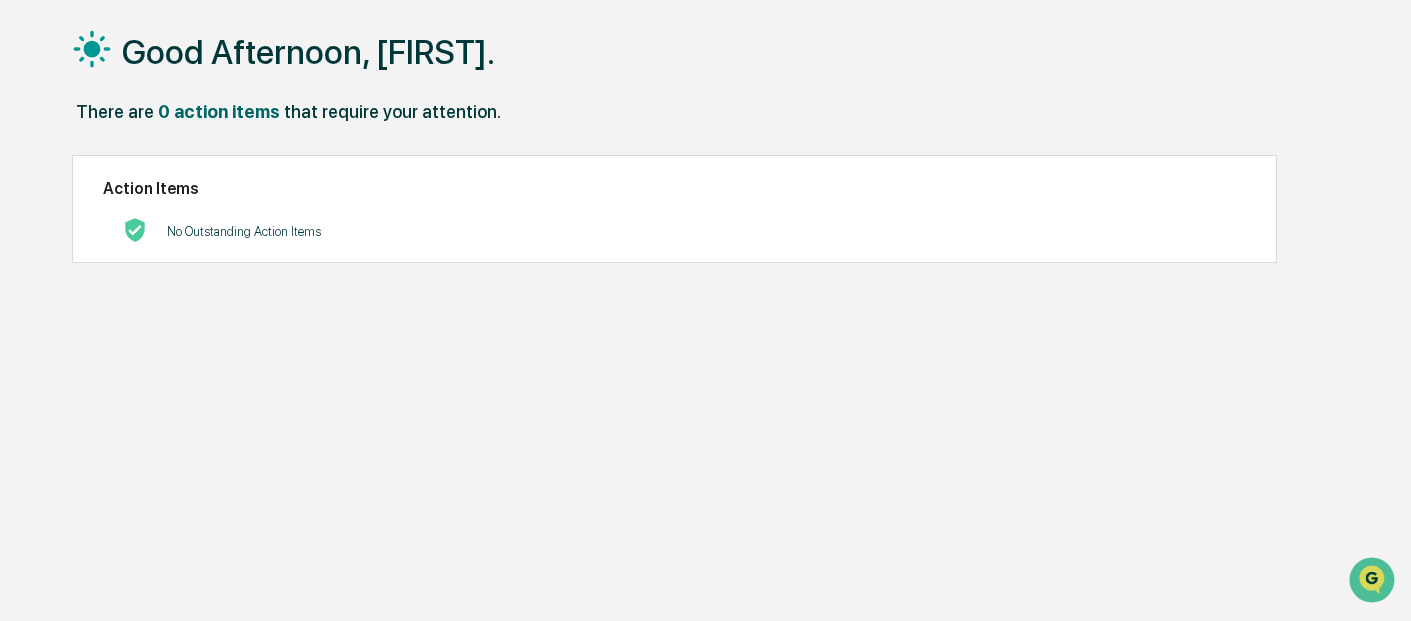scroll, scrollTop: 0, scrollLeft: 0, axis: both 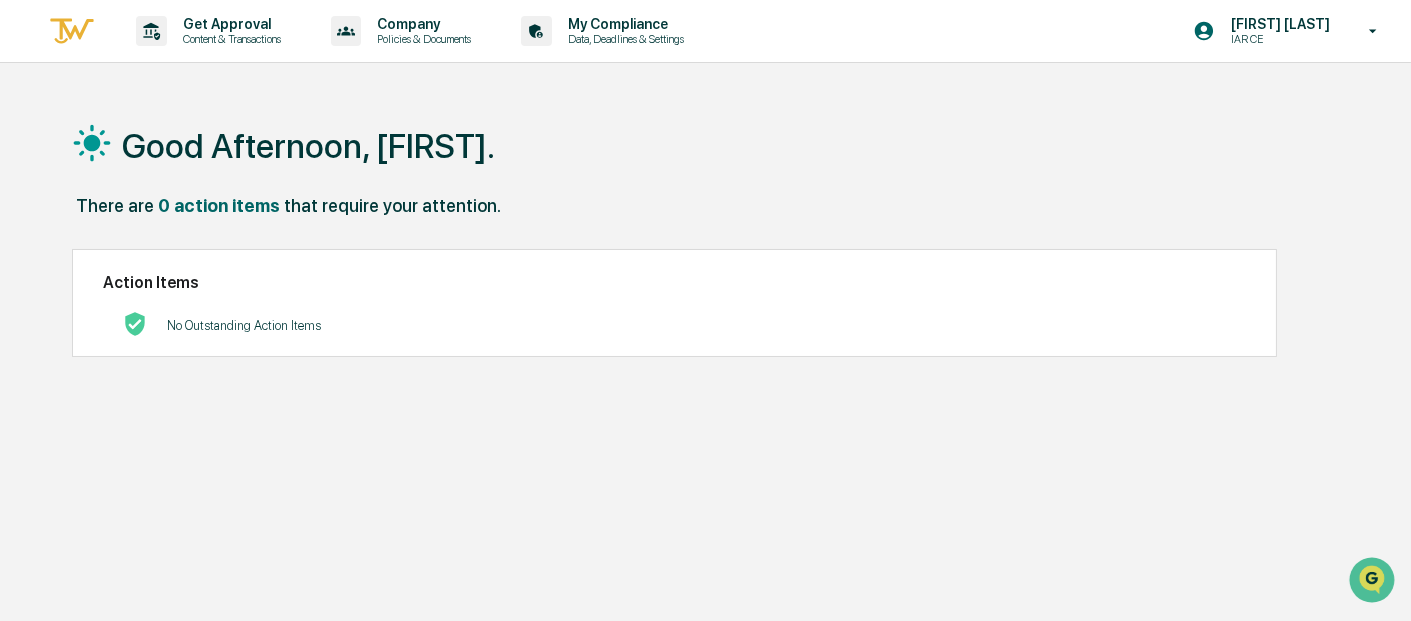 click at bounding box center [72, 31] 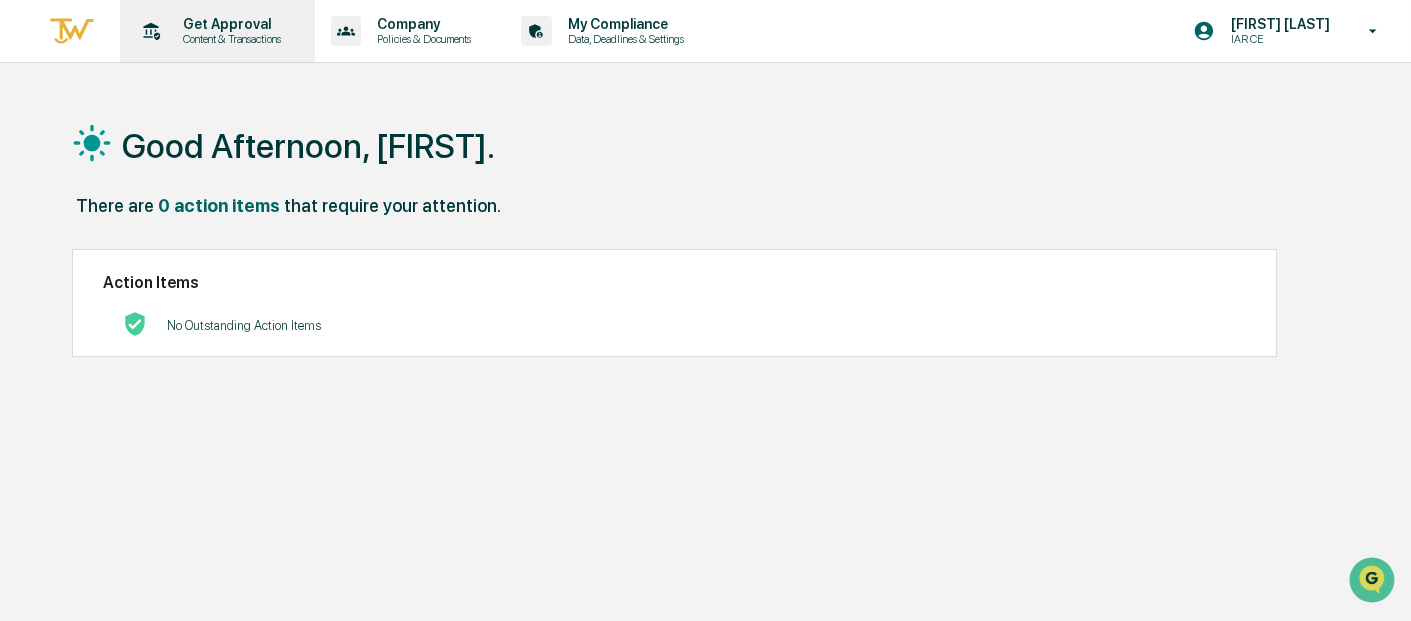 click on "Content & Transactions" at bounding box center [229, 39] 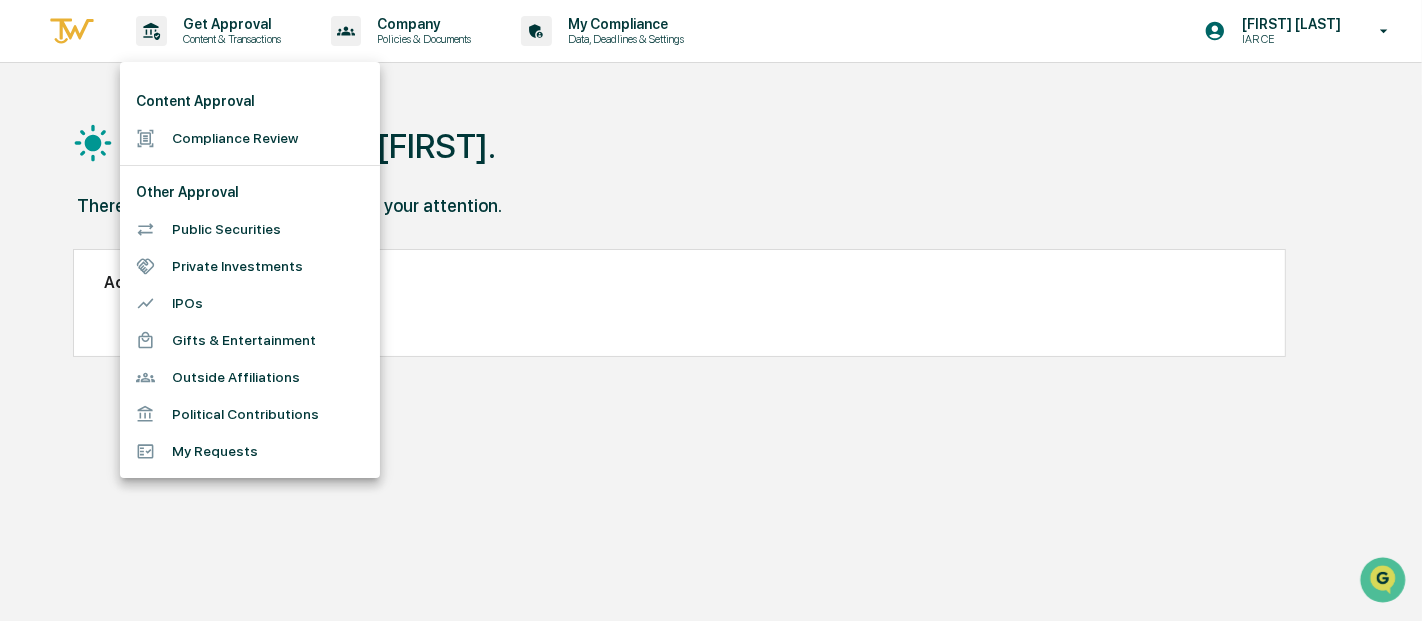 click on "Compliance Review" at bounding box center [250, 138] 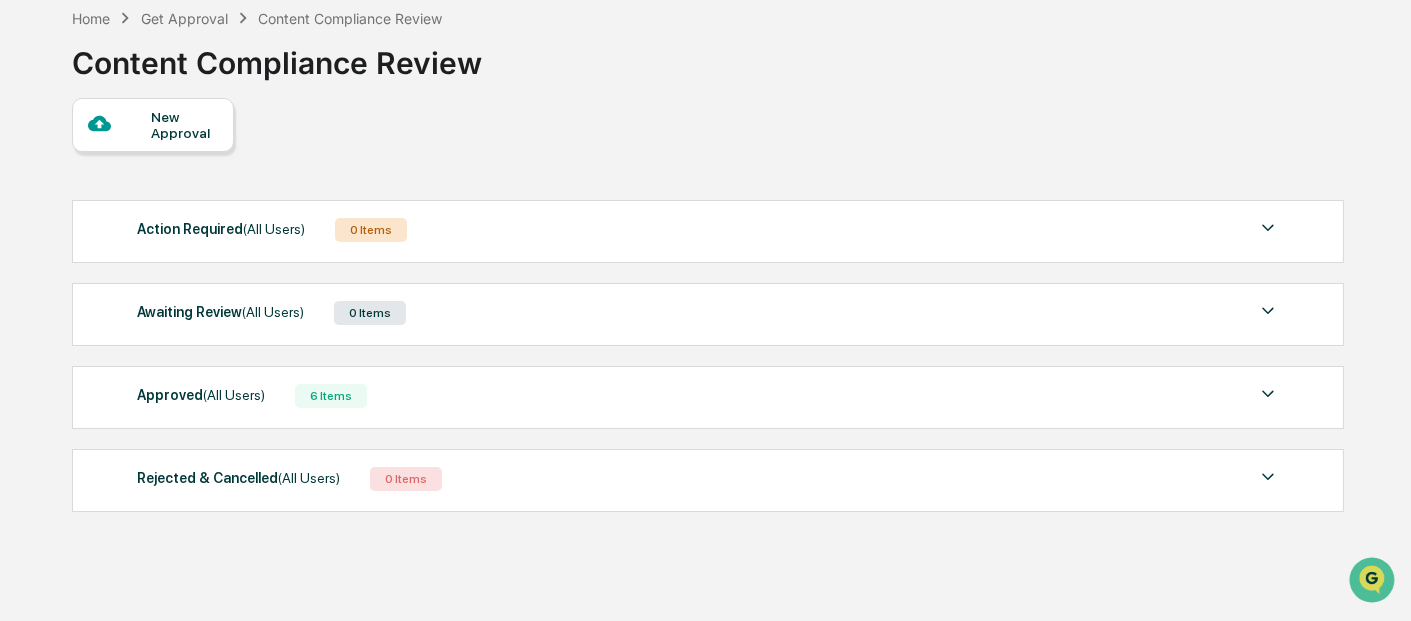 scroll, scrollTop: 126, scrollLeft: 0, axis: vertical 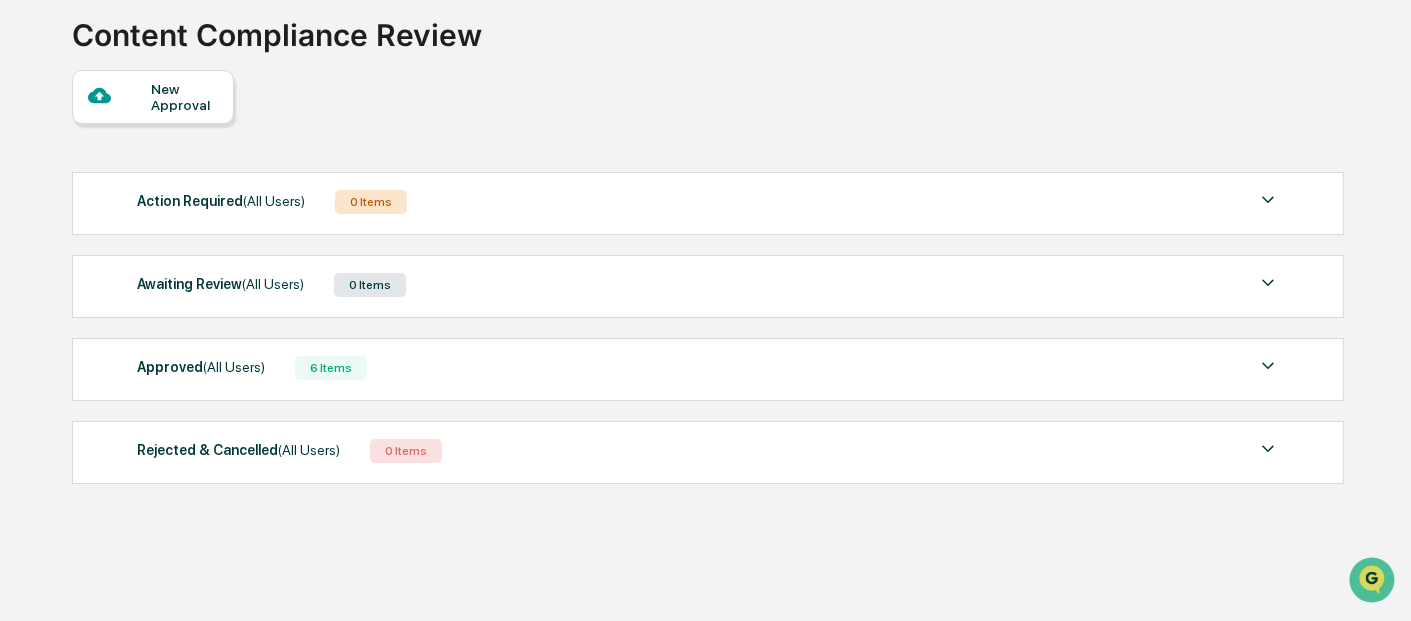 click on "Approved  (All Users) 6 Items" at bounding box center [708, 368] 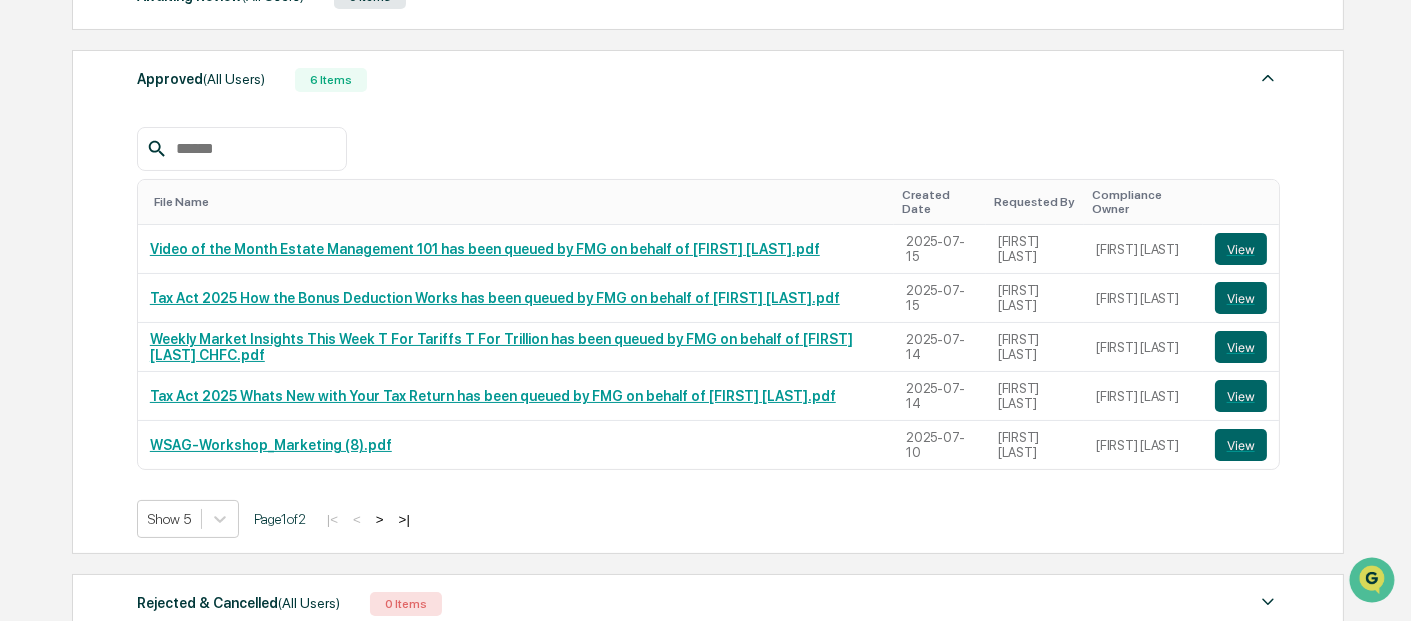scroll, scrollTop: 414, scrollLeft: 0, axis: vertical 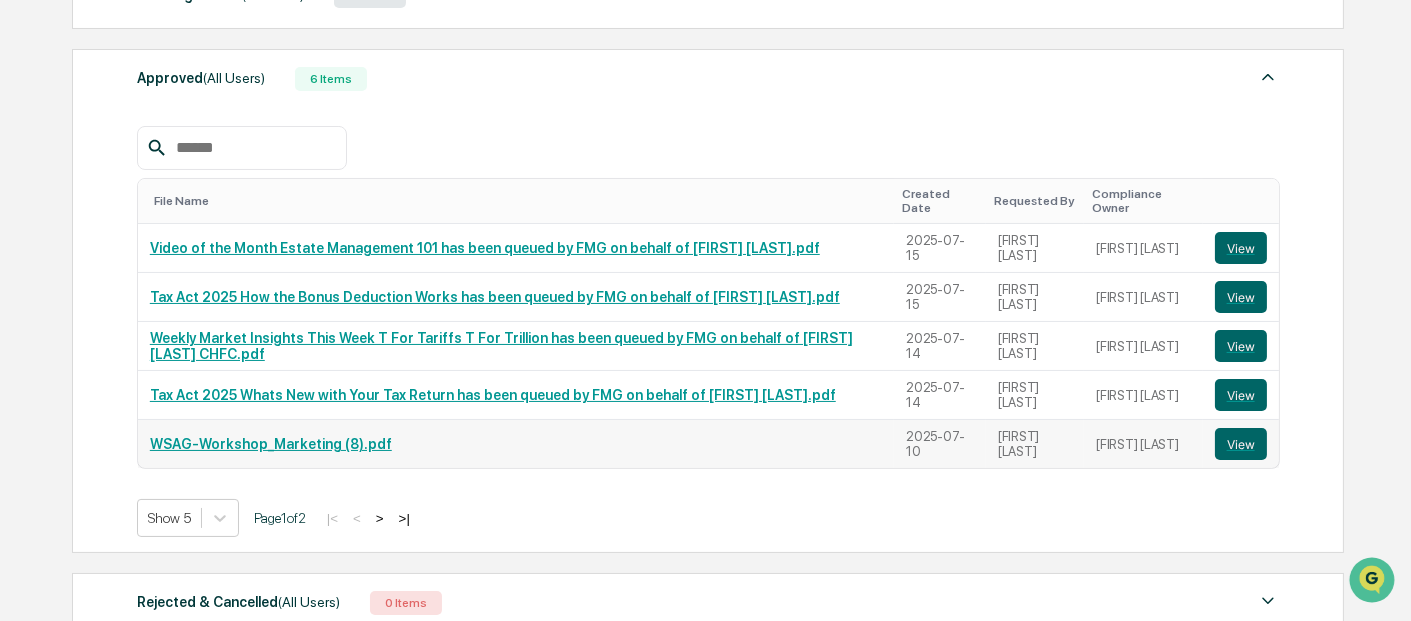 click on "WSAG-Workshop_Marketing (8).pdf" at bounding box center [271, 444] 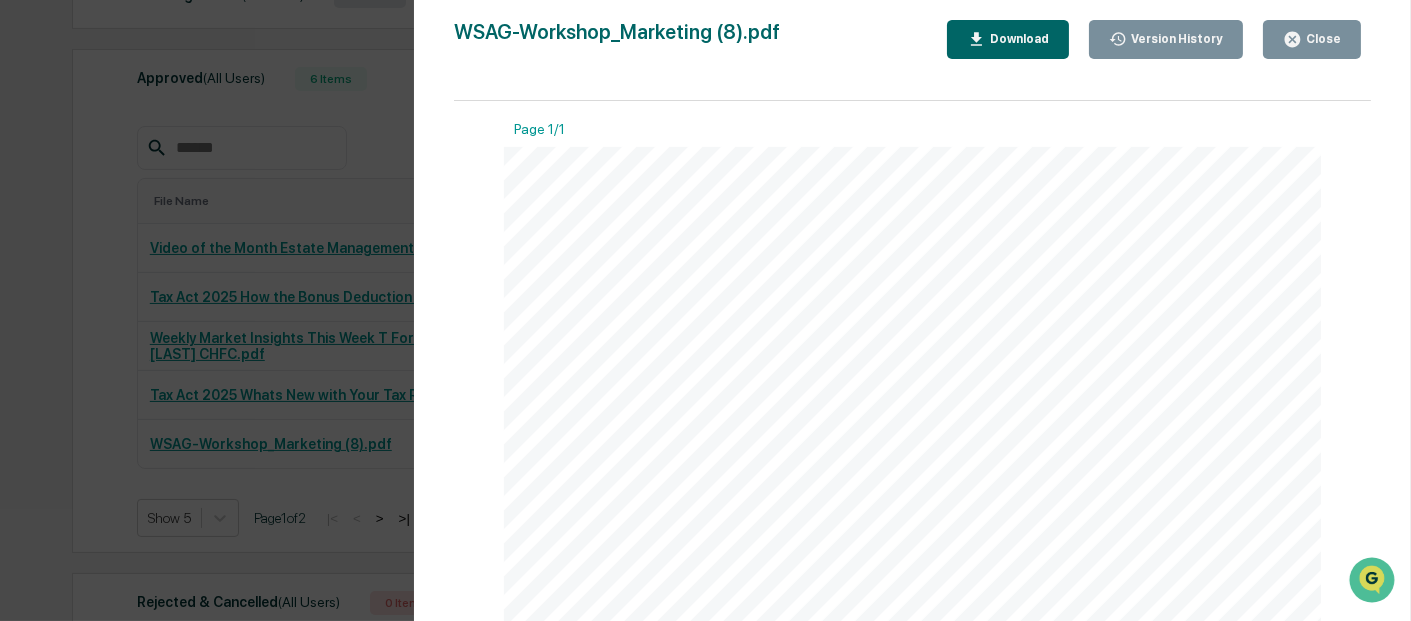scroll, scrollTop: 553, scrollLeft: 0, axis: vertical 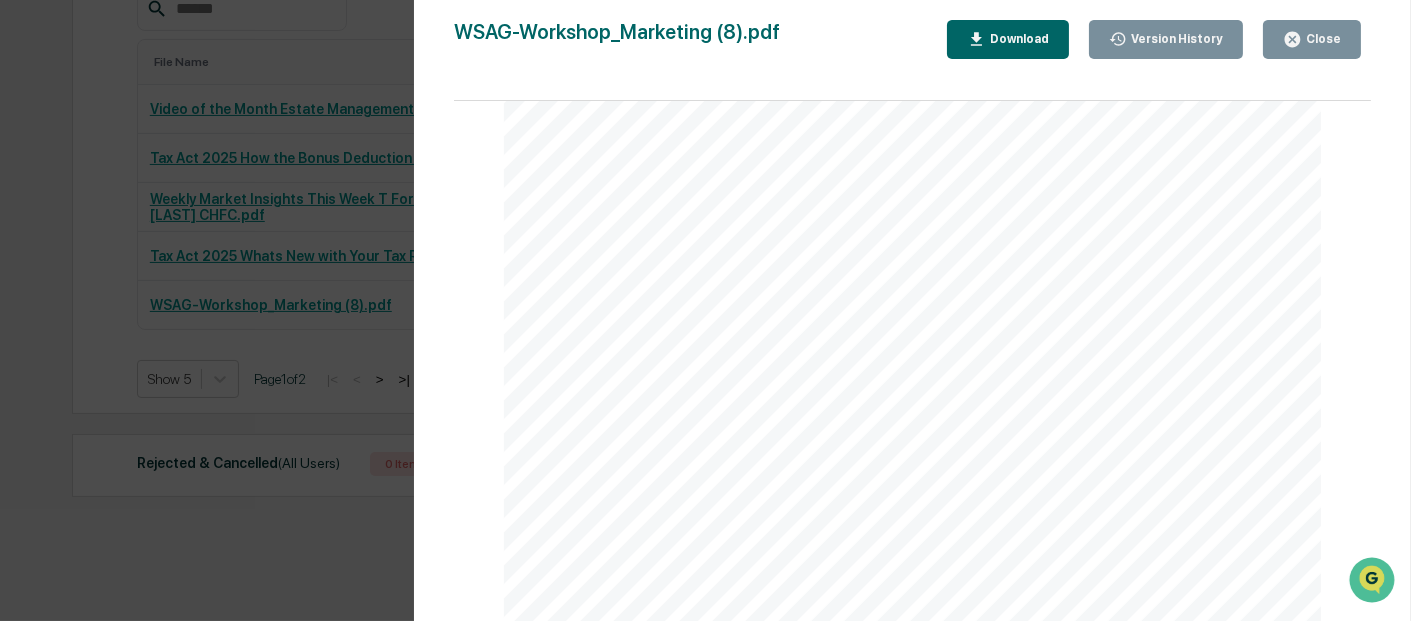 click on "SYMPOSIUM DISCUSSIONS Discussions on tax deferments and exit strategies to maximize returns Moderated Q&A with subject-matter experts “Beyond Wall Street” Accessing the 97% of overlooked opportunities MAXIMIZE YOUR EXIT   EXPERT PANEL   ASSET PROTECTION Wealth Strategies Advisory Group & Sponsored Partners Presented By Invitation Only. THE HOUSEHOLD ENDOWMENT MODEL COORDINATING TAX & ASSET STRATEGIES LIKE THE TOP 1% LIMITED SEATING AVAILABLE - CLICK HERE TO REGISTER Please scan QR or click the link to register for this exclusive event. A catered lunch and networking happy hour are provided. FROM 11:30AM TO 4PM TROON COUNTRY CLUB 25000 N WINDY WALK DR, SCOTTSDALE, AZ 85255 NOTICE: This seminar is intended for educational purposes only and is designed exclusively for accredited investors. No specific investment offerings will be presented or offered for sale. The content discussed may include general information about alternative" at bounding box center [912, 566] 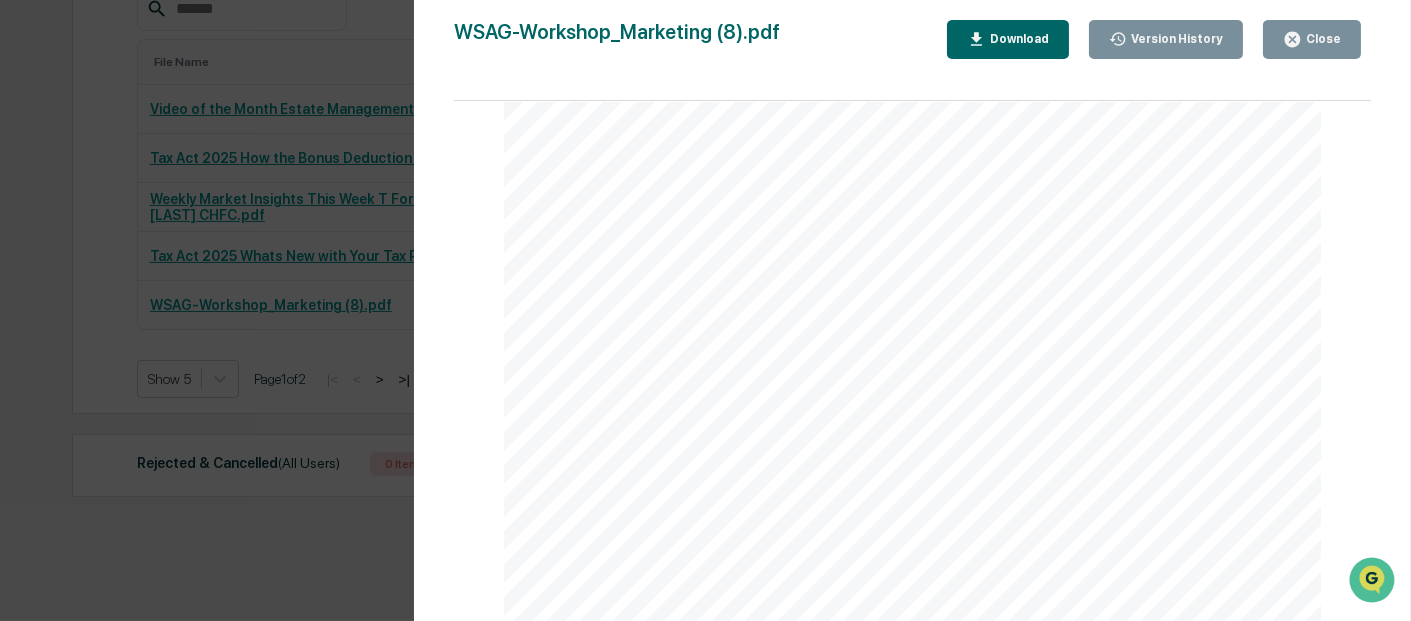 scroll, scrollTop: 0, scrollLeft: 0, axis: both 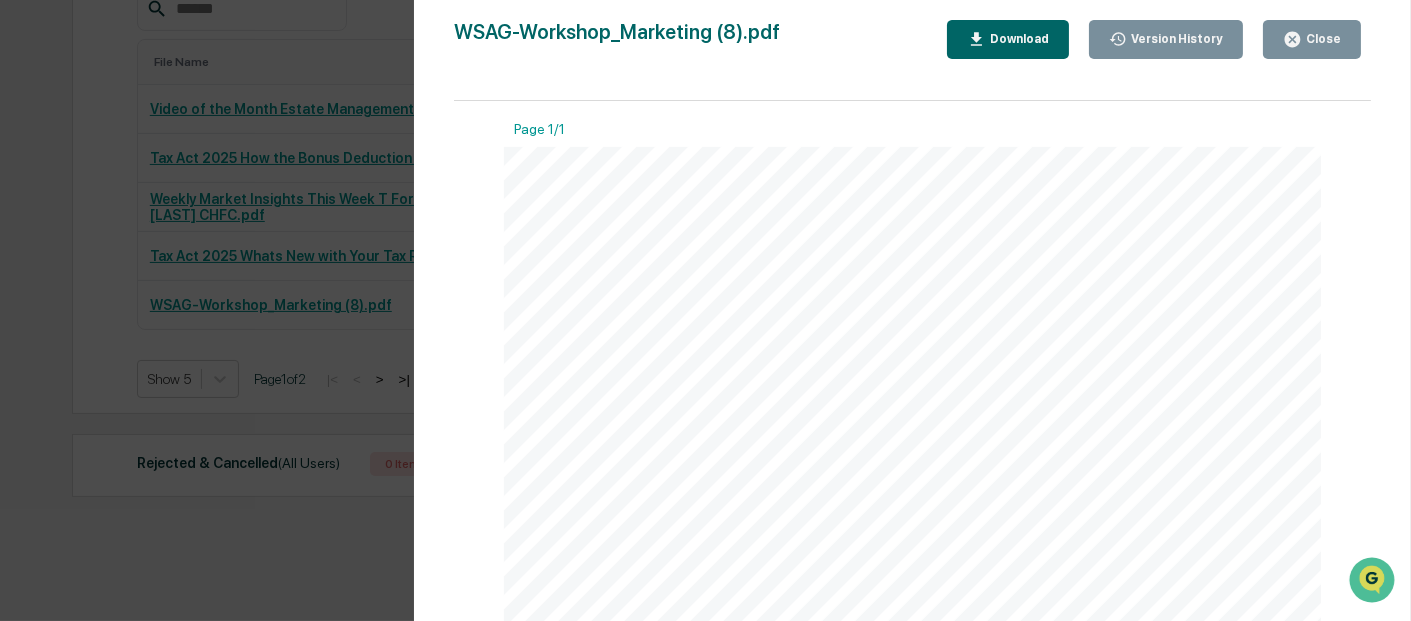 click on "Download" at bounding box center (1008, 39) 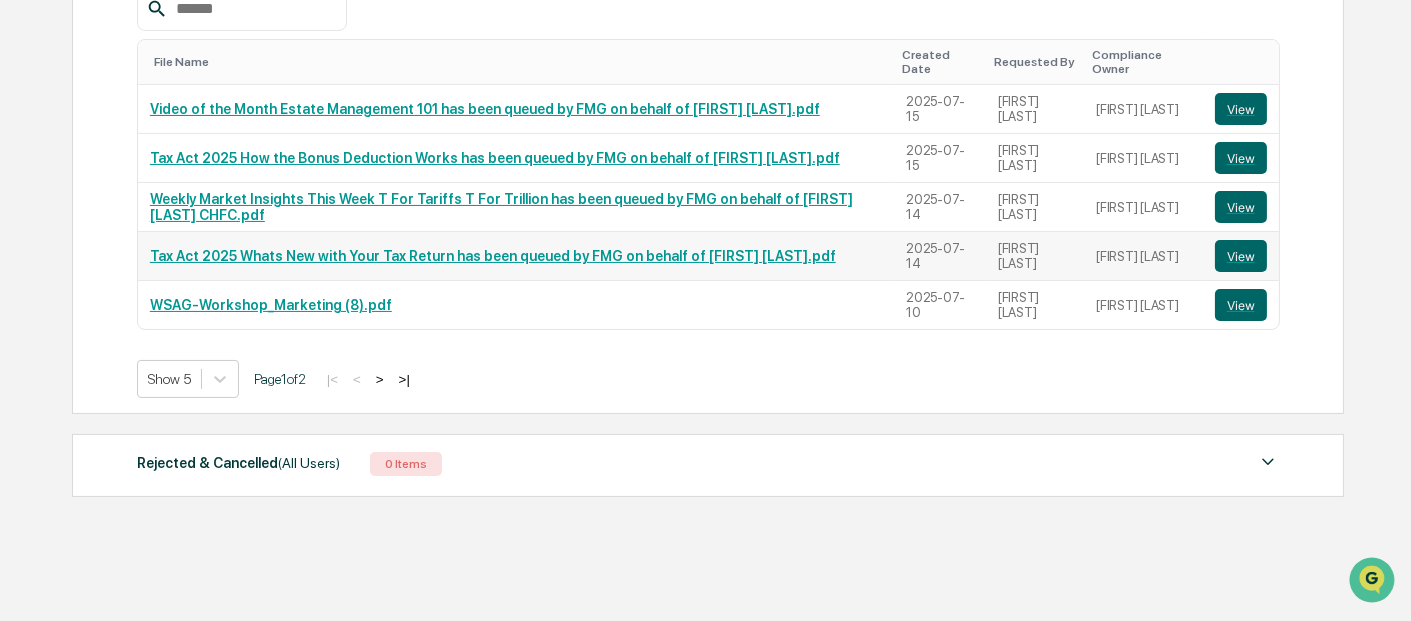 click on "Tax Act 2025 Whats New with Your Tax Return has been queued by FMG on behalf of Larry Lyons CHFC.pdf" at bounding box center [493, 256] 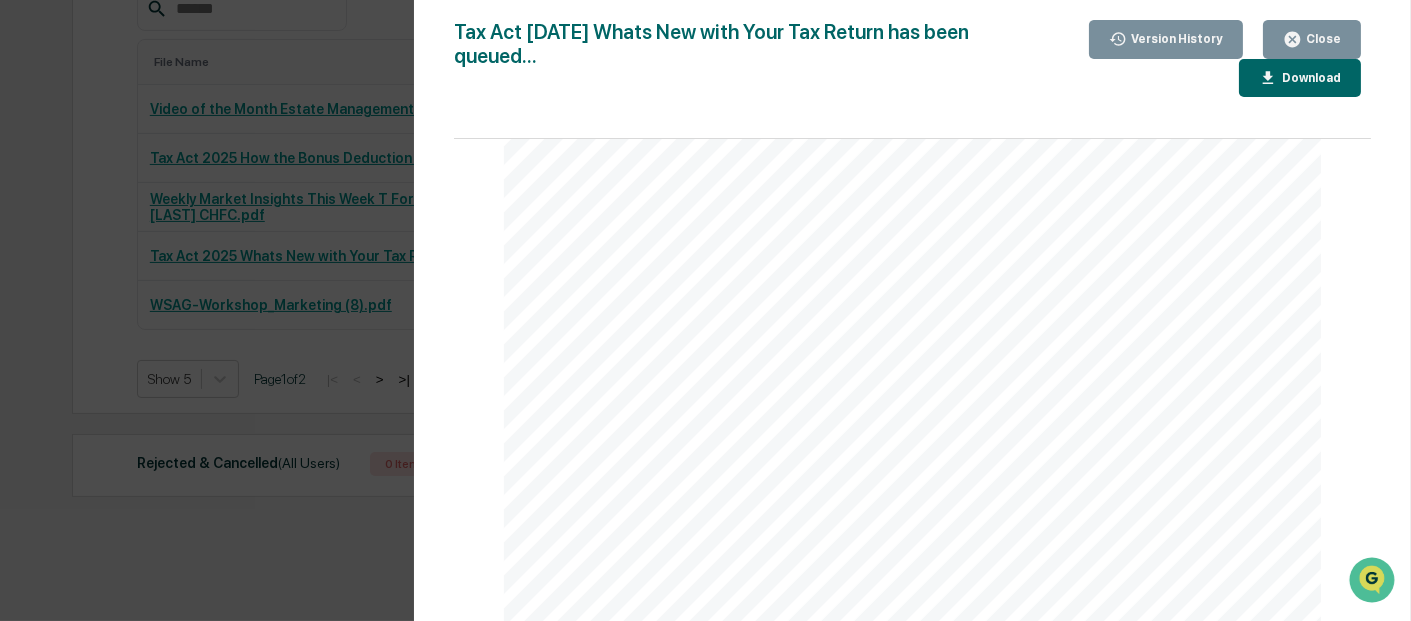 scroll, scrollTop: 1497, scrollLeft: 0, axis: vertical 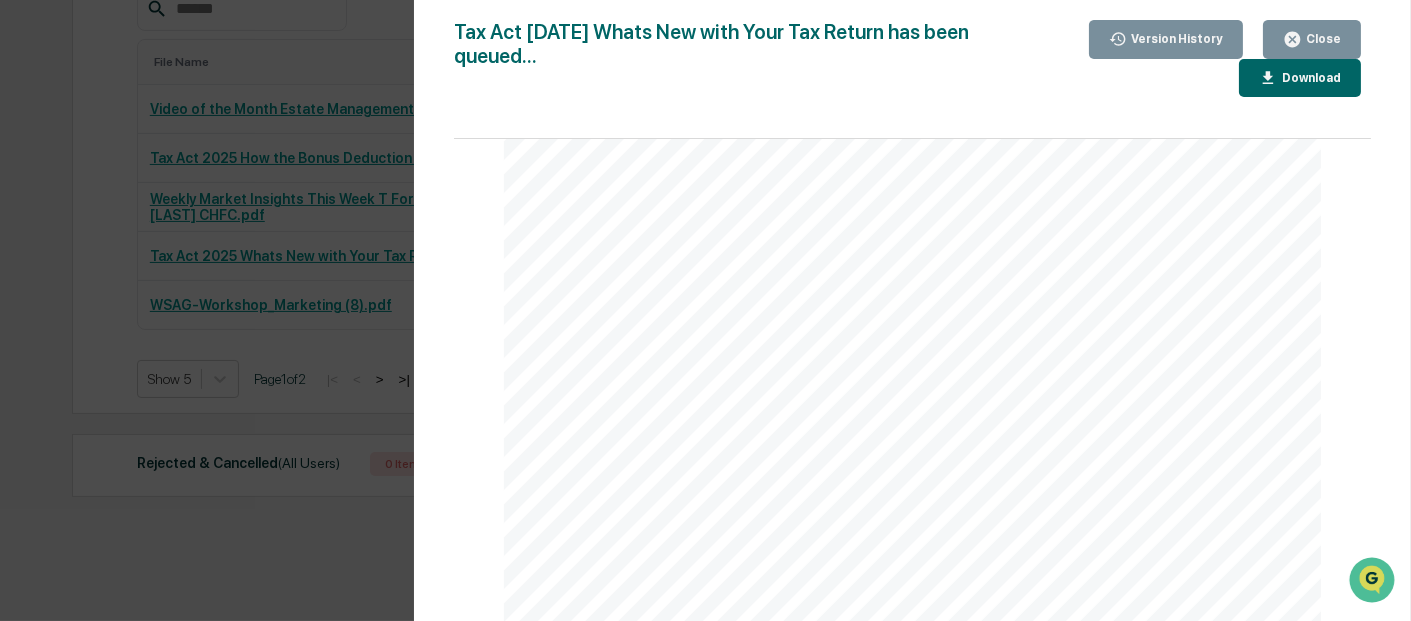 click on "Close" at bounding box center [1321, 39] 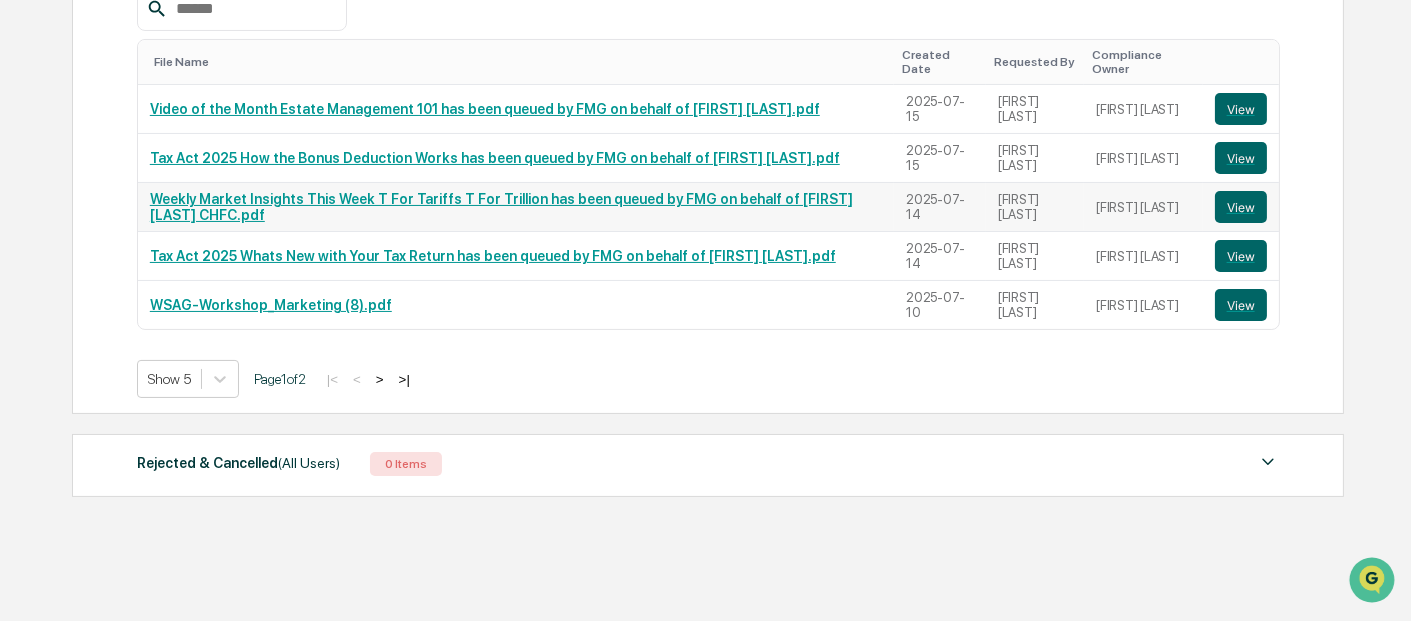 click on "Weekly Market Insights  This Week T For Tariffs T For Trillion has been queued by FMG on behalf of Larry Lyons CHFC.pdf" at bounding box center (501, 207) 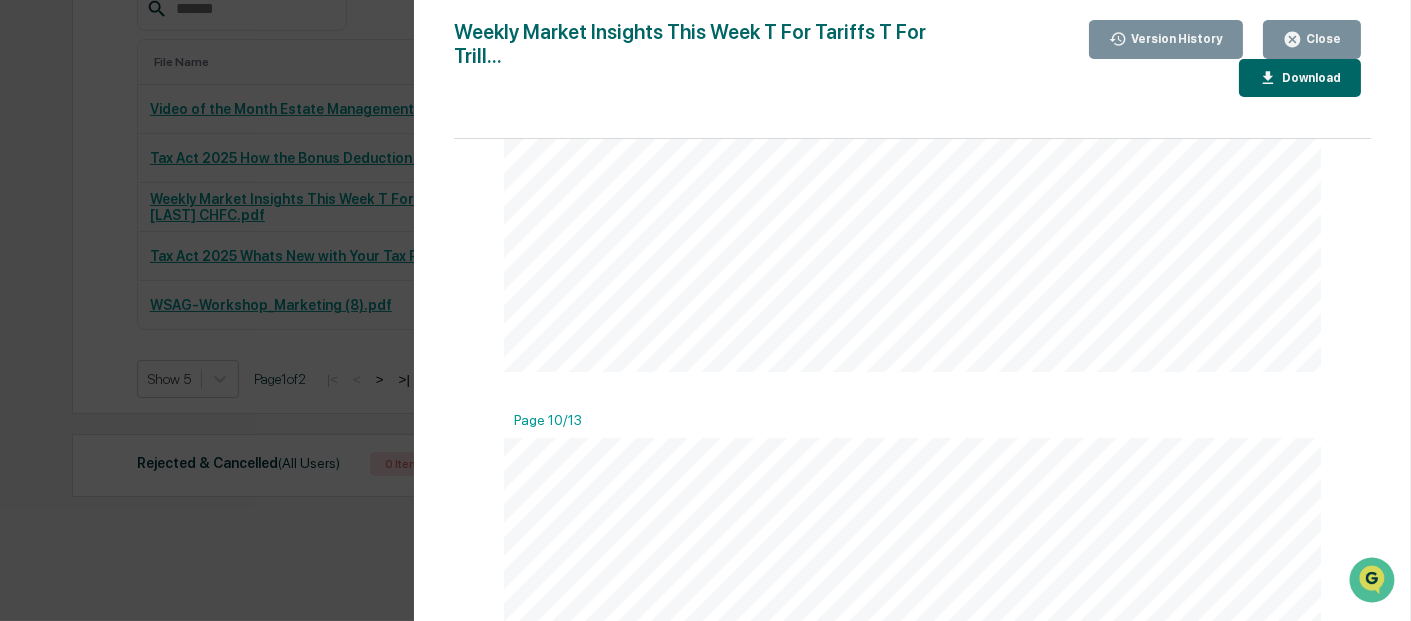 scroll, scrollTop: 9877, scrollLeft: 0, axis: vertical 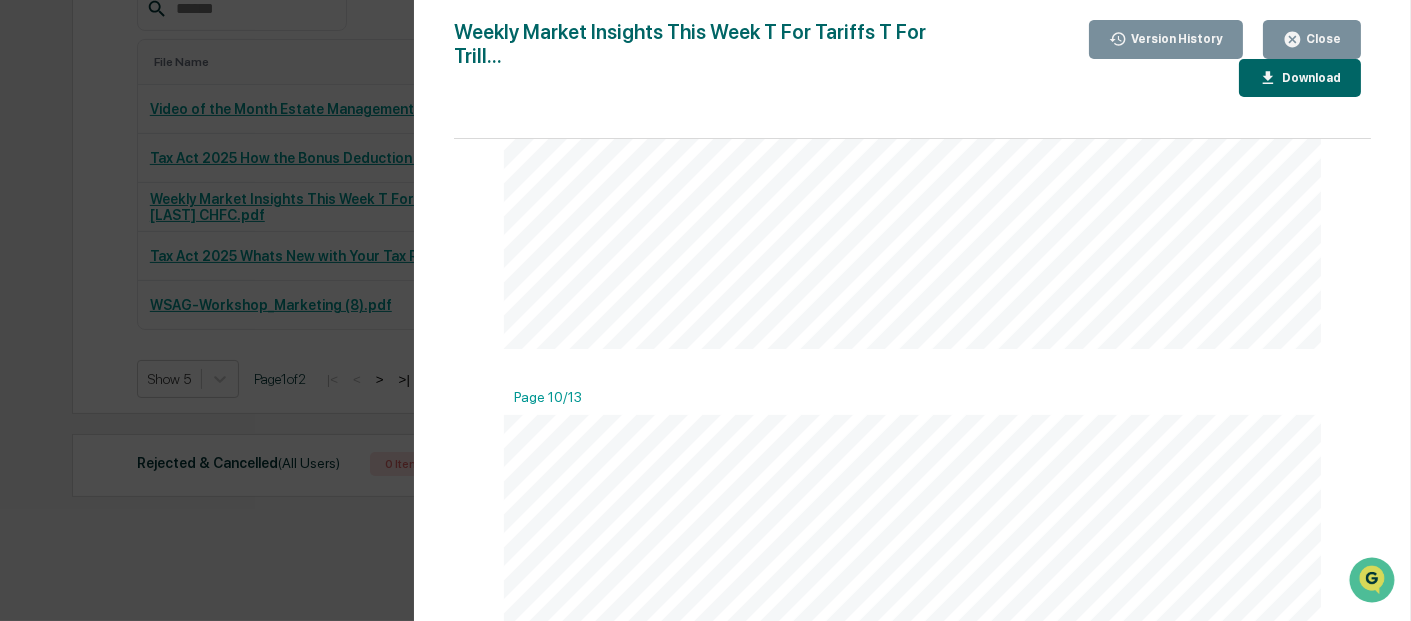 click on "Version History 07/14/2025, 01:28 PM Bruce Wheadon Weekly Market Insights  This Week T For Tariffs T For Trill...   Close   Version History   Download Page 1/13 From :   FMG   Notifications   no-reply@fmgsuite.com Subject :   "Weekly Market Insights | This Week: T For Tariffs, T For Trillion" has been queued by FMG on behalf of Larry Lyons, CHFC® Date :   July 14, 2025 at 4:37   AM To :   bwheadon@transcendim.com Below is a preview of your scheduled email. You can save this for archival purposes. Stocks were slightly lower last week, while looking past news of fresh U.S. tariffs on nearly two dozen countries. The Standard & Poor’s 500 Index fell 0.31 percent, while the Nasdaq Composite Index edged lower by 0.08 percent. The Dow Jones Industrial Average lost 1.02 percent. The MSCI EAFE Index, which tracks developed overseas stock markets, slipped 0.43 percent. 1,2 The Return Of The Tariffs Stocks started the week lower after the White House posted letters to 3,4 dial back its steepest tariff rates again. 7" at bounding box center [705, 310] 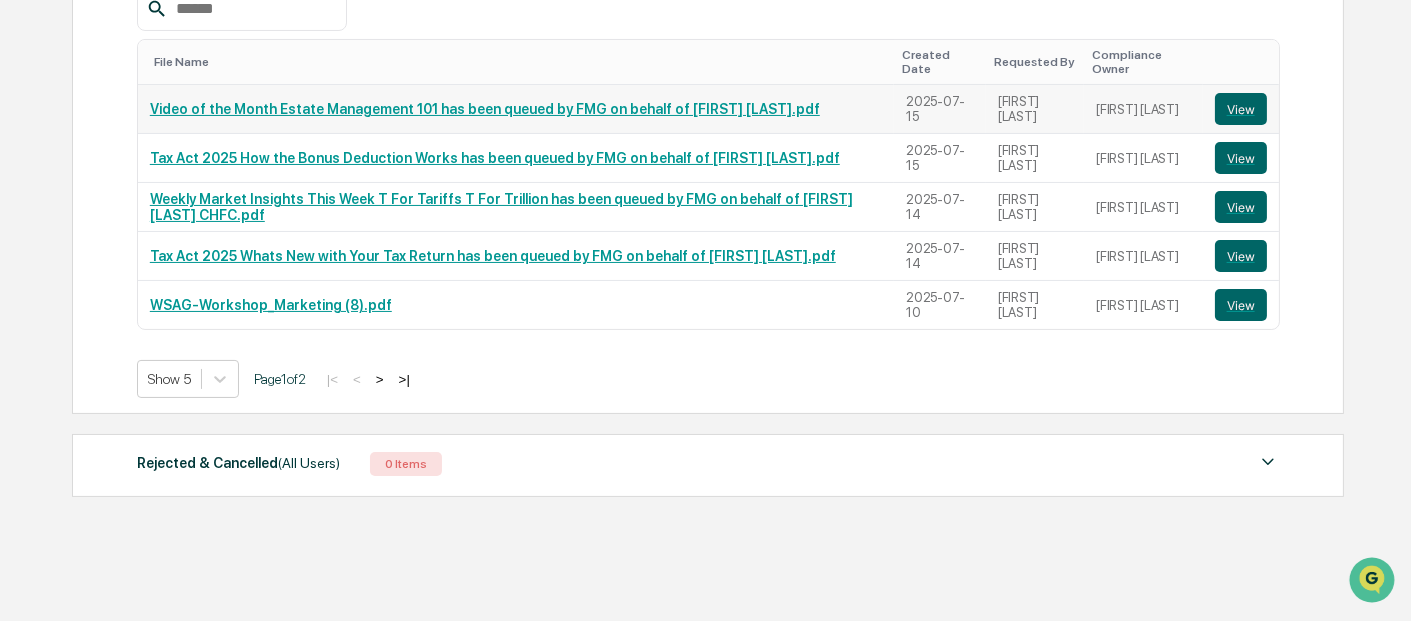 click on "Video of the Month Estate Management 101 has been queued by FMG on behalf of Larry Lyons.pdf" at bounding box center [485, 109] 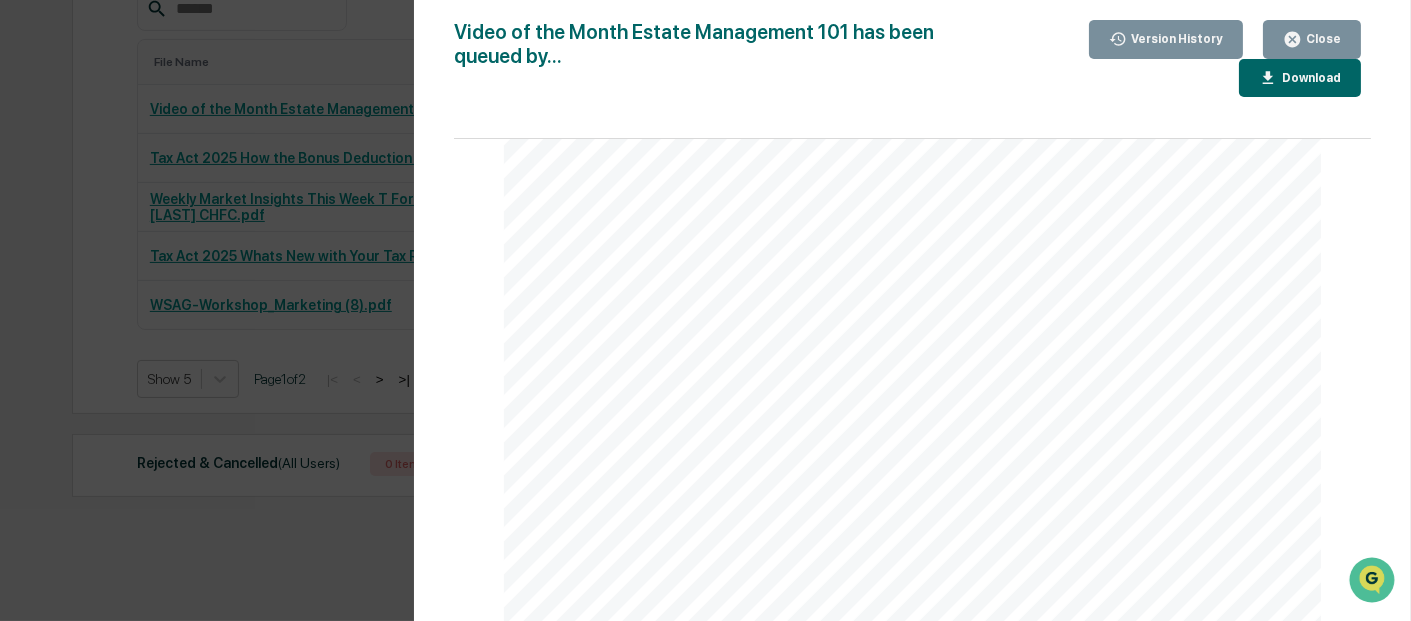 scroll, scrollTop: 1311, scrollLeft: 0, axis: vertical 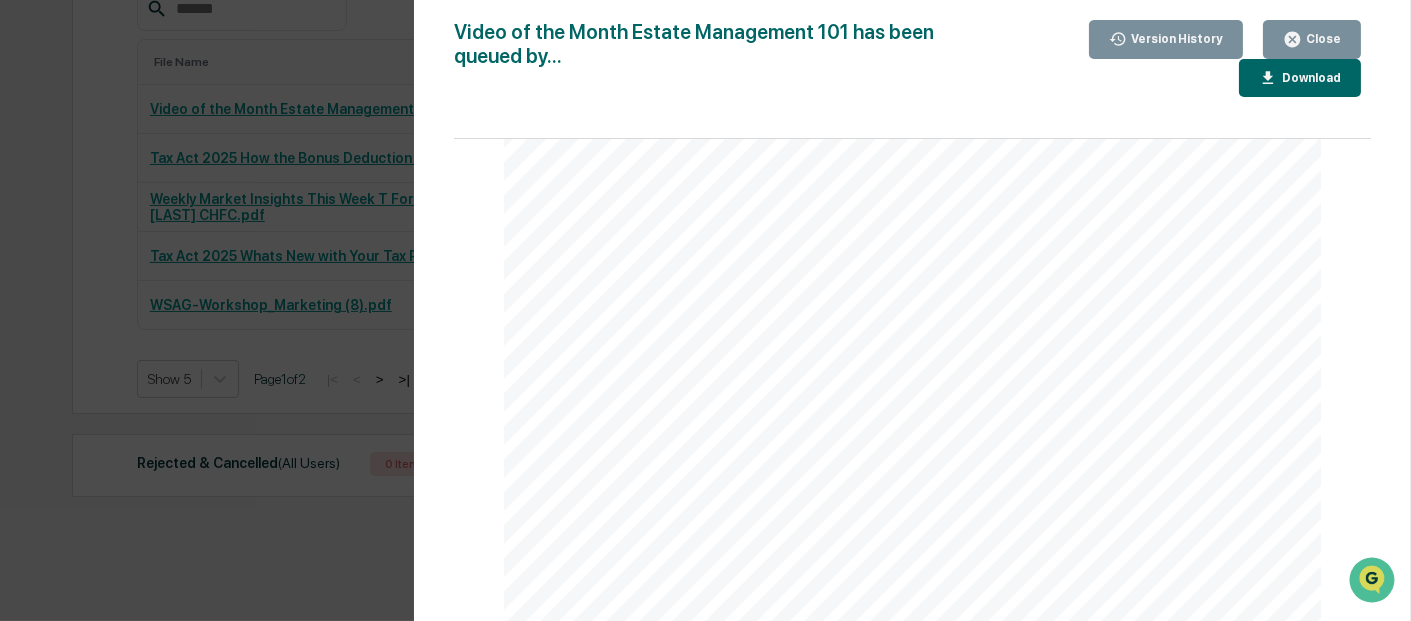 click on "Close" at bounding box center [1321, 39] 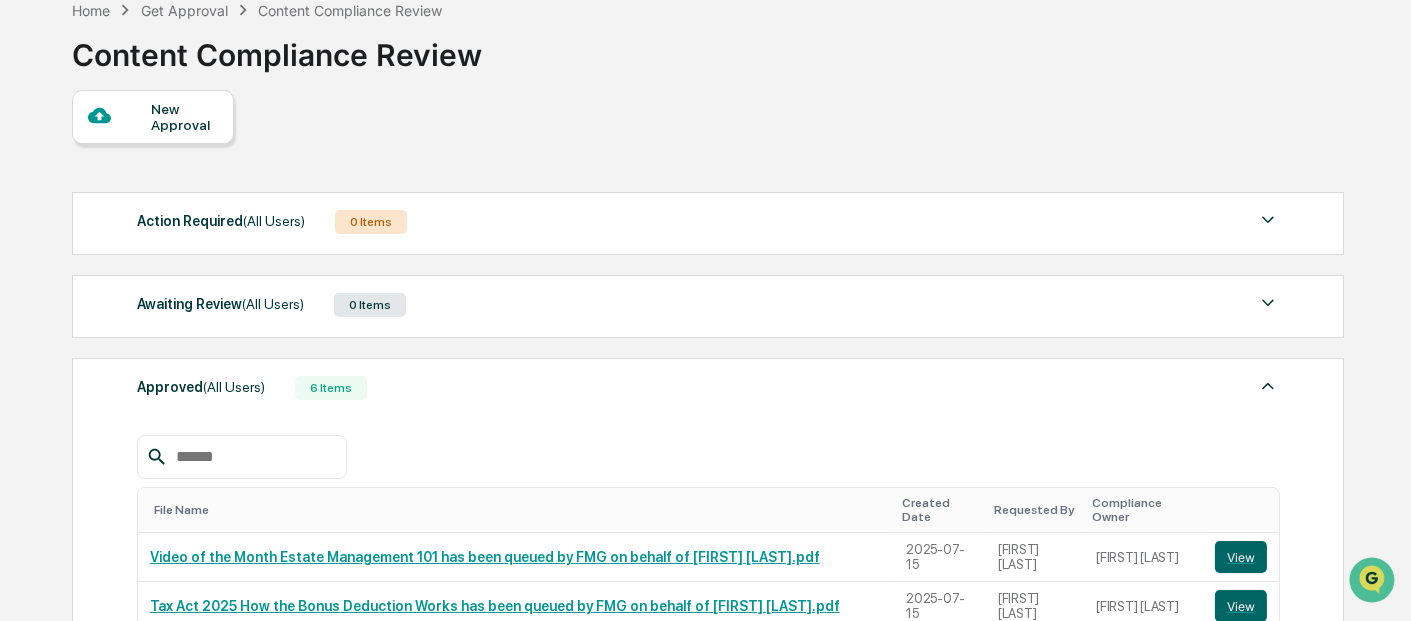 scroll, scrollTop: 0, scrollLeft: 0, axis: both 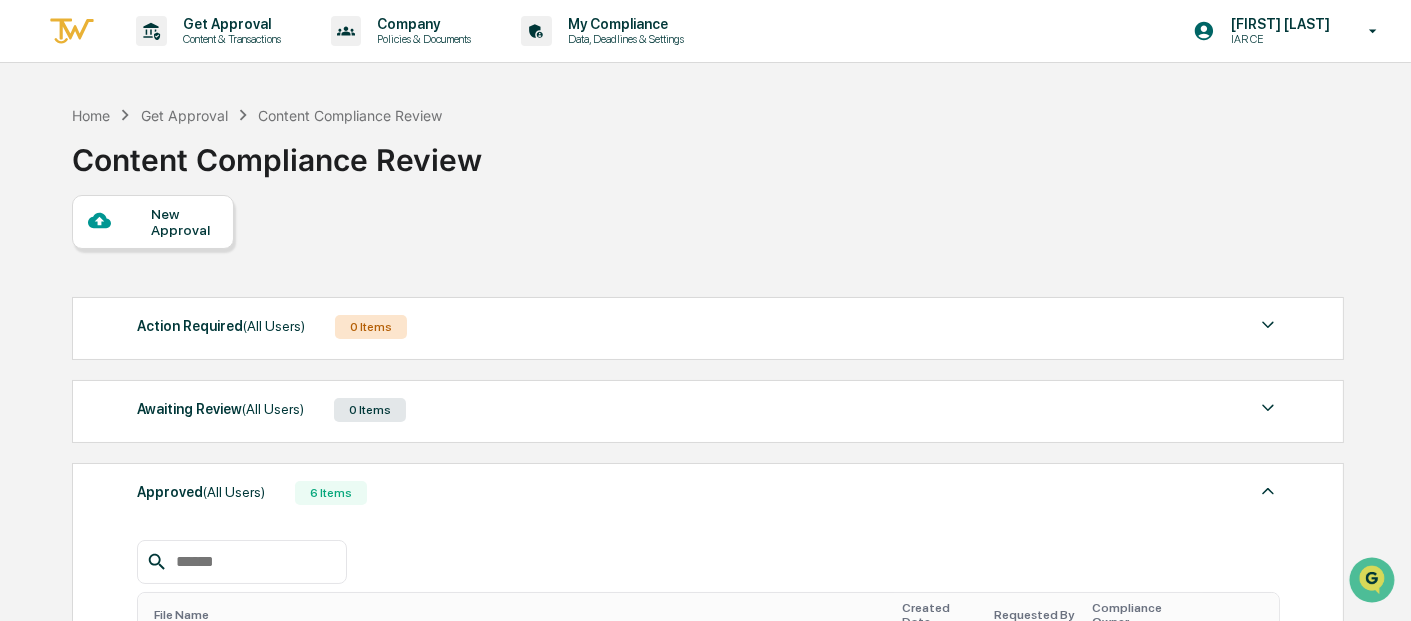 click at bounding box center (72, 31) 